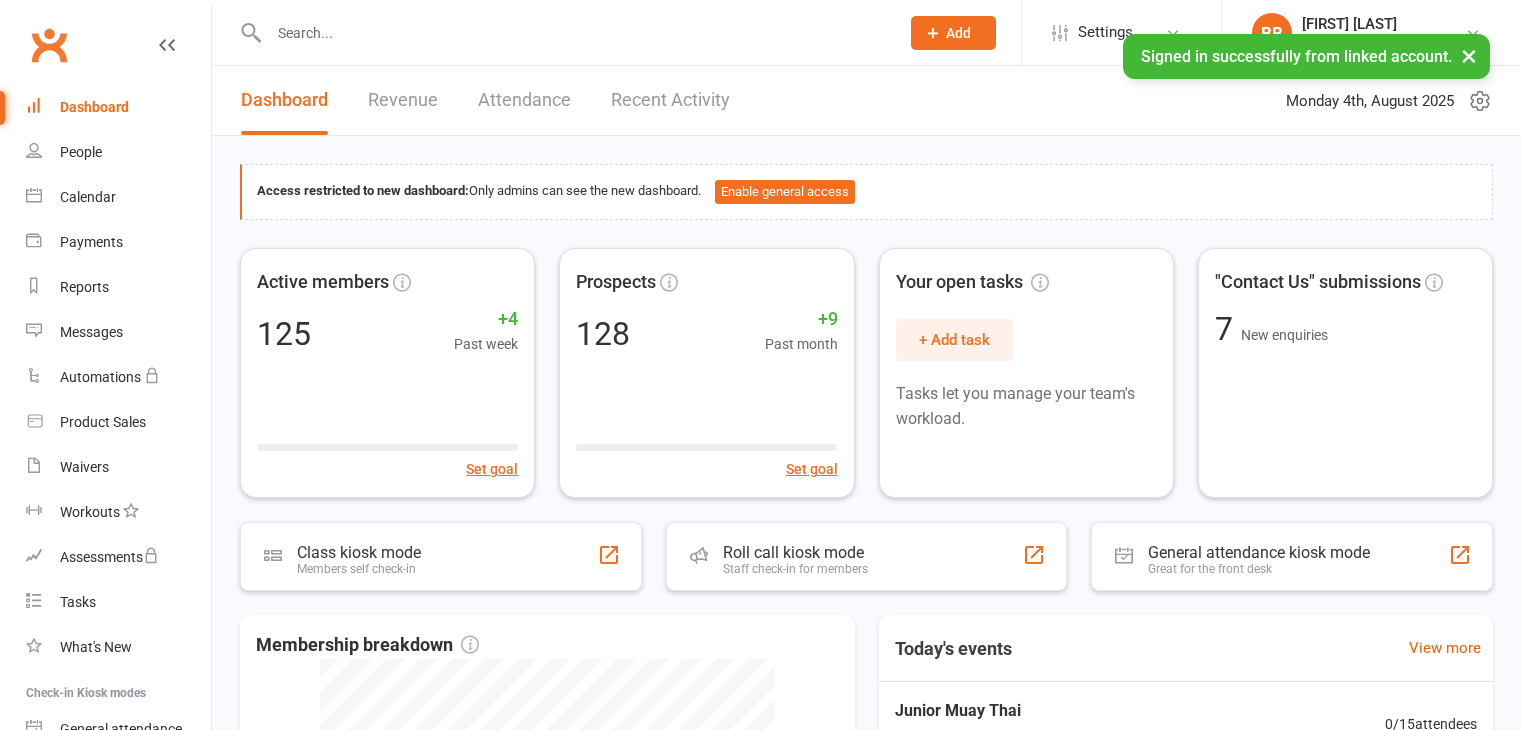 scroll, scrollTop: 0, scrollLeft: 0, axis: both 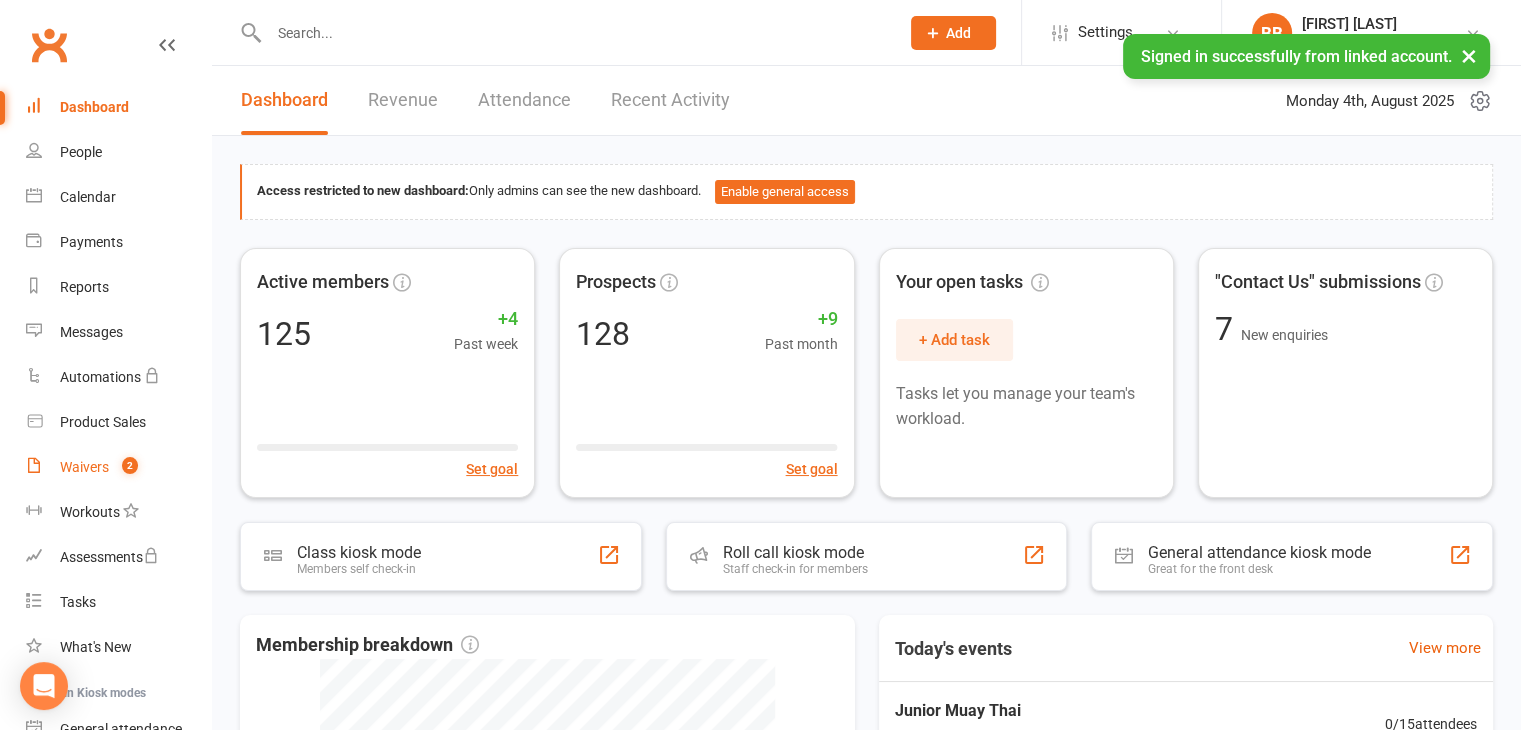 click on "Waivers   2" at bounding box center [118, 467] 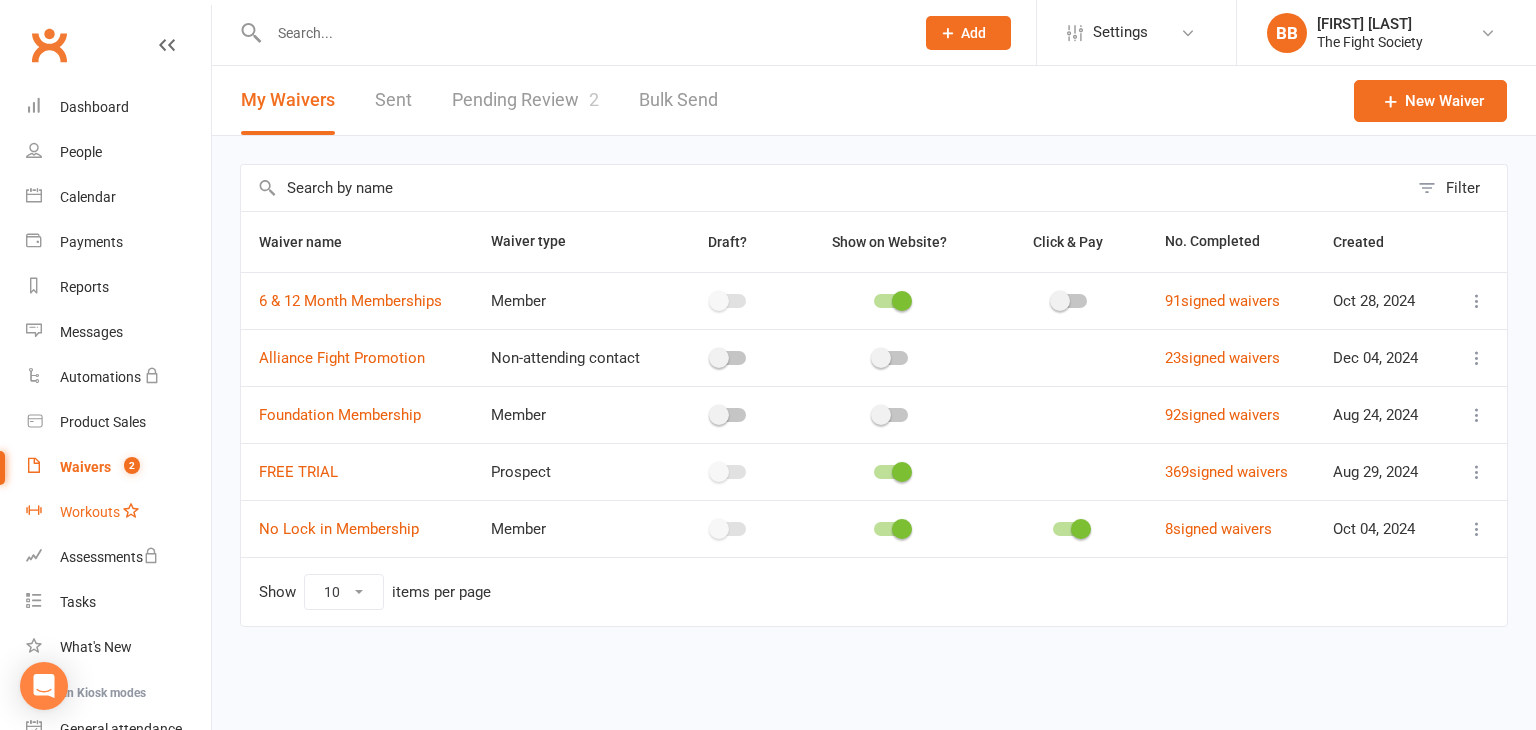 scroll, scrollTop: 187, scrollLeft: 0, axis: vertical 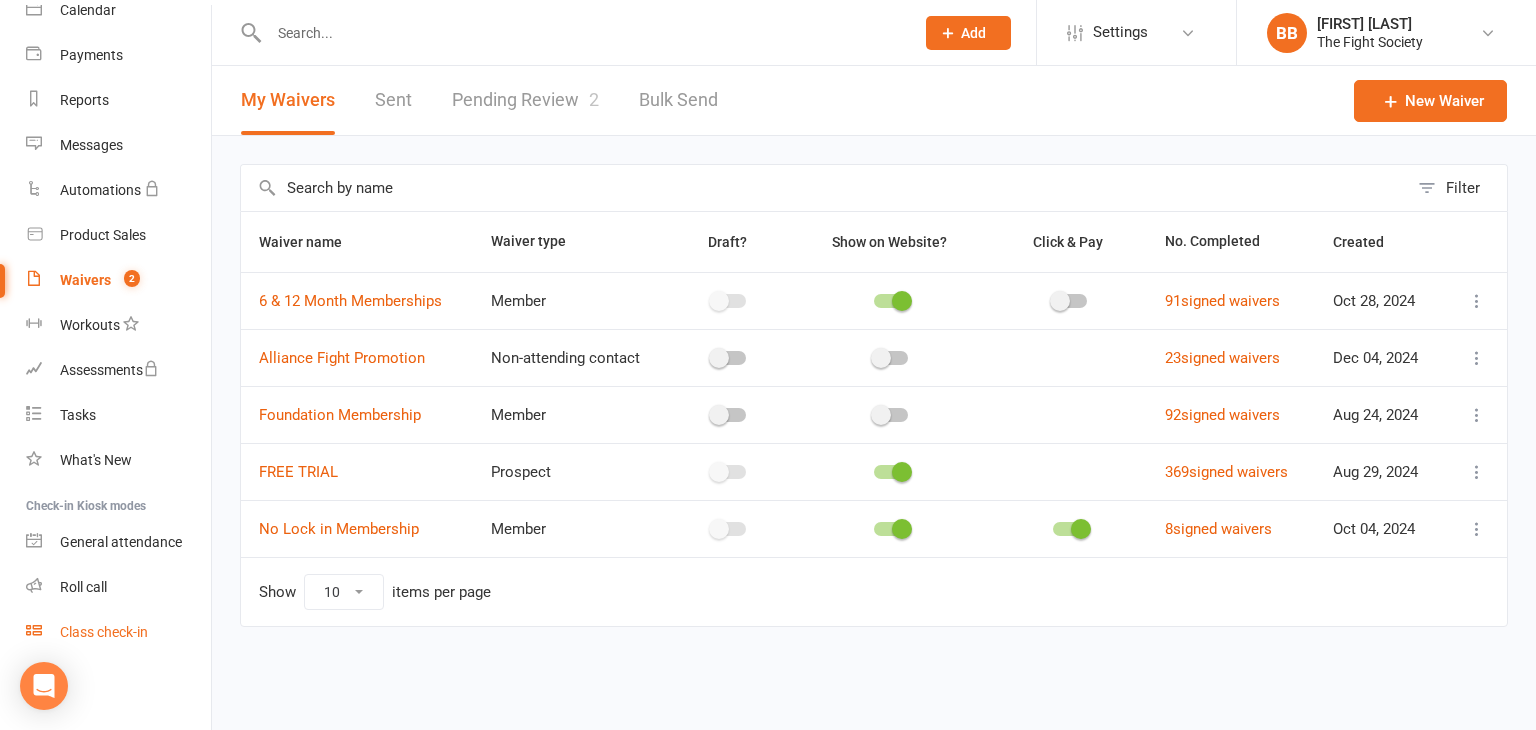 click on "Class check-in" at bounding box center [118, 632] 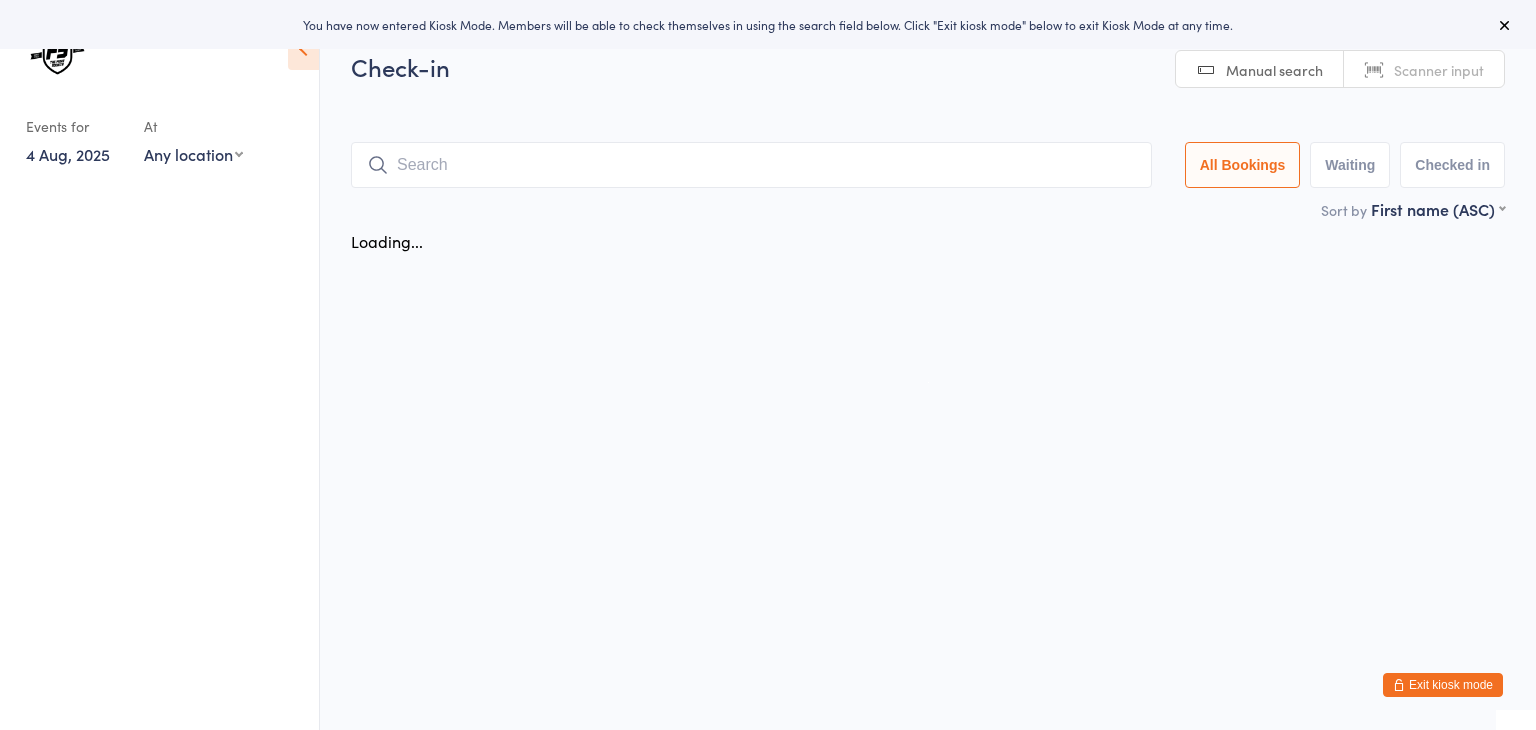 scroll, scrollTop: 0, scrollLeft: 0, axis: both 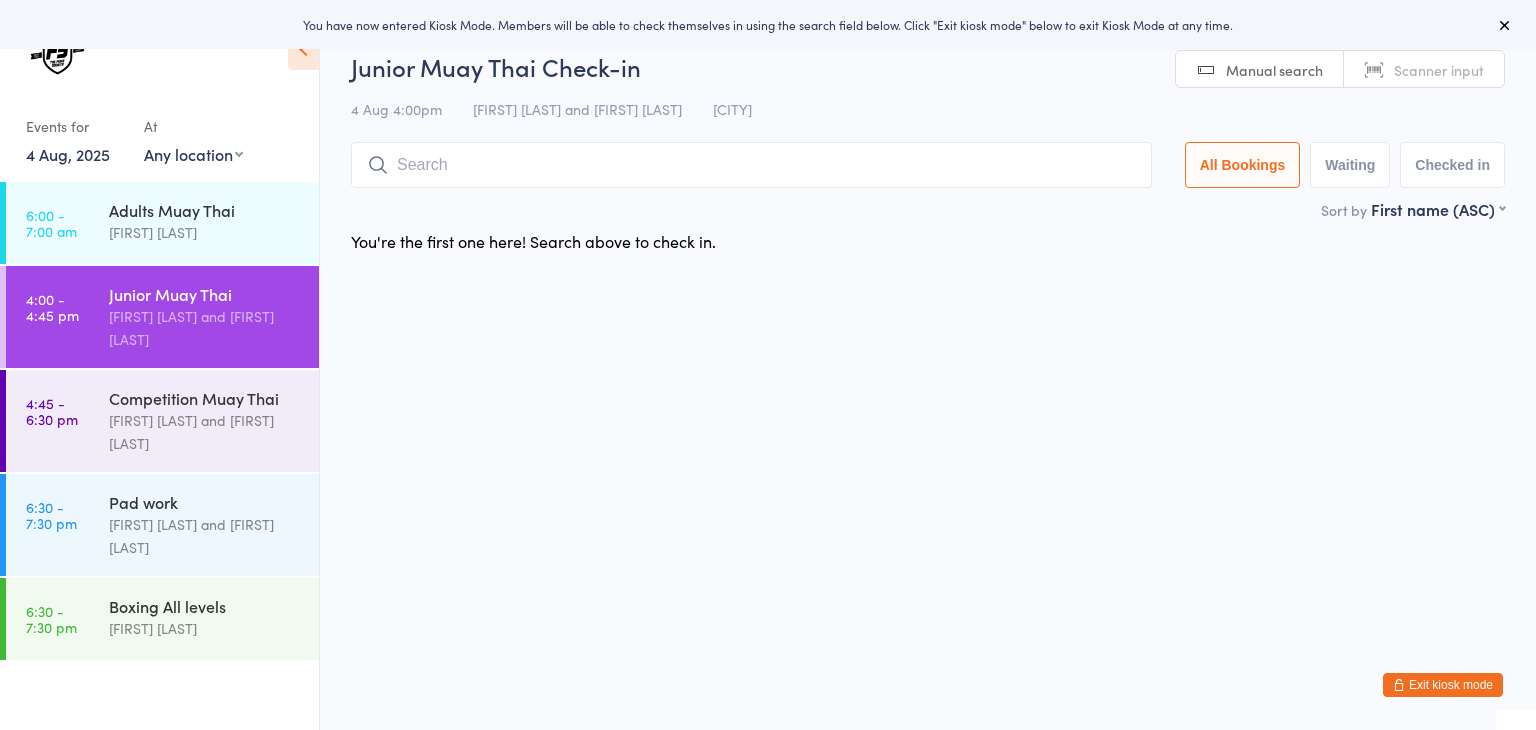 click on "Scanner input" at bounding box center [1439, 70] 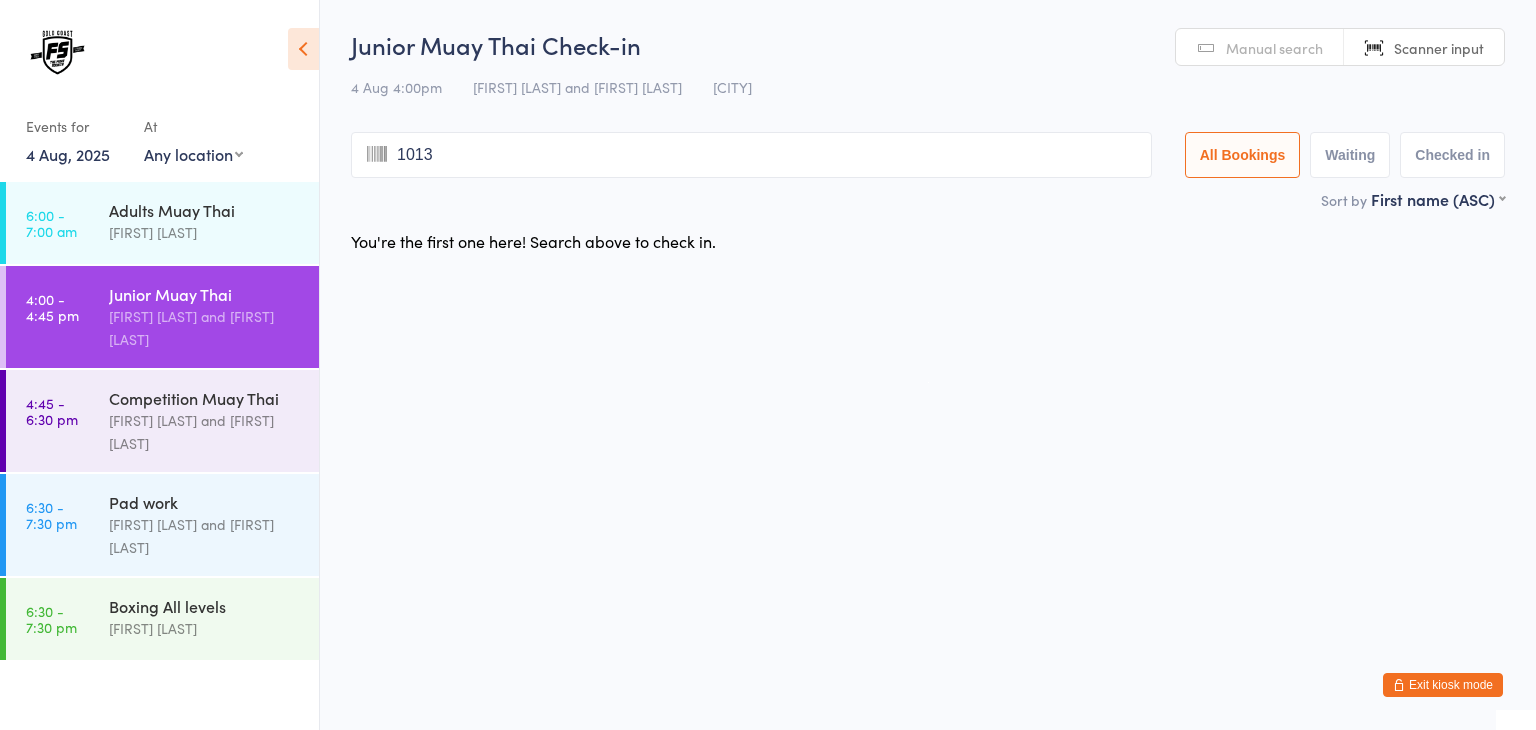 type on "1013" 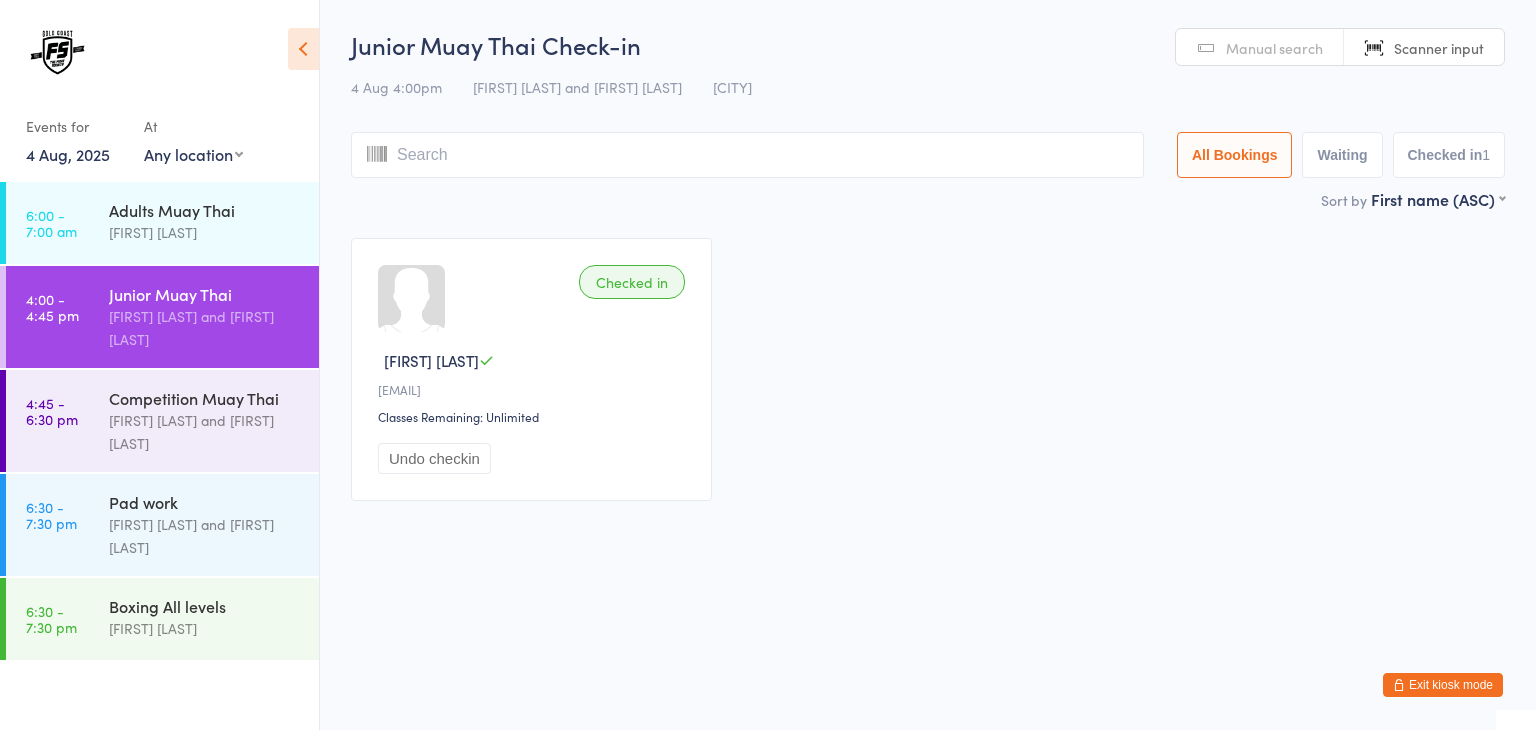click on "Exit kiosk mode" at bounding box center (1443, 685) 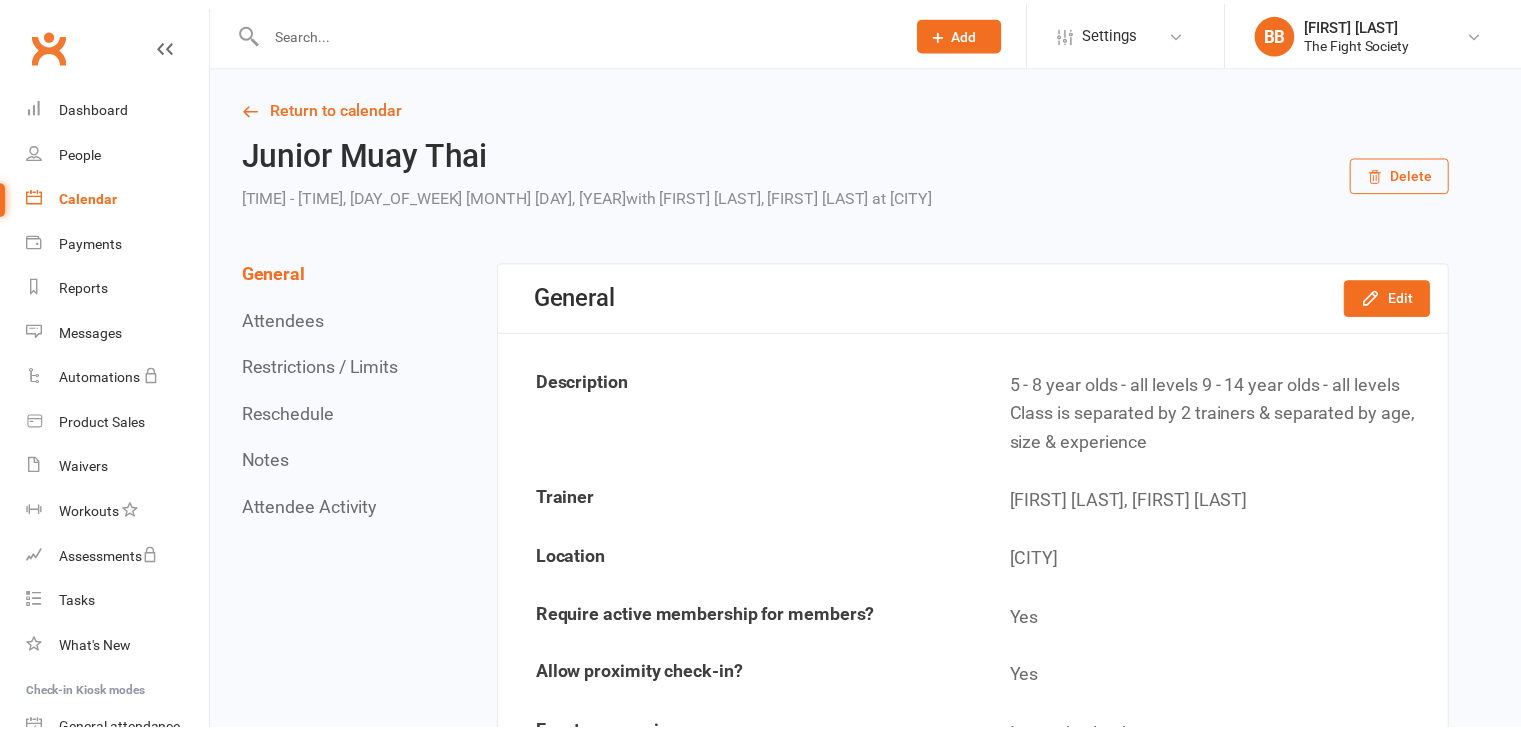 scroll, scrollTop: 0, scrollLeft: 0, axis: both 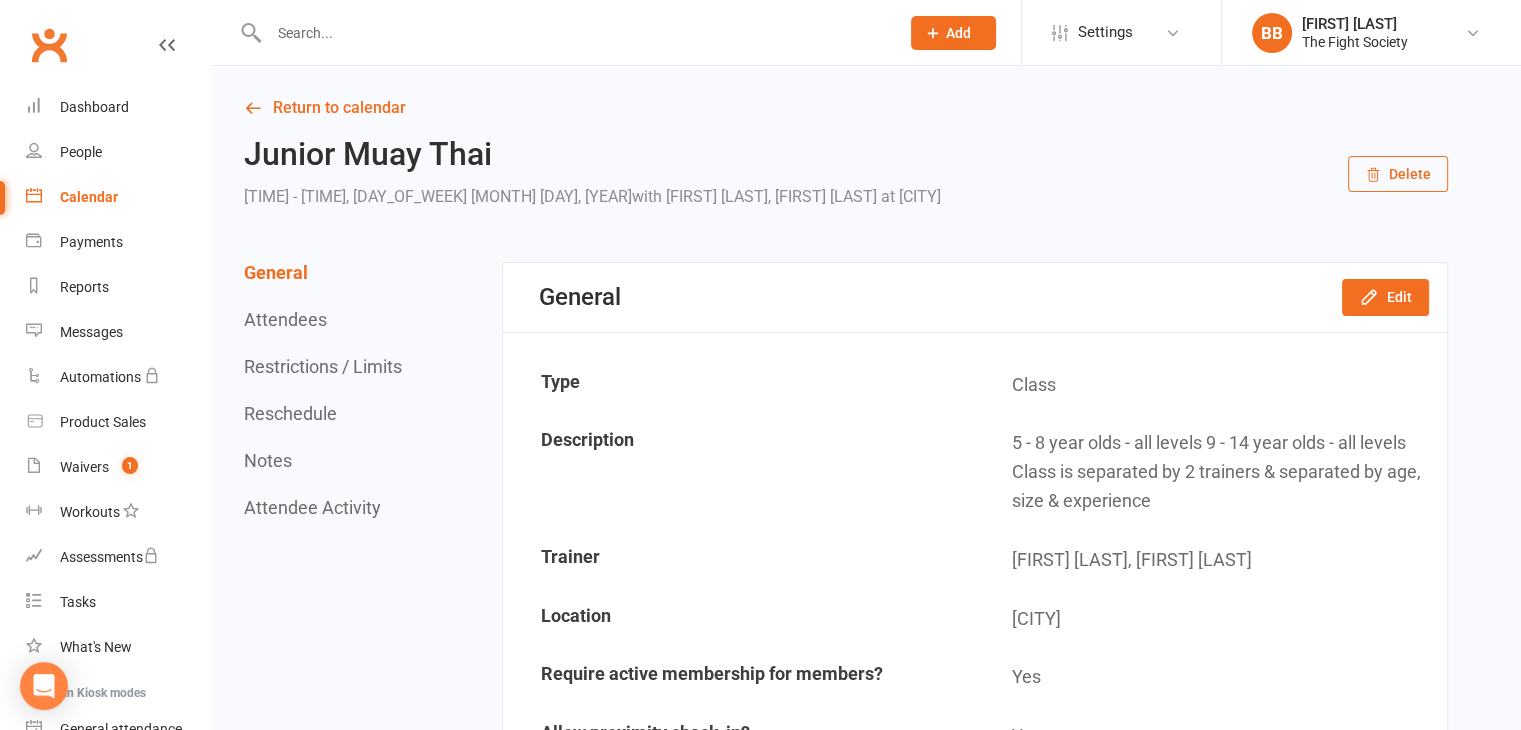 click at bounding box center (574, 33) 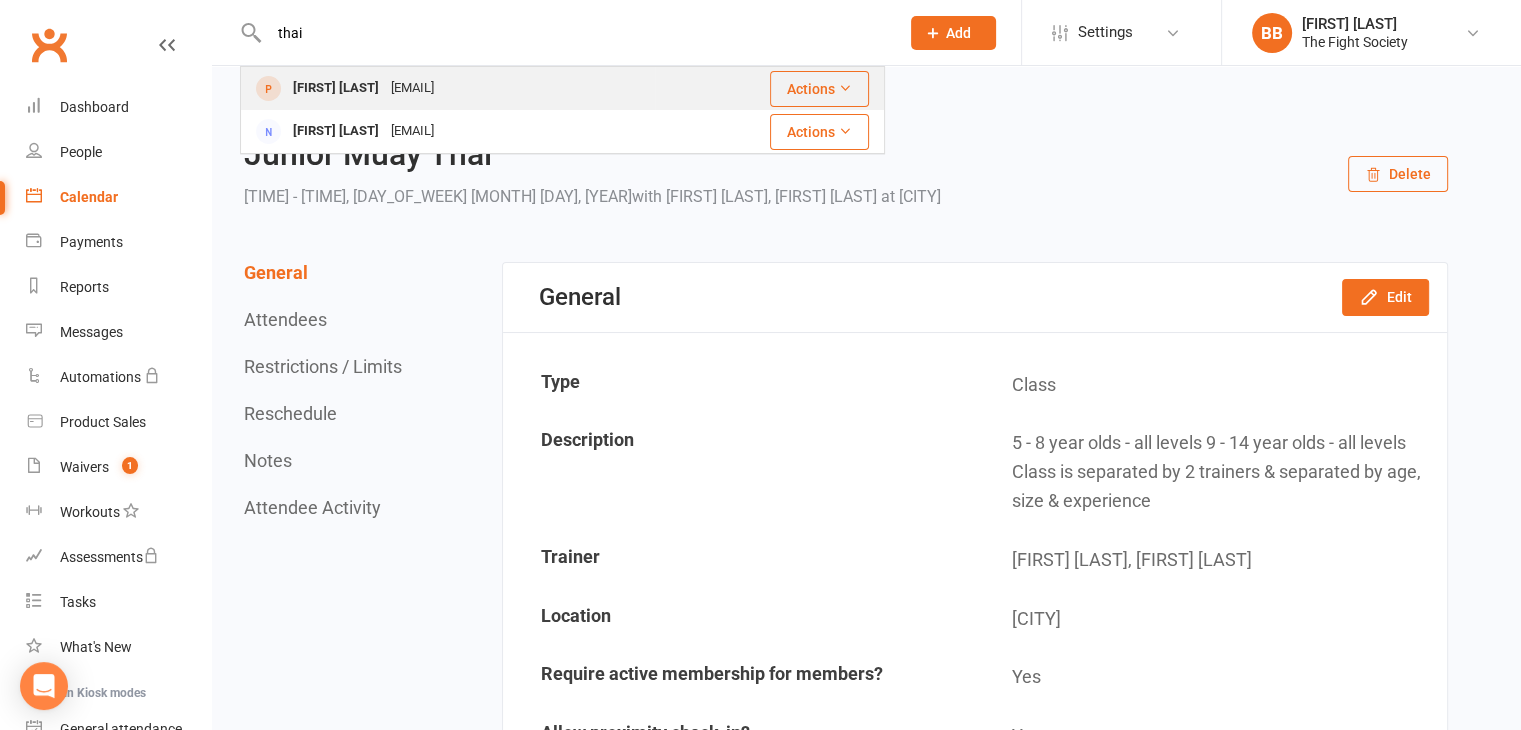 drag, startPoint x: 564, startPoint y: 25, endPoint x: 360, endPoint y: 92, distance: 214.72075 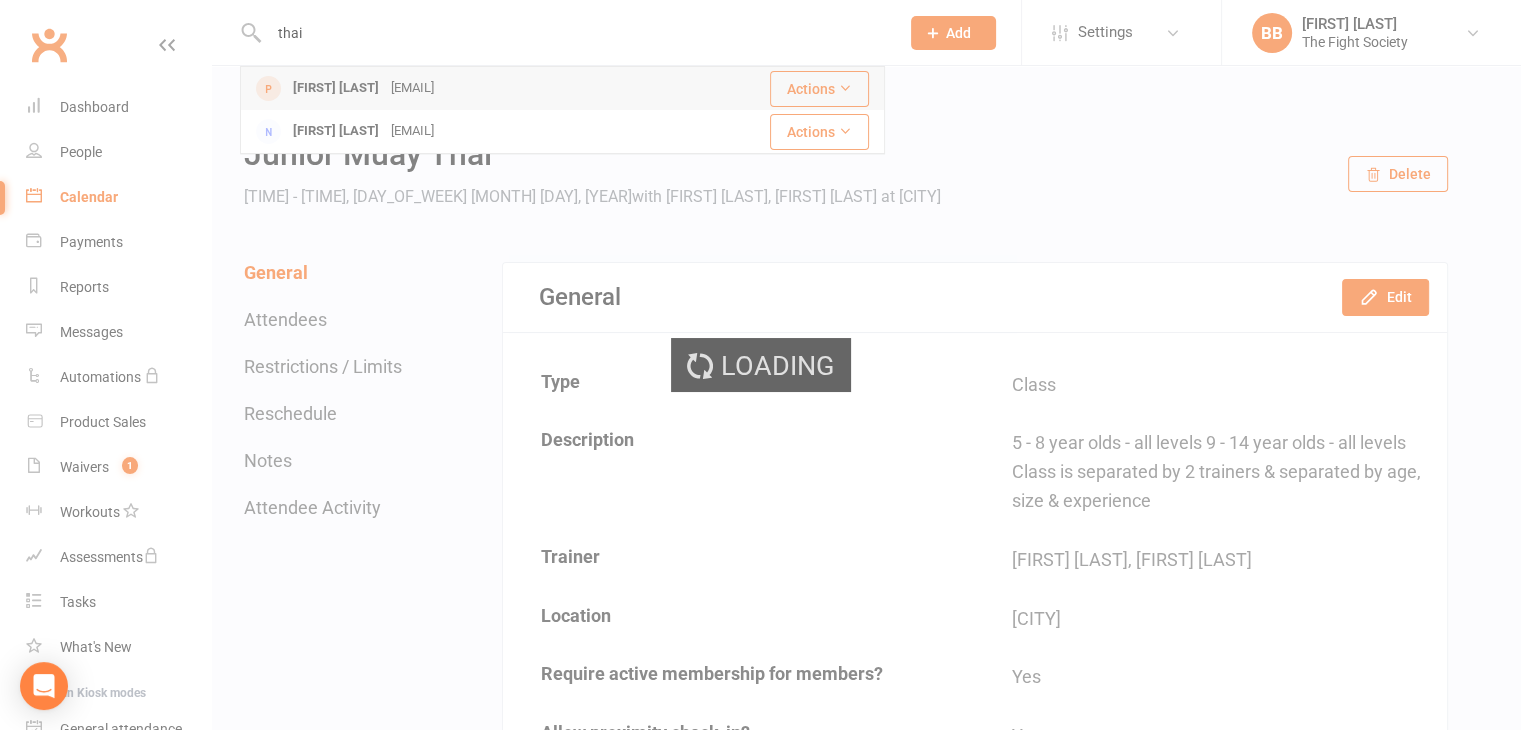 type 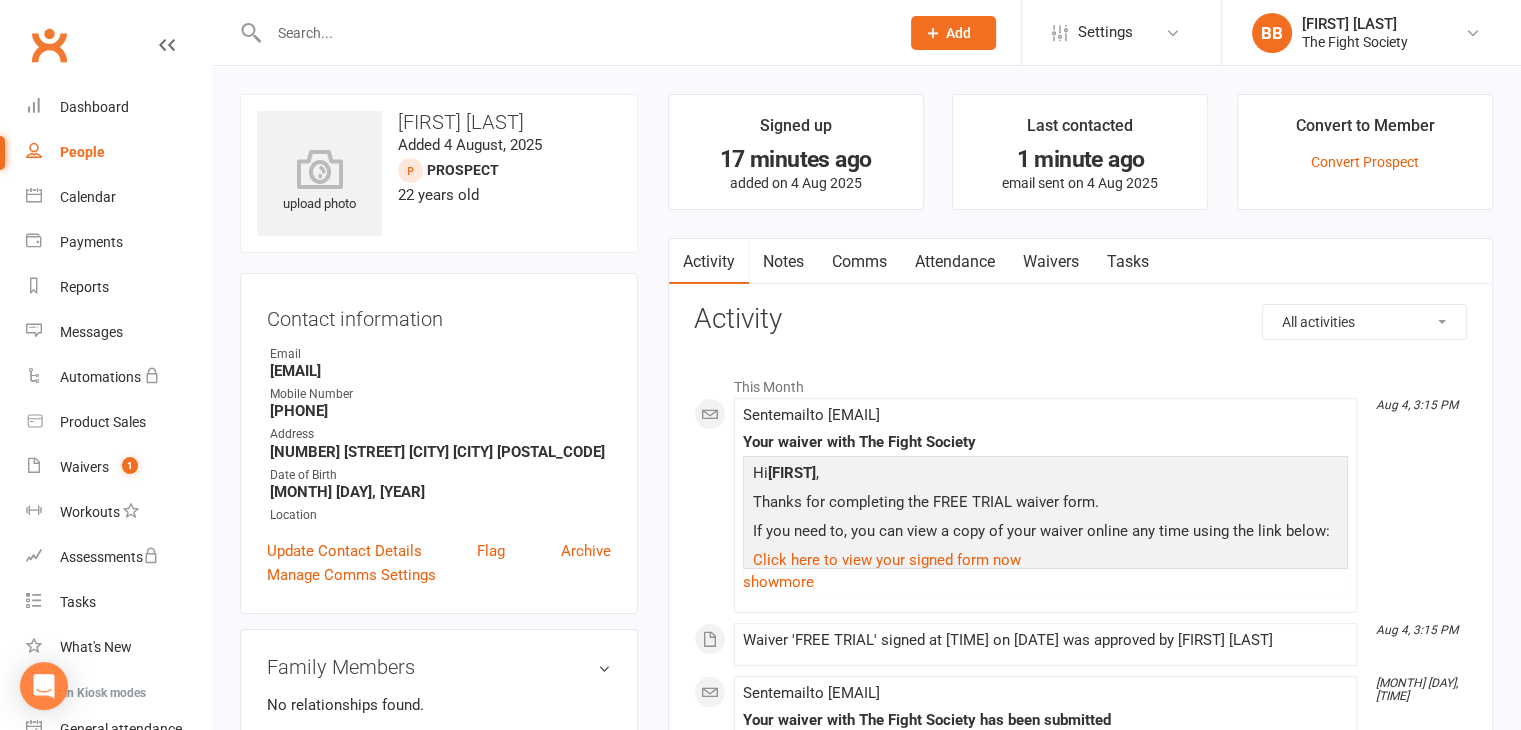 click on "Comms" at bounding box center [859, 262] 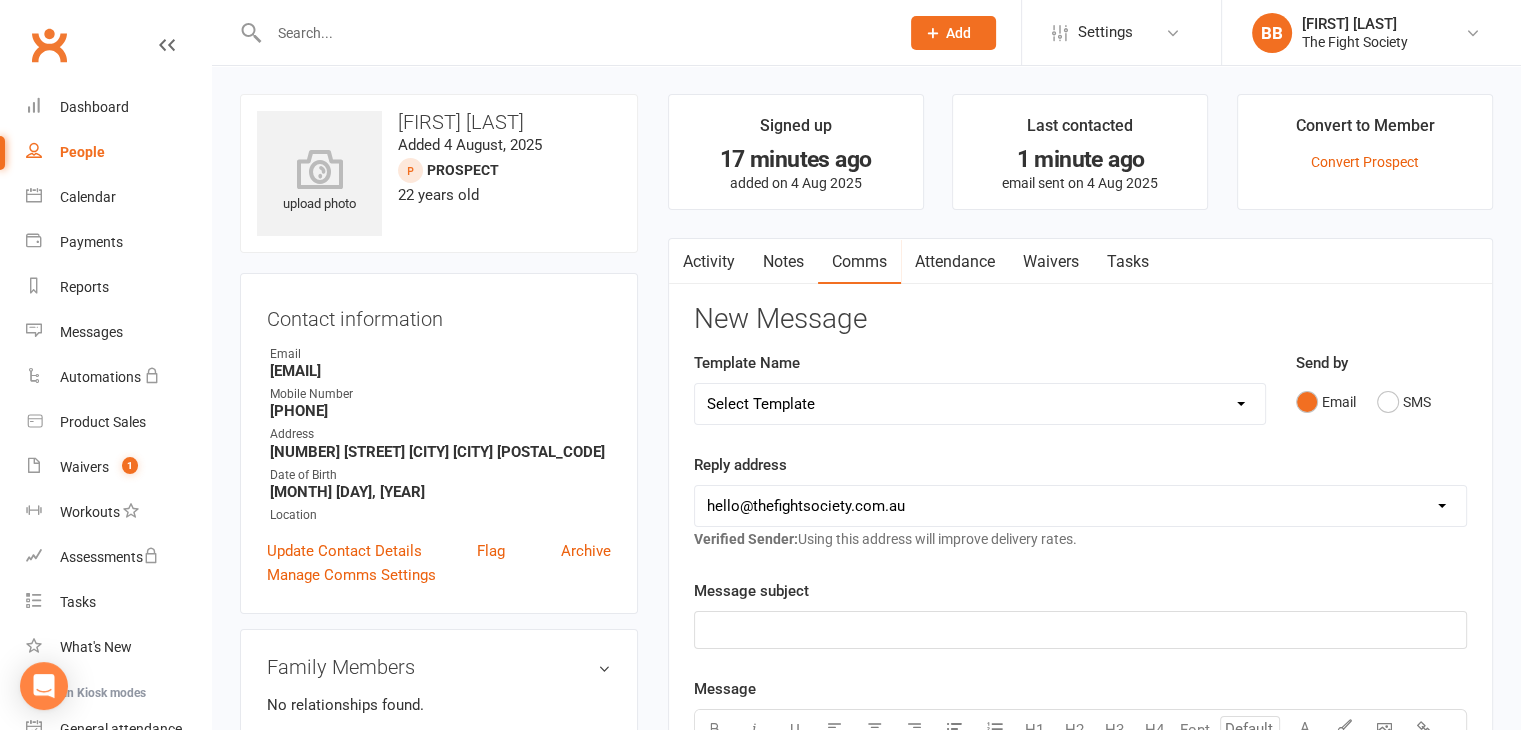 click on "Select Template [SMS] [Default template - review before using] Appointment reminder [SMS] [Default template - review before using] Failed payment [SMS] [Default template - review before using] Flash sale [SMS] [Default template - review before using] Follow up from free trial class [SMS] [Default template - review before using] Inactive member [SMS] [Default template - review before using] Initial response to enquiry [SMS] [Default template - review before using] Membership upgrade [SMS] [Default template - review before using] Missed class [SMS] [Default template - review before using] Payment paid [SMS] [Default template - review before using] Referral [SMS] [Default template - review before using] Request for review [SMS] [Default template - review before using] Sign up offer [SMS] [Default template - review before using] Suspension confirmation [SMS] [Default template - review before using] Upcoming payment [SMS] [Default template - review before using] Update credit card details [Email] OVERDUE FEES" at bounding box center (980, 404) 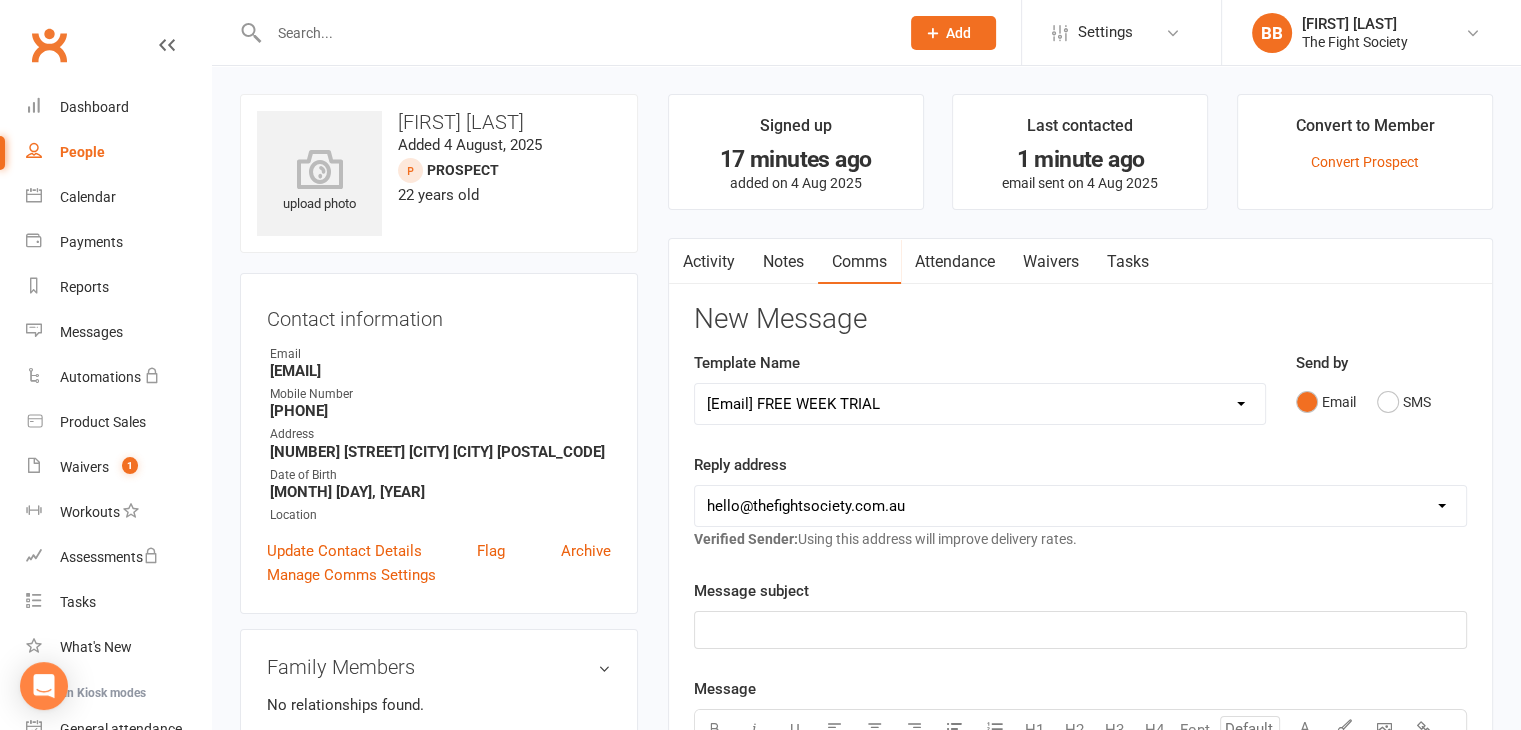 click on "Select Template [SMS] [Default template - review before using] Appointment reminder [SMS] [Default template - review before using] Failed payment [SMS] [Default template - review before using] Flash sale [SMS] [Default template - review before using] Follow up from free trial class [SMS] [Default template - review before using] Inactive member [SMS] [Default template - review before using] Initial response to enquiry [SMS] [Default template - review before using] Membership upgrade [SMS] [Default template - review before using] Missed class [SMS] [Default template - review before using] Payment paid [SMS] [Default template - review before using] Referral [SMS] [Default template - review before using] Request for review [SMS] [Default template - review before using] Sign up offer [SMS] [Default template - review before using] Suspension confirmation [SMS] [Default template - review before using] Upcoming payment [SMS] [Default template - review before using] Update credit card details [Email] OVERDUE FEES" at bounding box center (980, 404) 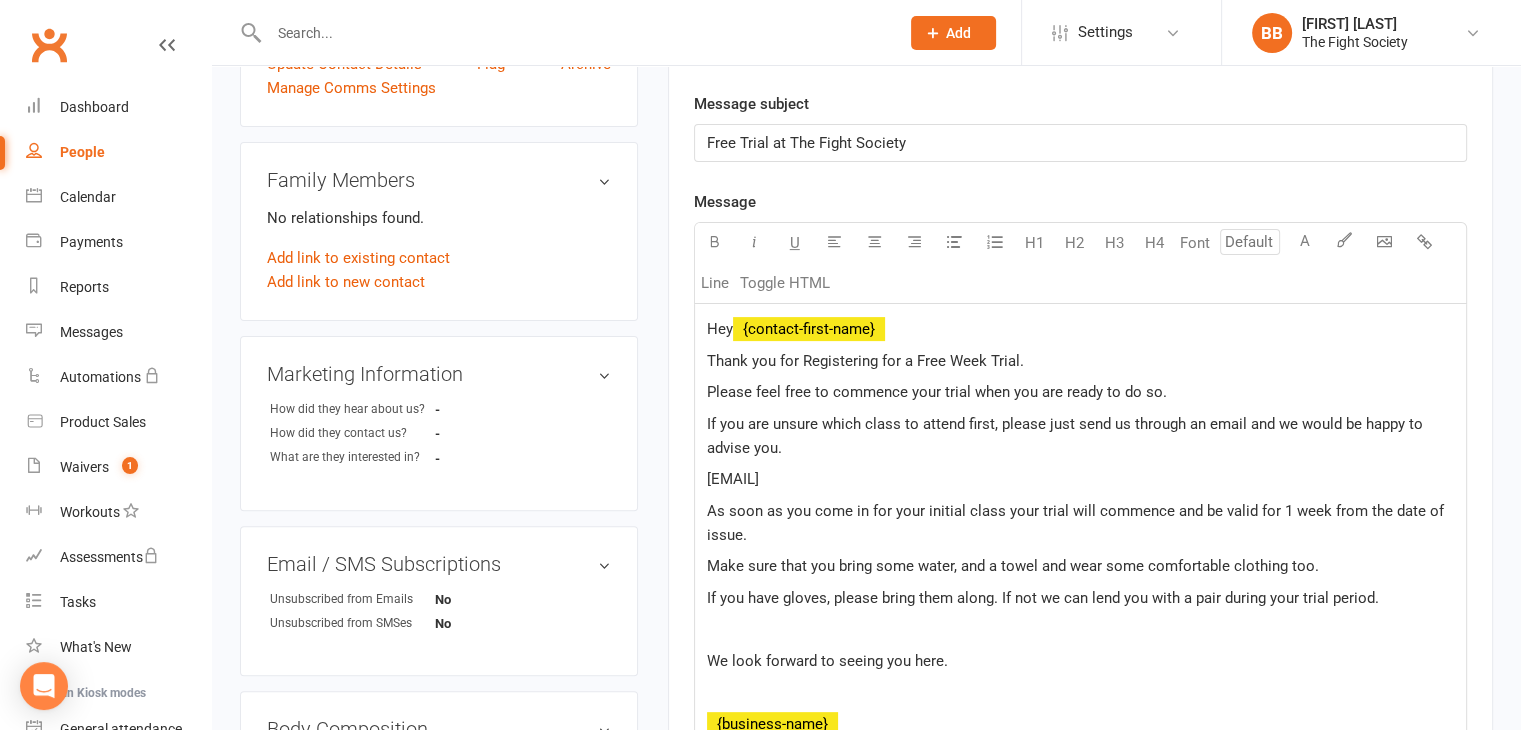 scroll, scrollTop: 488, scrollLeft: 0, axis: vertical 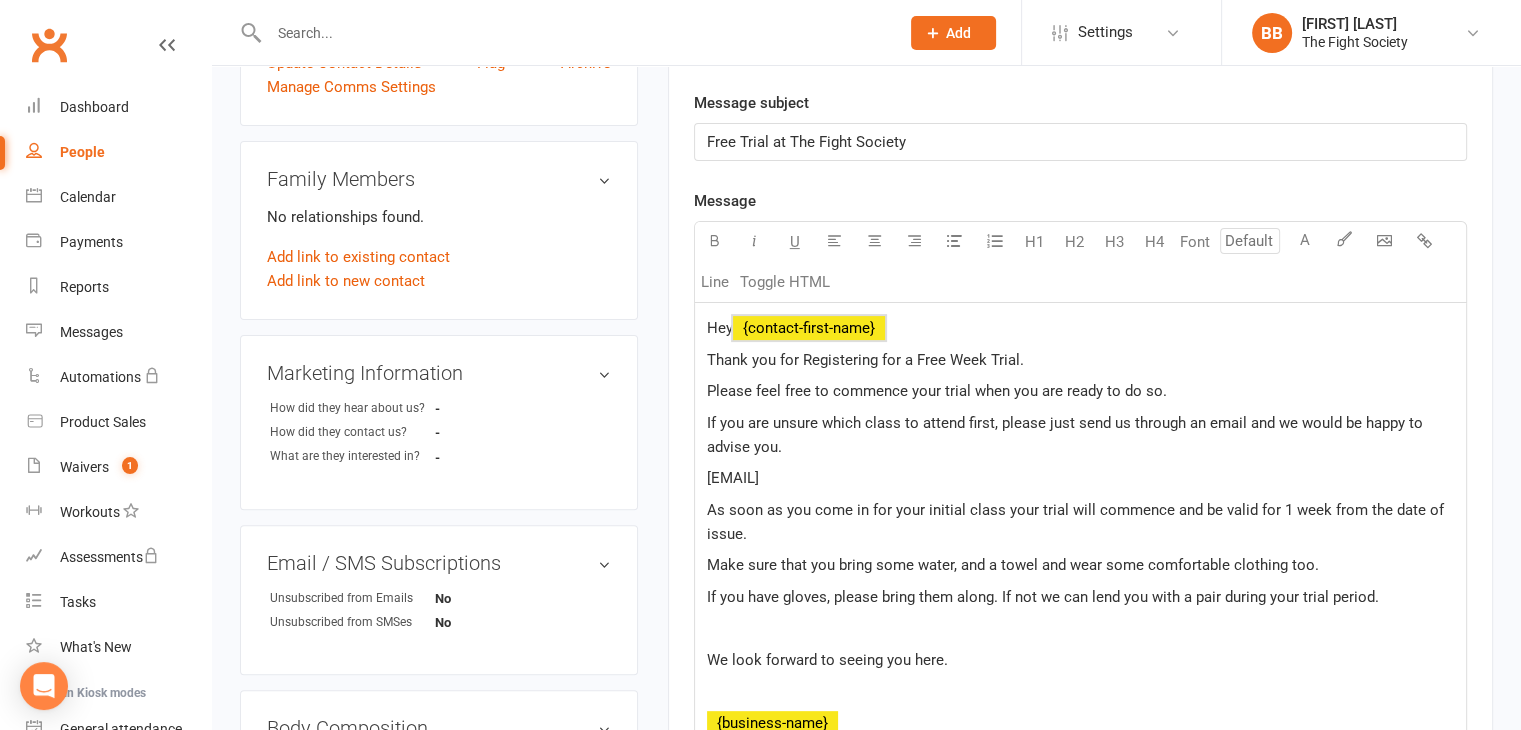 click on "﻿ {contact-first-name}" 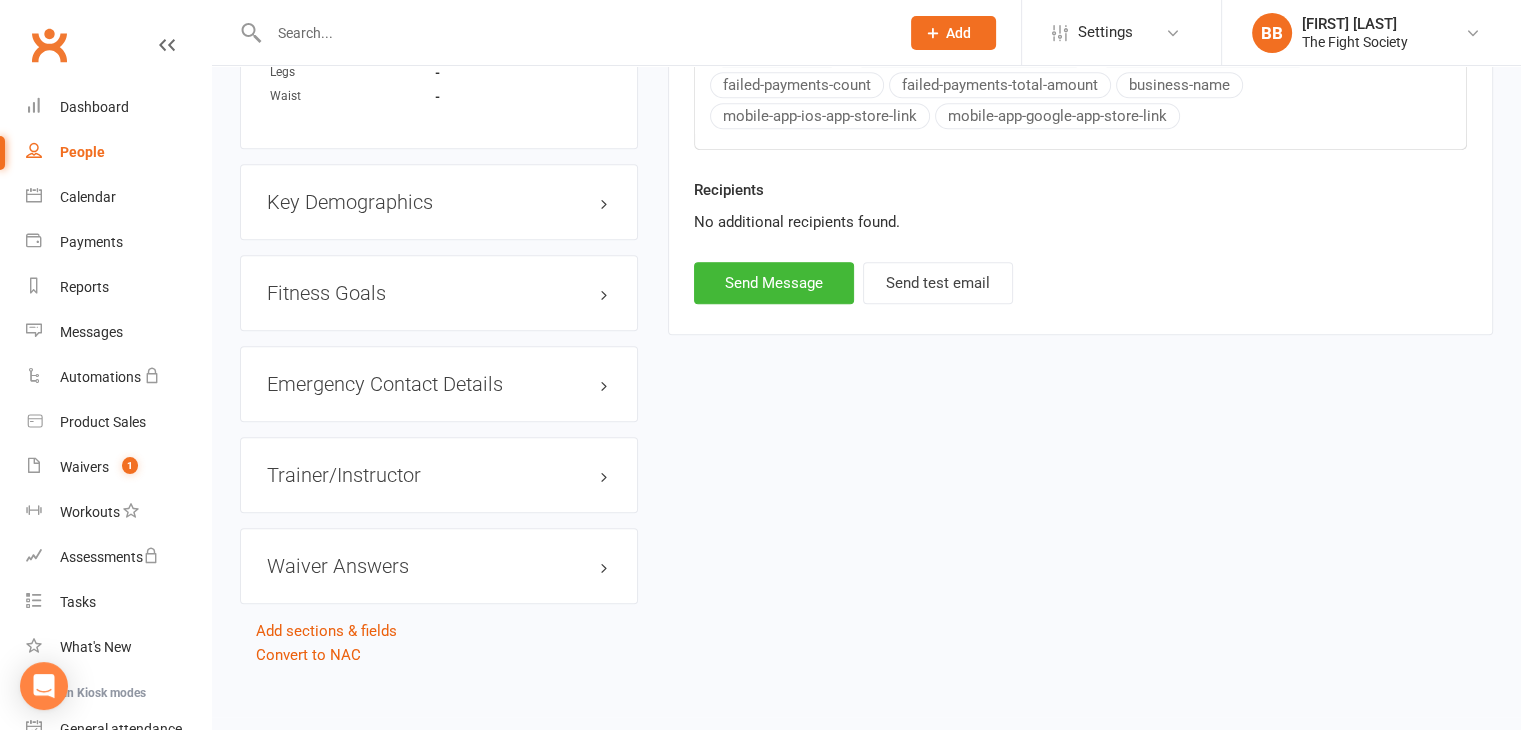 scroll, scrollTop: 1314, scrollLeft: 0, axis: vertical 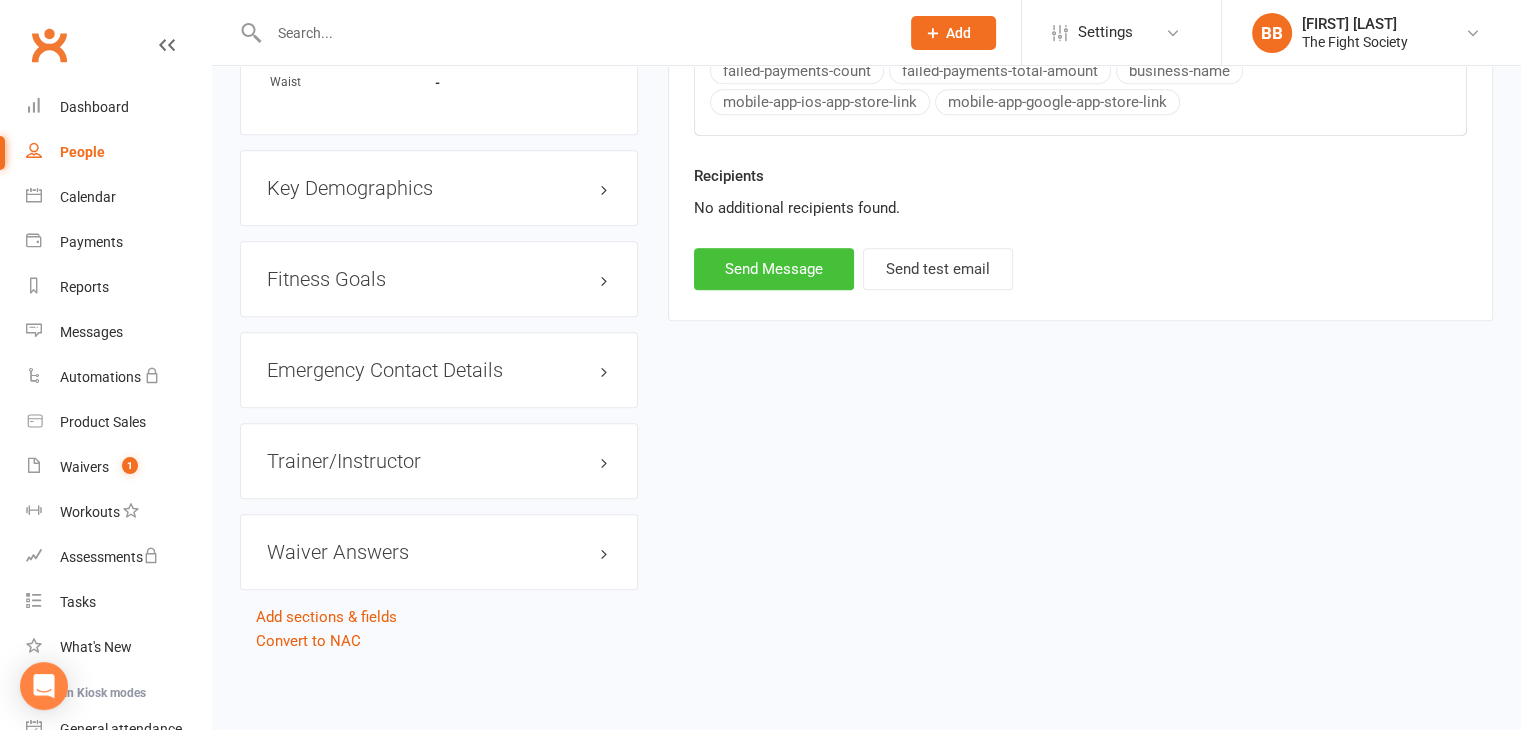 click on "Send Message" at bounding box center [774, 269] 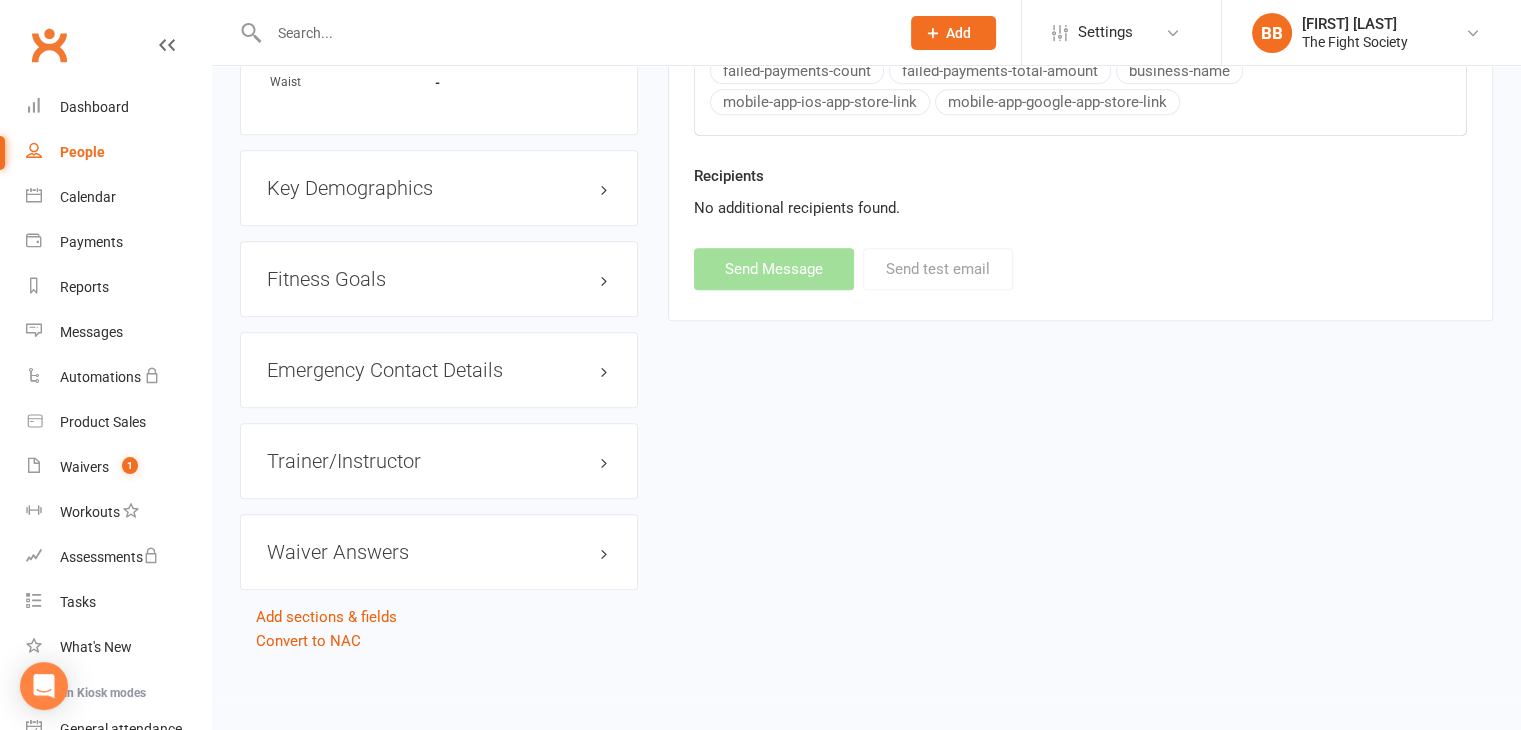 select 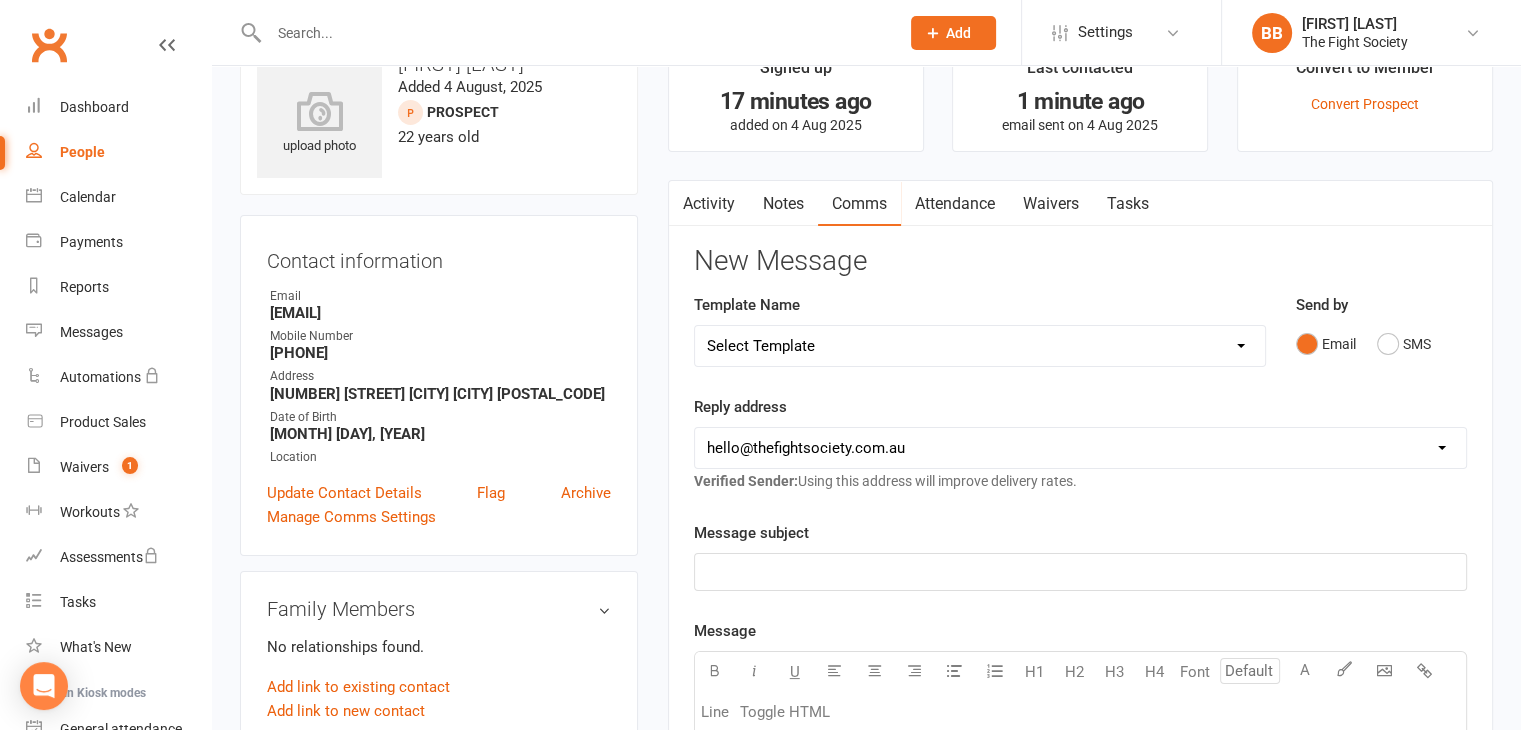 scroll, scrollTop: 0, scrollLeft: 0, axis: both 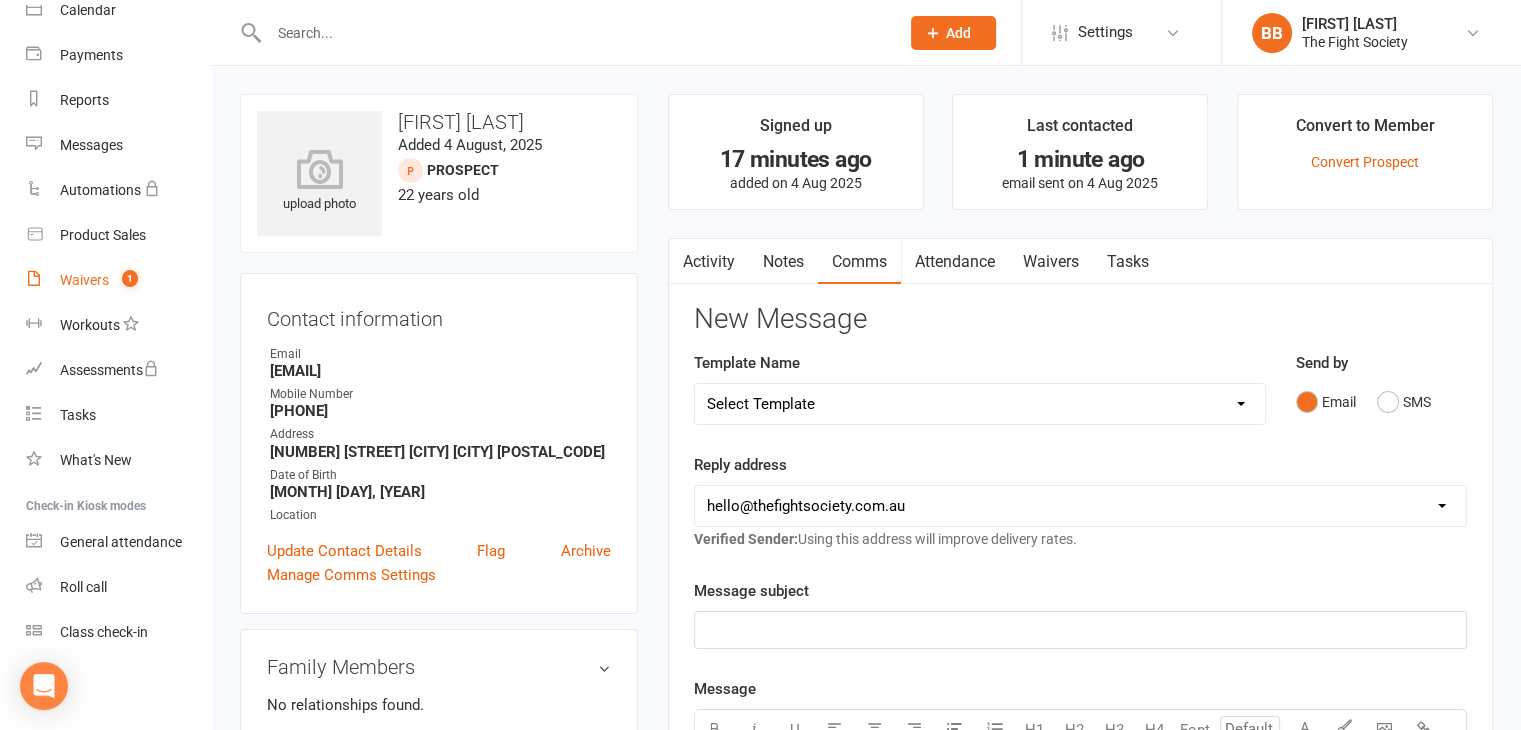 click on "Waivers" at bounding box center [84, 280] 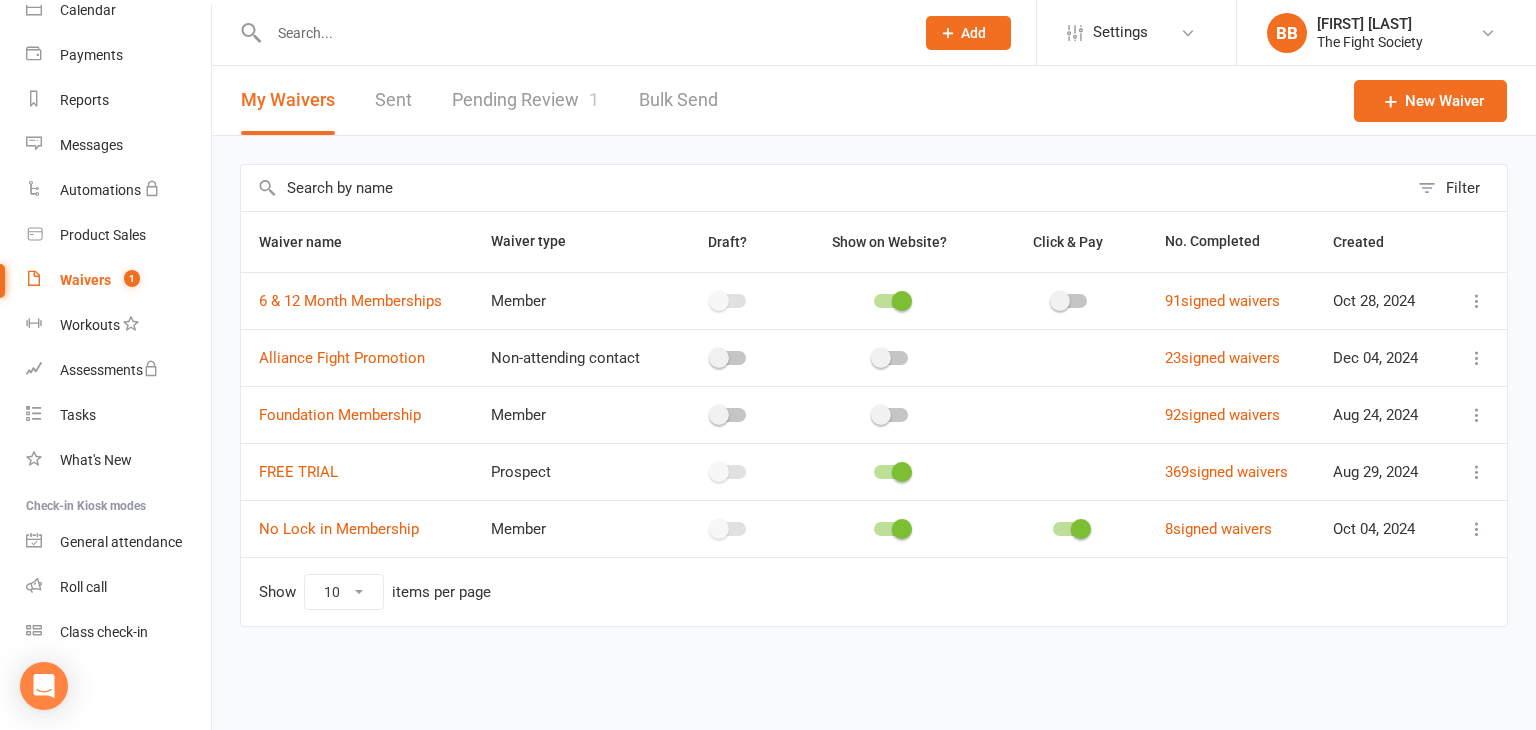 click on "Pending Review 1" at bounding box center [525, 100] 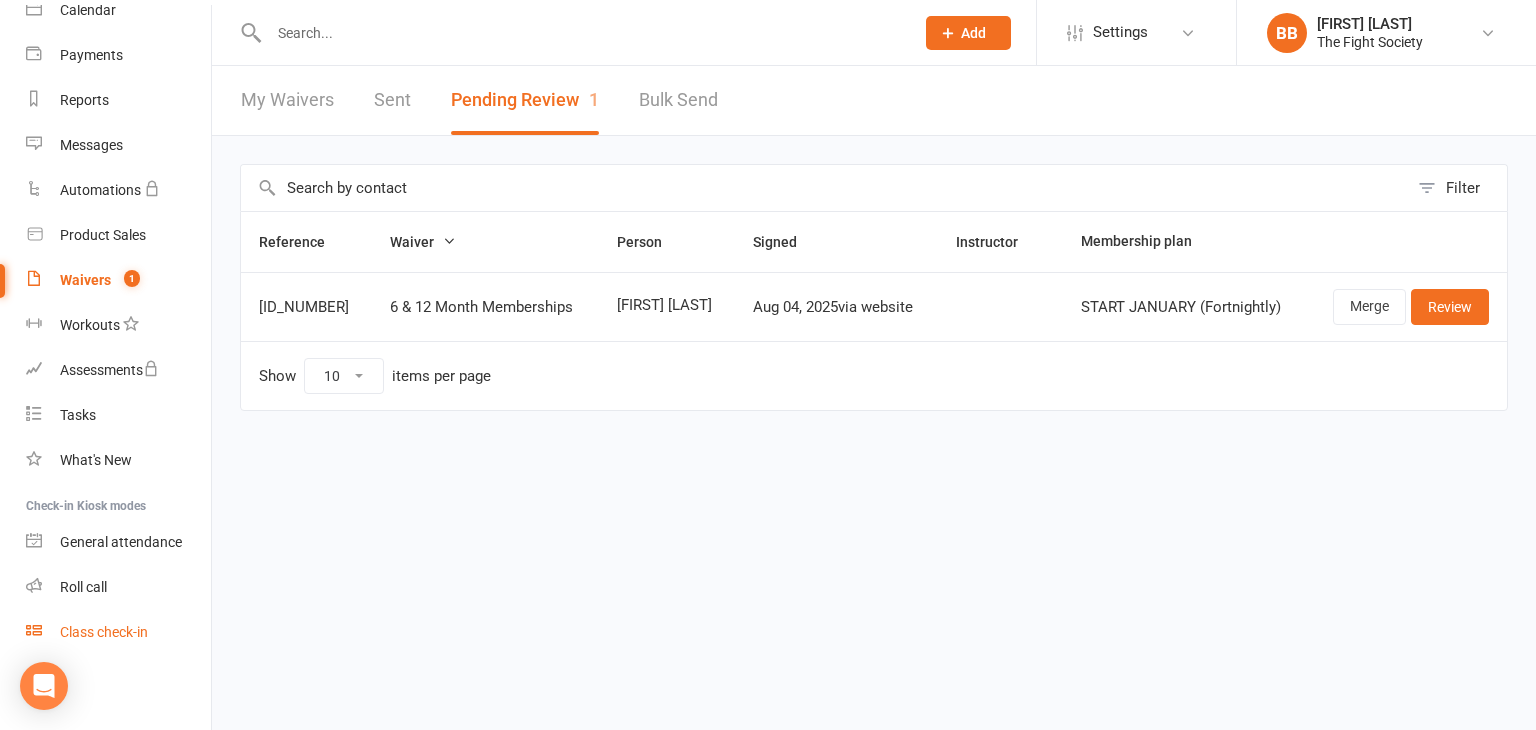 scroll, scrollTop: 180, scrollLeft: 0, axis: vertical 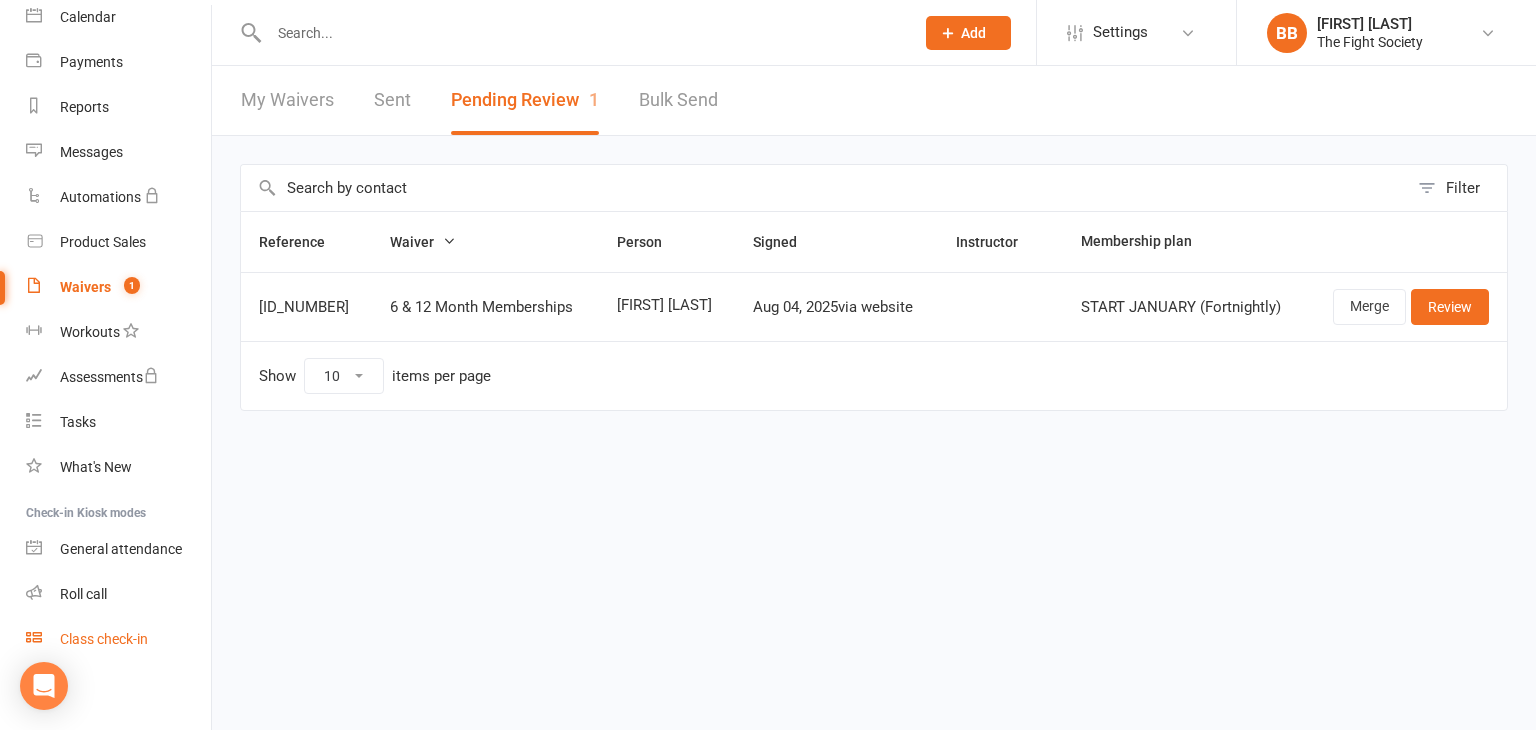 click on "Class check-in" at bounding box center (104, 639) 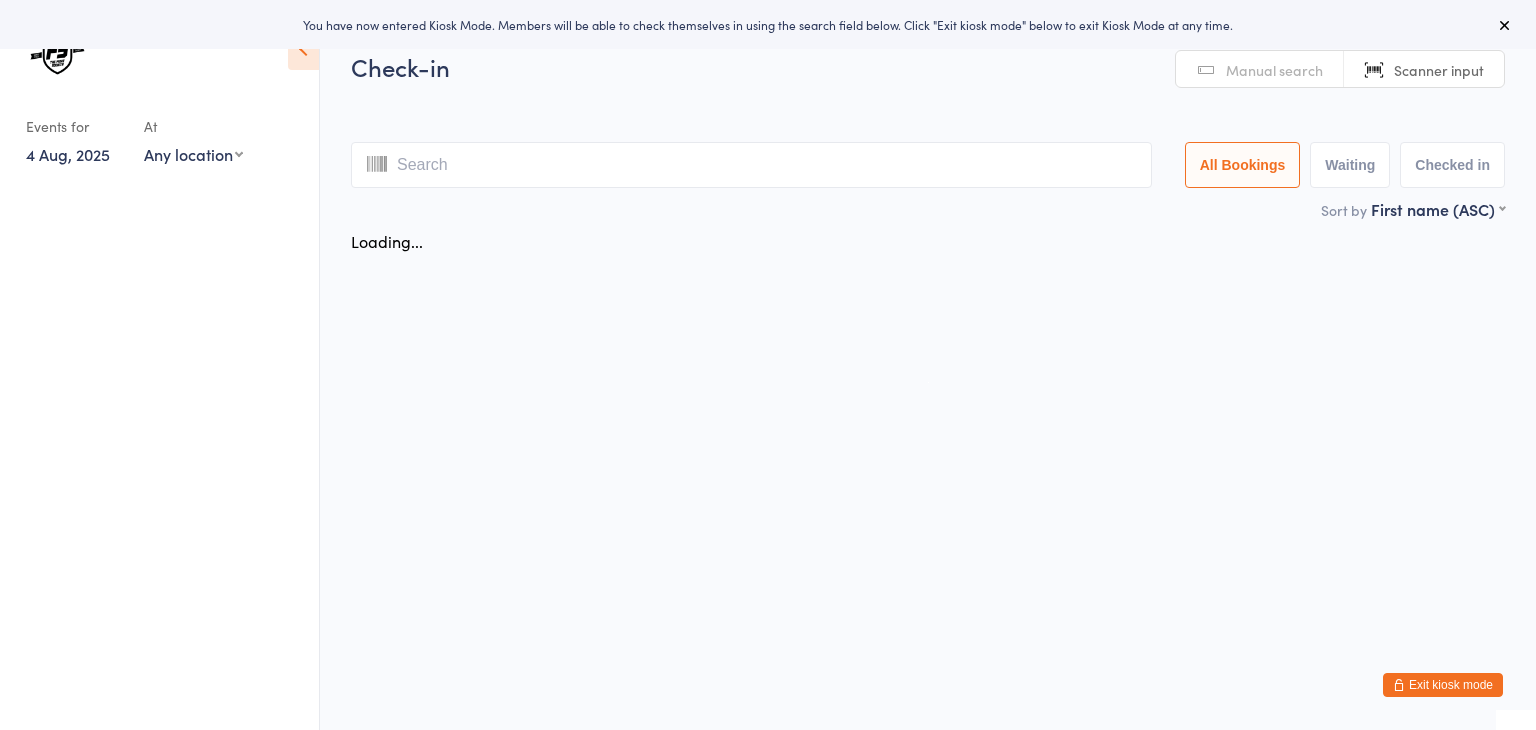 scroll, scrollTop: 0, scrollLeft: 0, axis: both 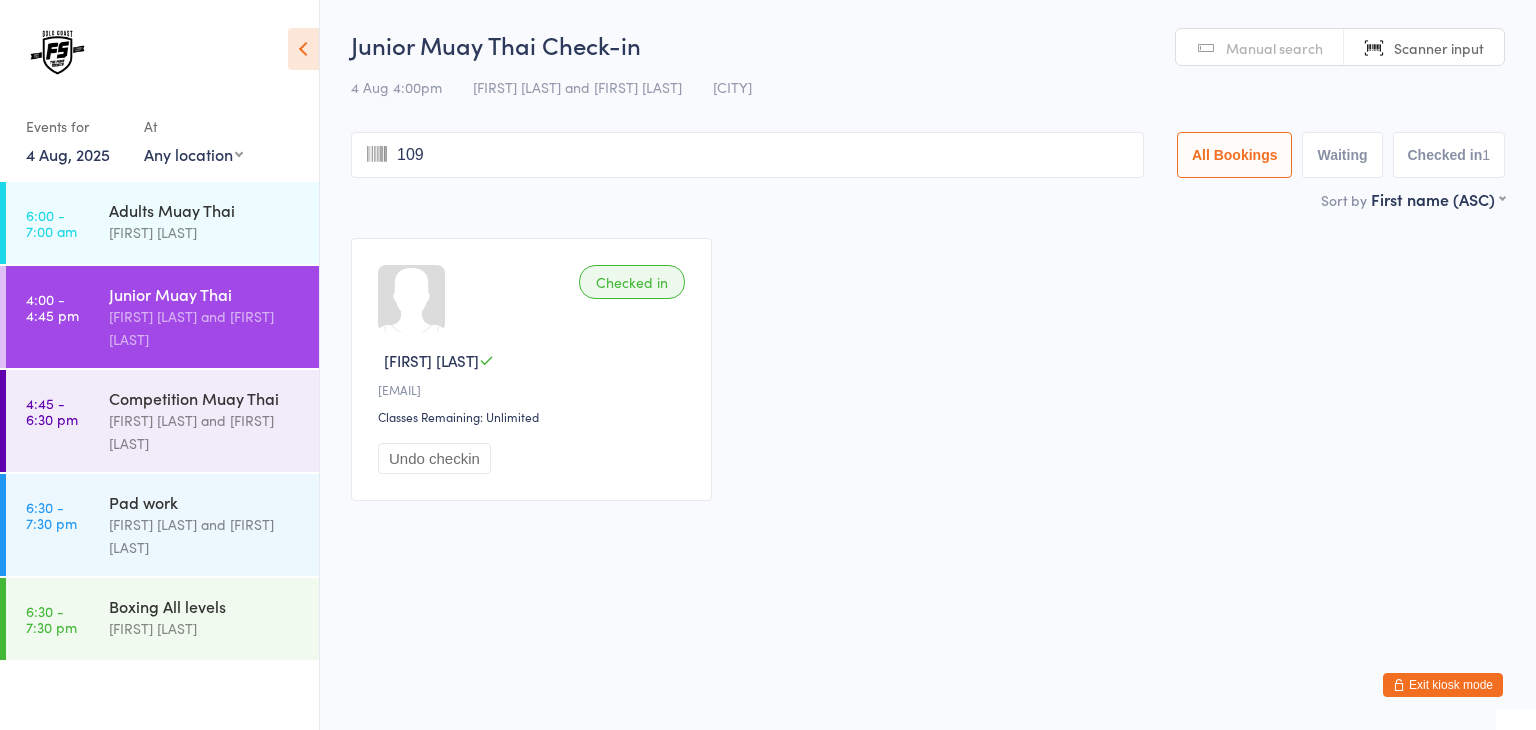 type on "1095" 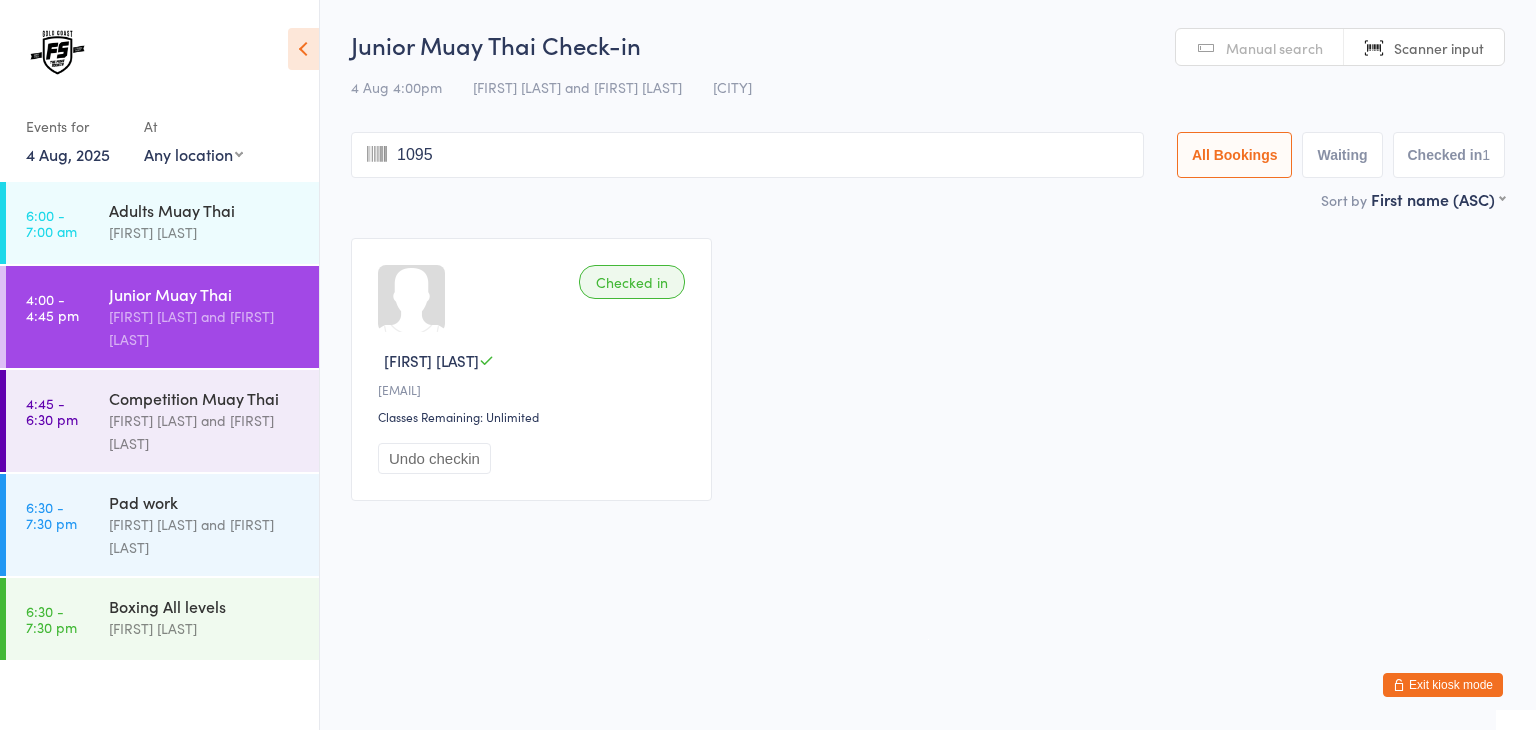 type 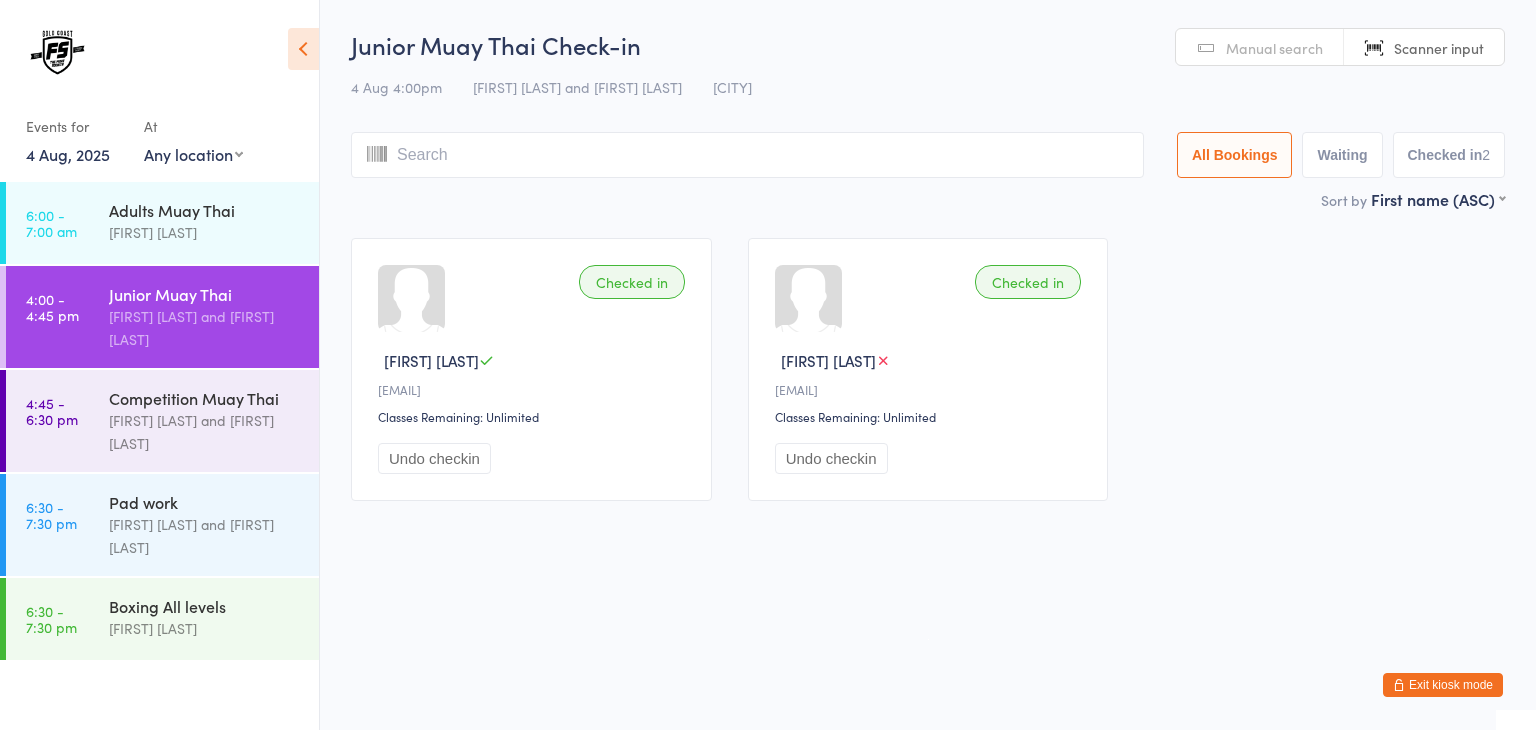click at bounding box center [747, 155] 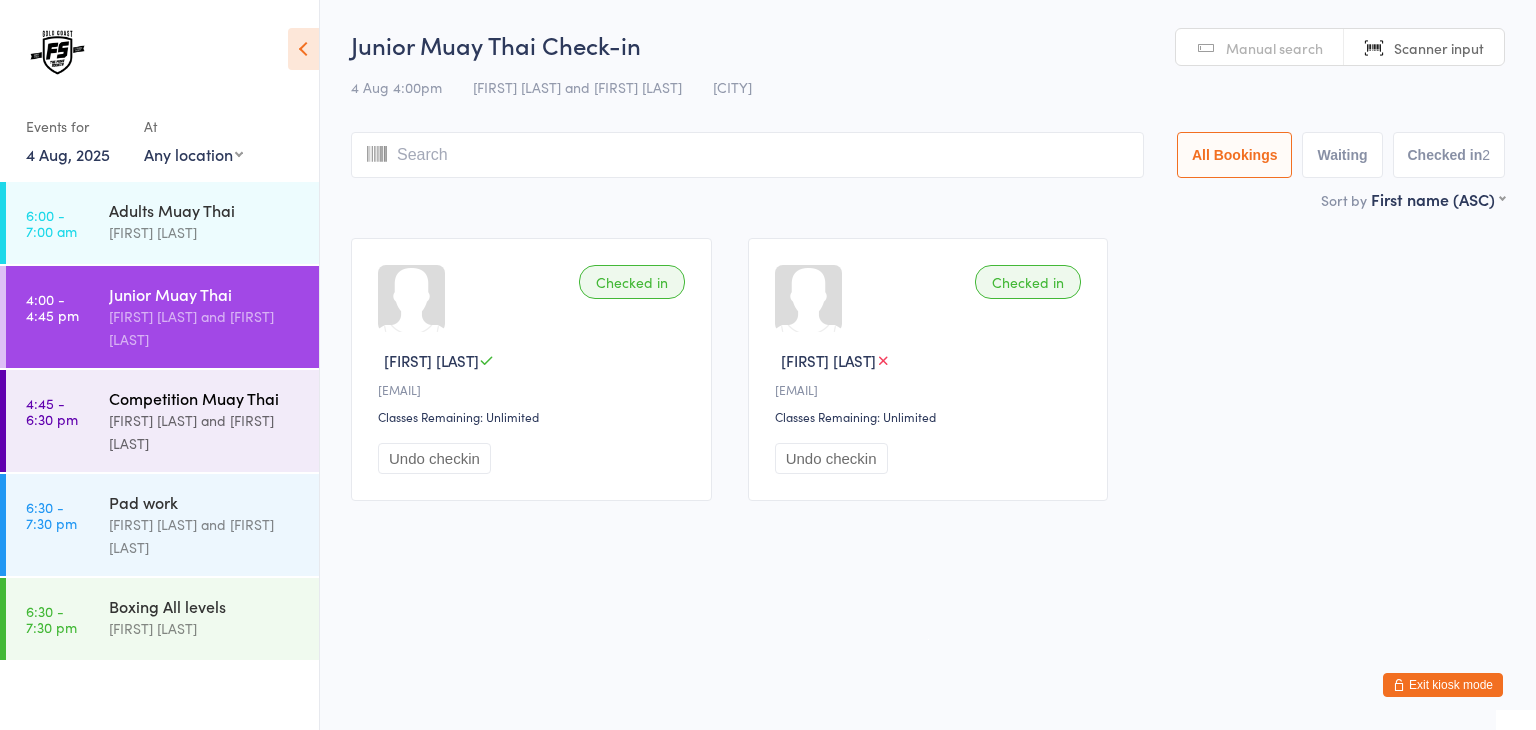 click on "[FIRST] [LAST] and [FIRST] [LAST]" at bounding box center [205, 432] 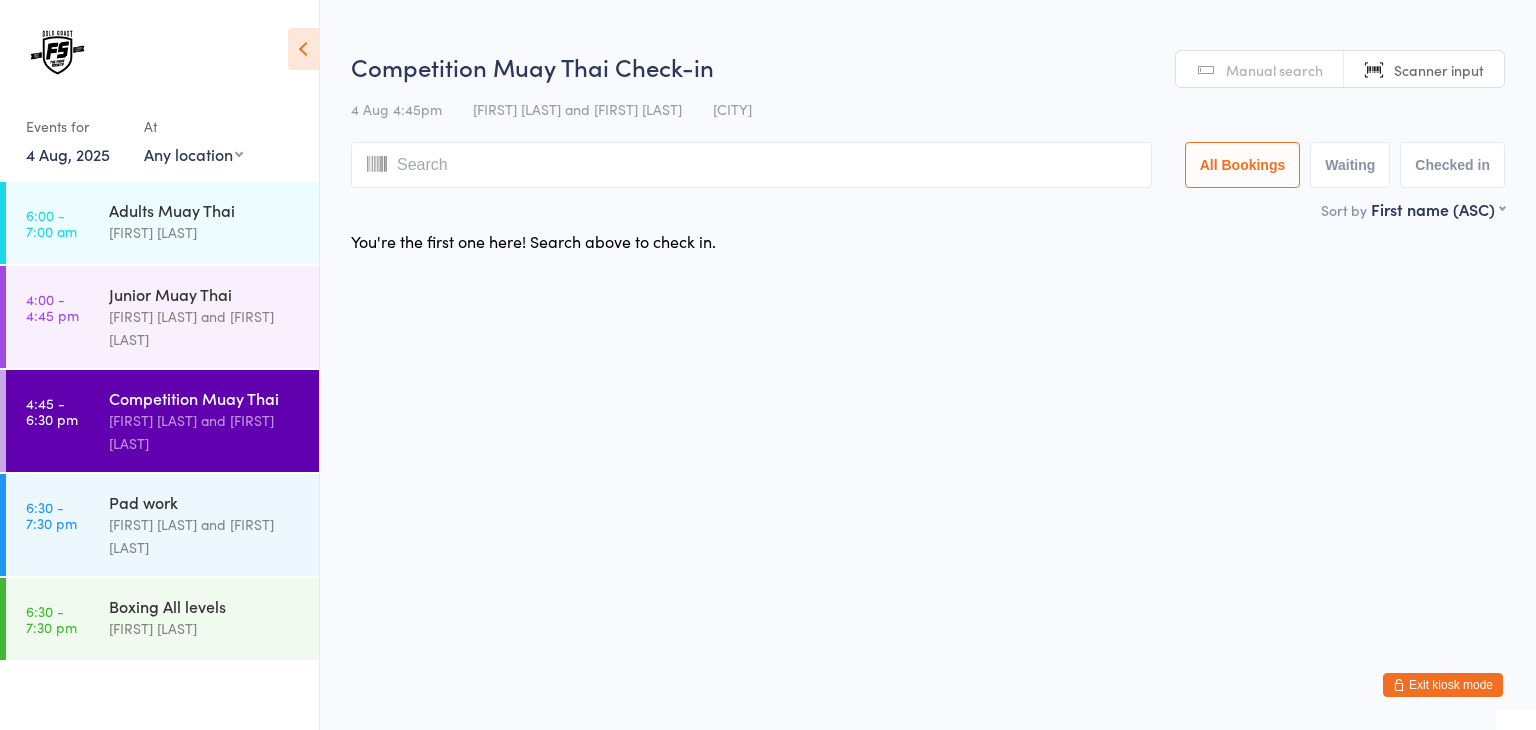 click at bounding box center [751, 165] 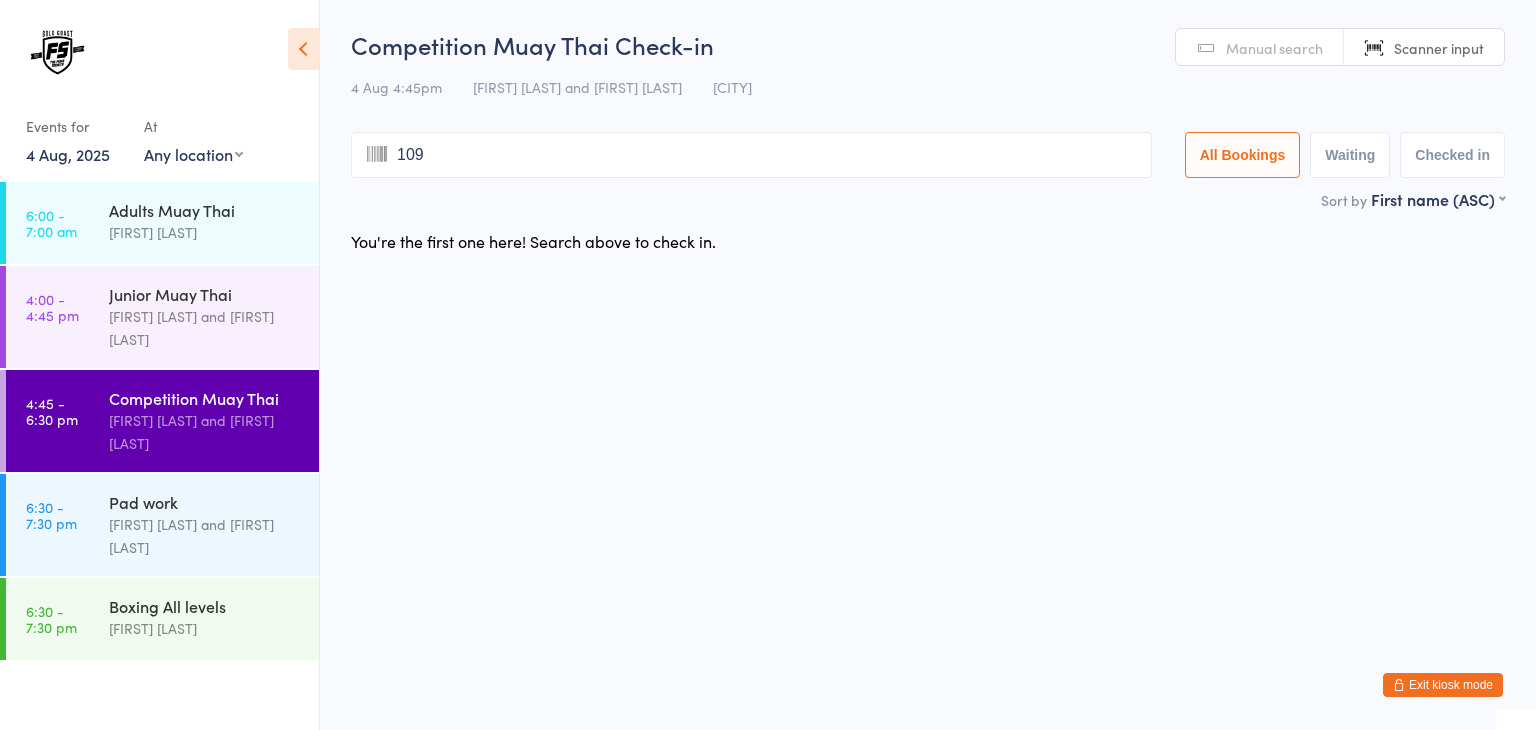 type on "1091" 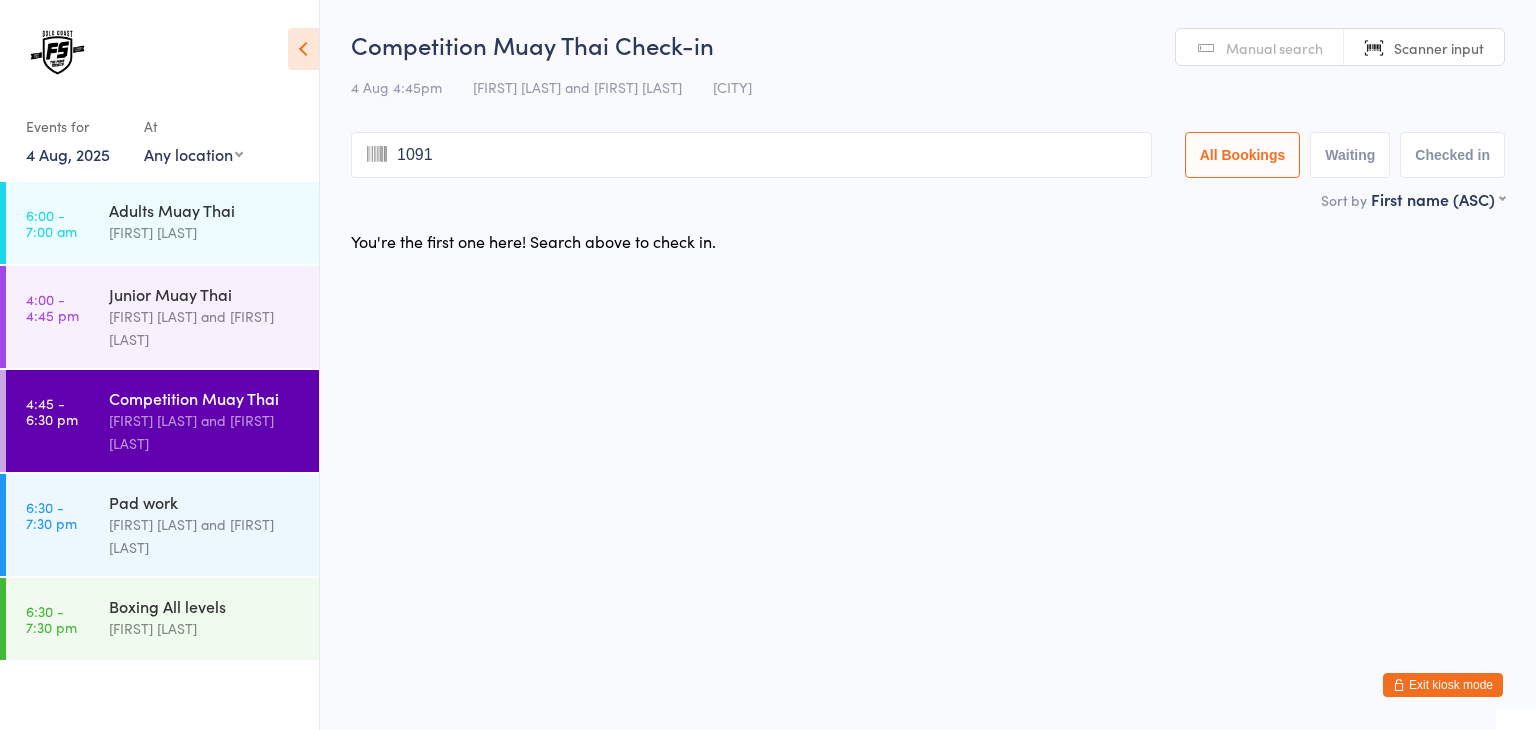 type 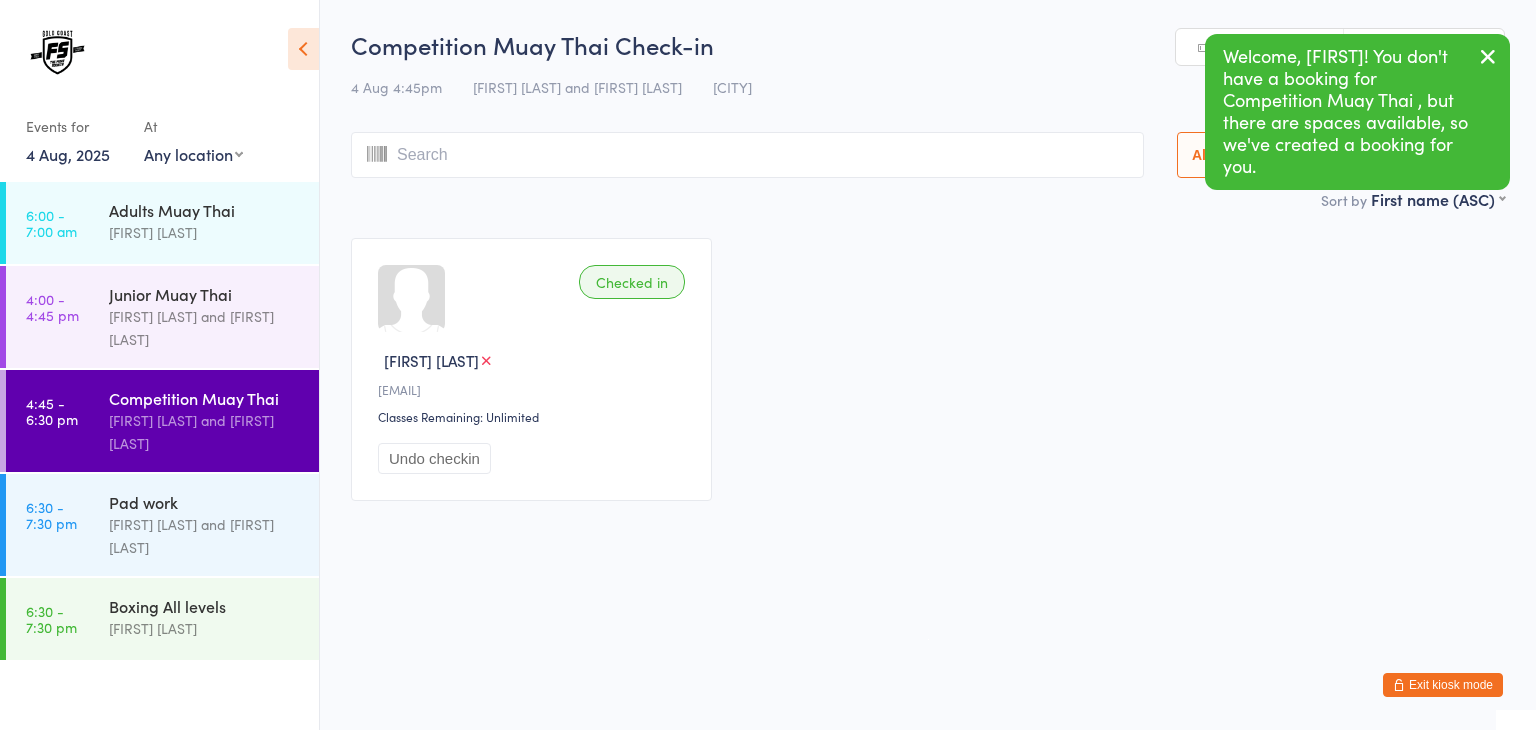 click on "You have now entered Kiosk Mode. Members will be able to check themselves in using the search field below. Click "Exit kiosk mode" below to exit Kiosk Mode at any time. Welcome, [FIRST]! You don't have a booking for Competition Muay Thai , but there are spaces available, so we've created a booking for you. Events for 4 Aug, 2025 4 Aug, 2025
August 2025
Sun Mon Tue Wed Thu Fri Sat
31
27
28
29
30
31
01
02
32
03
04
05
06
07
08
09
33
10
11
12
13
14
15
16
34
17 18 19" at bounding box center [768, 365] 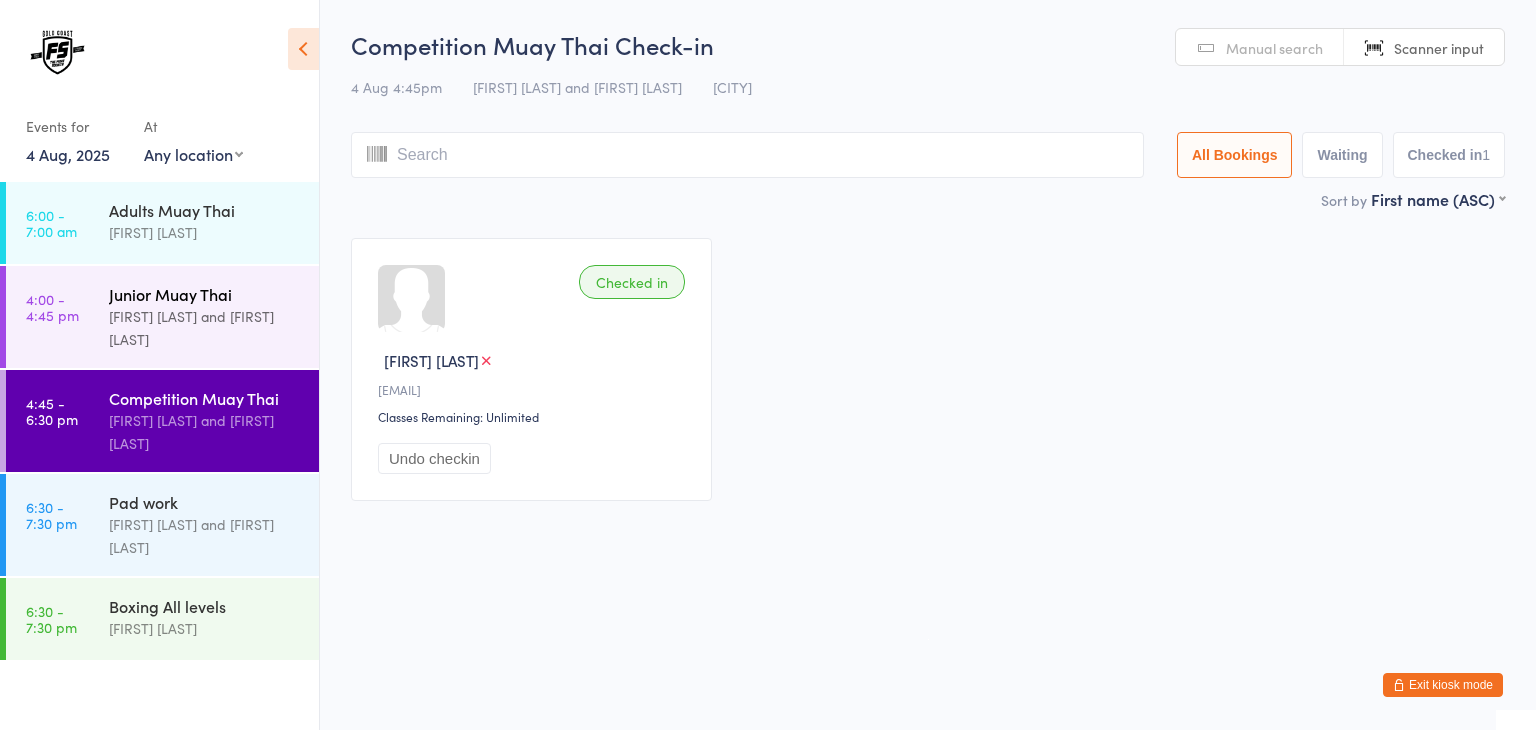 click on "[FIRST] [LAST] and [FIRST] [LAST]" at bounding box center (205, 328) 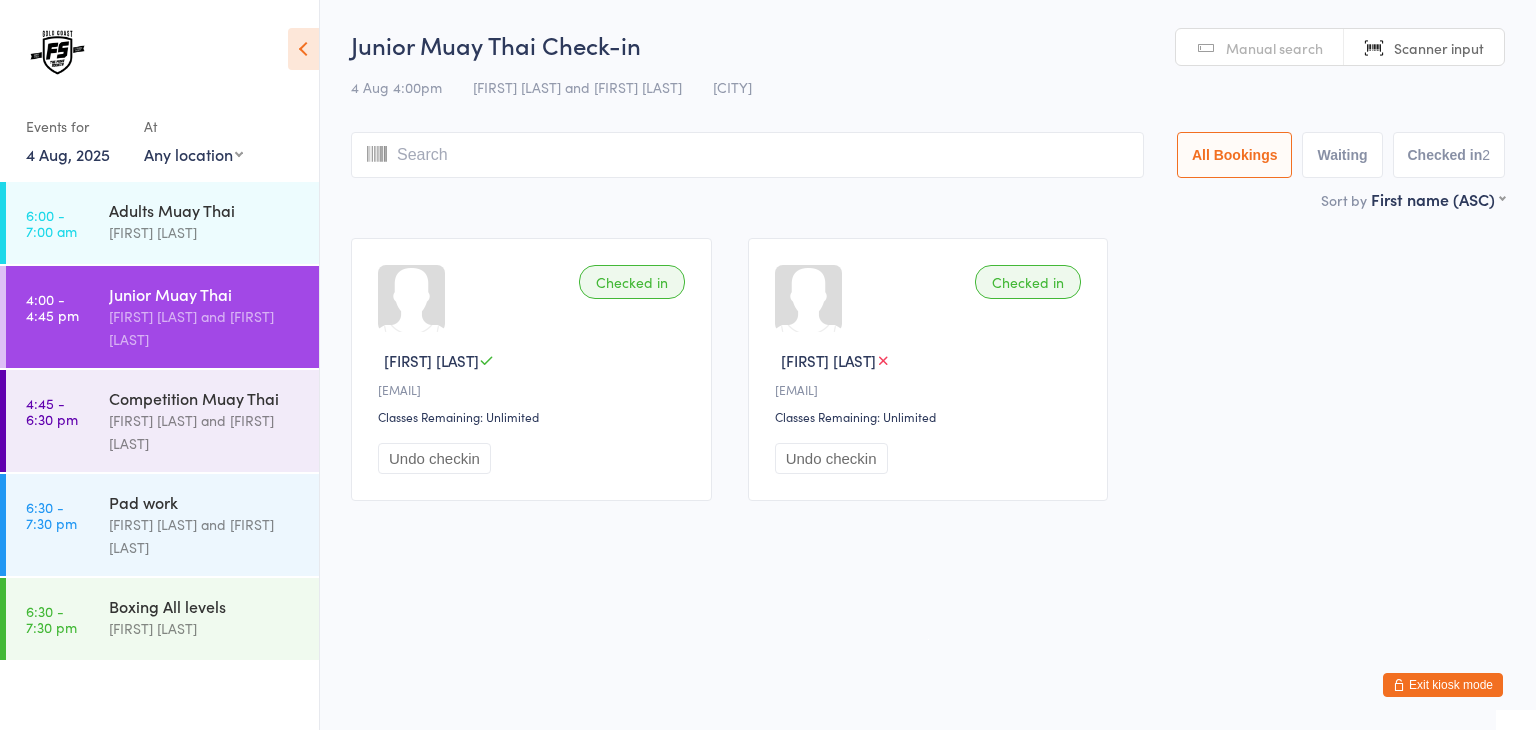 click at bounding box center [747, 155] 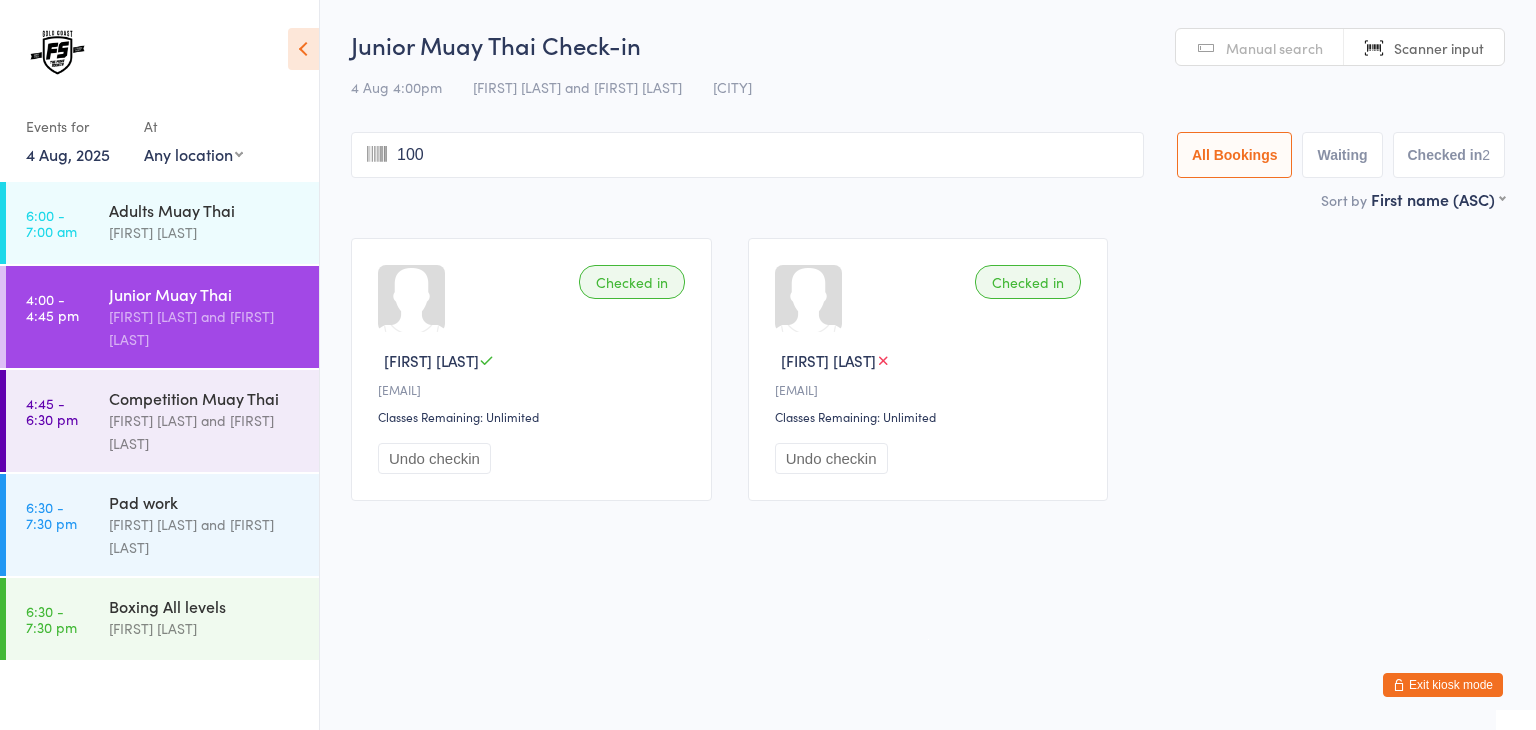 type on "1001" 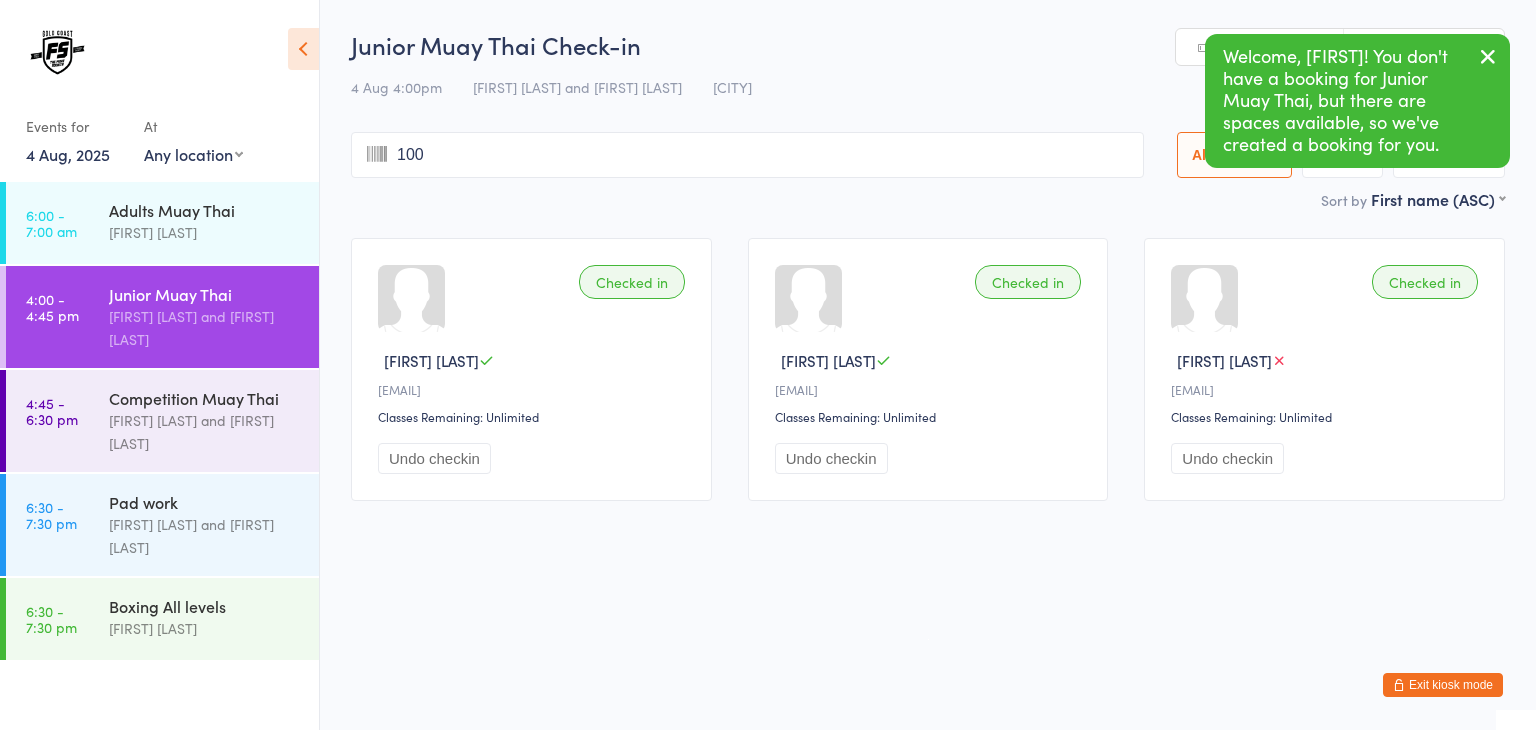 type on "1004" 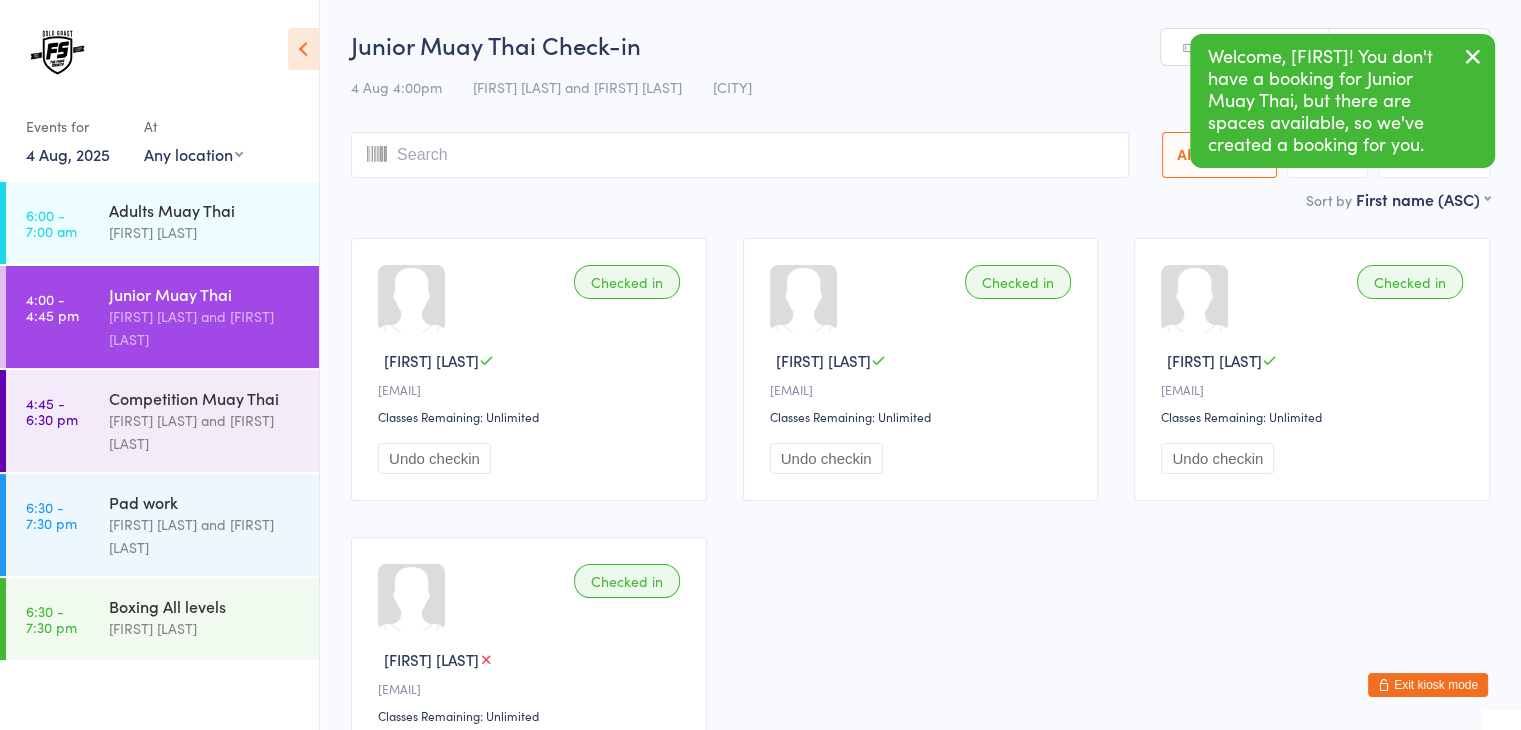 click at bounding box center (740, 155) 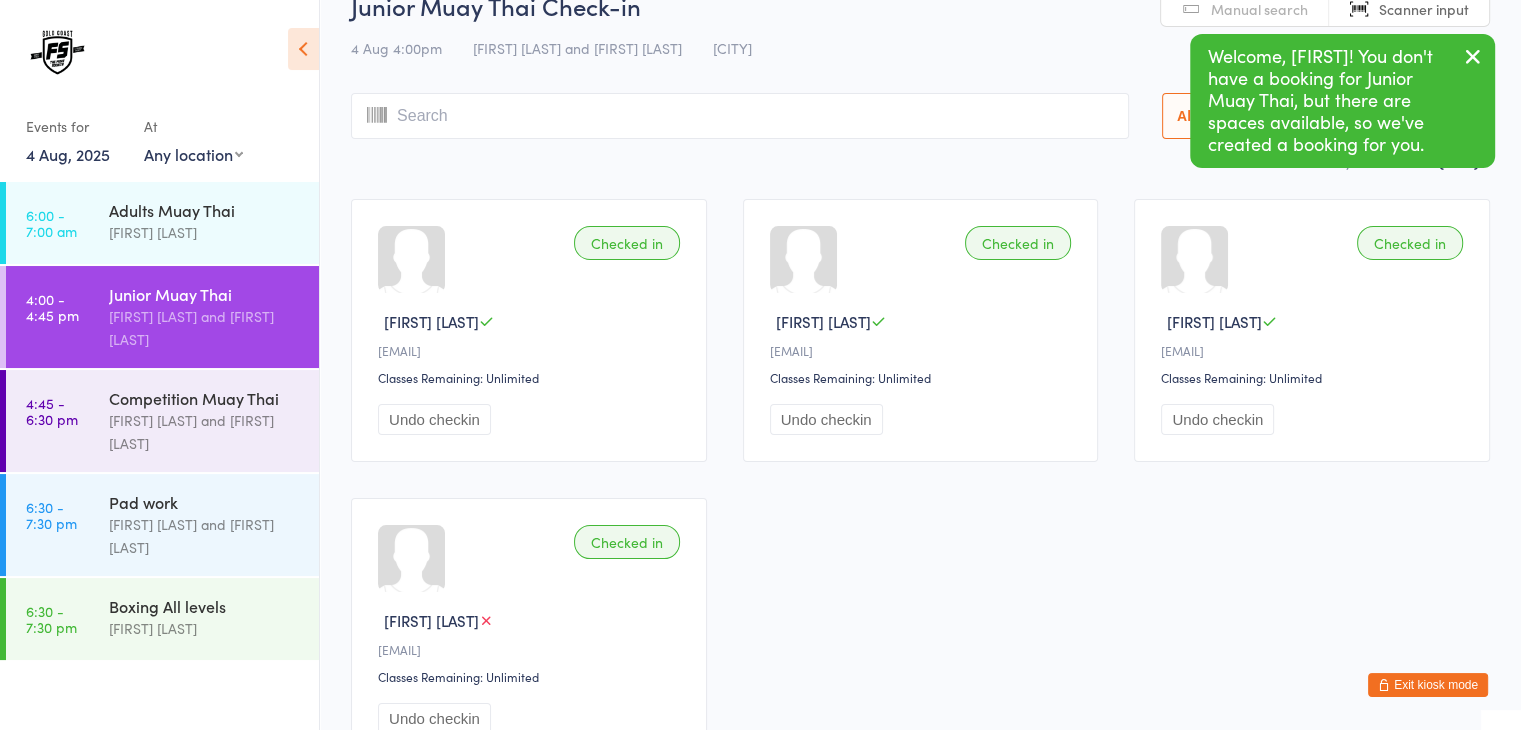 scroll, scrollTop: 132, scrollLeft: 0, axis: vertical 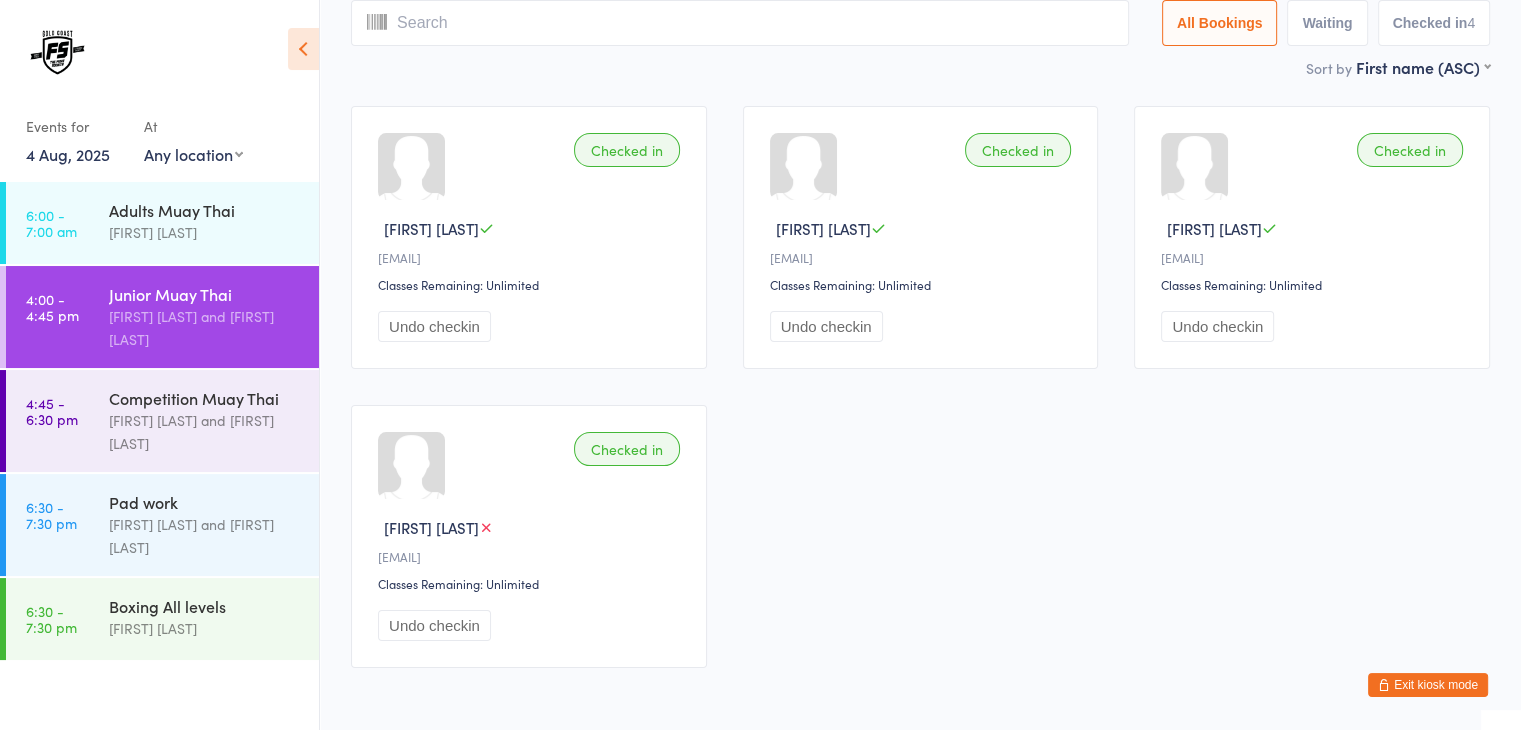click at bounding box center (740, 23) 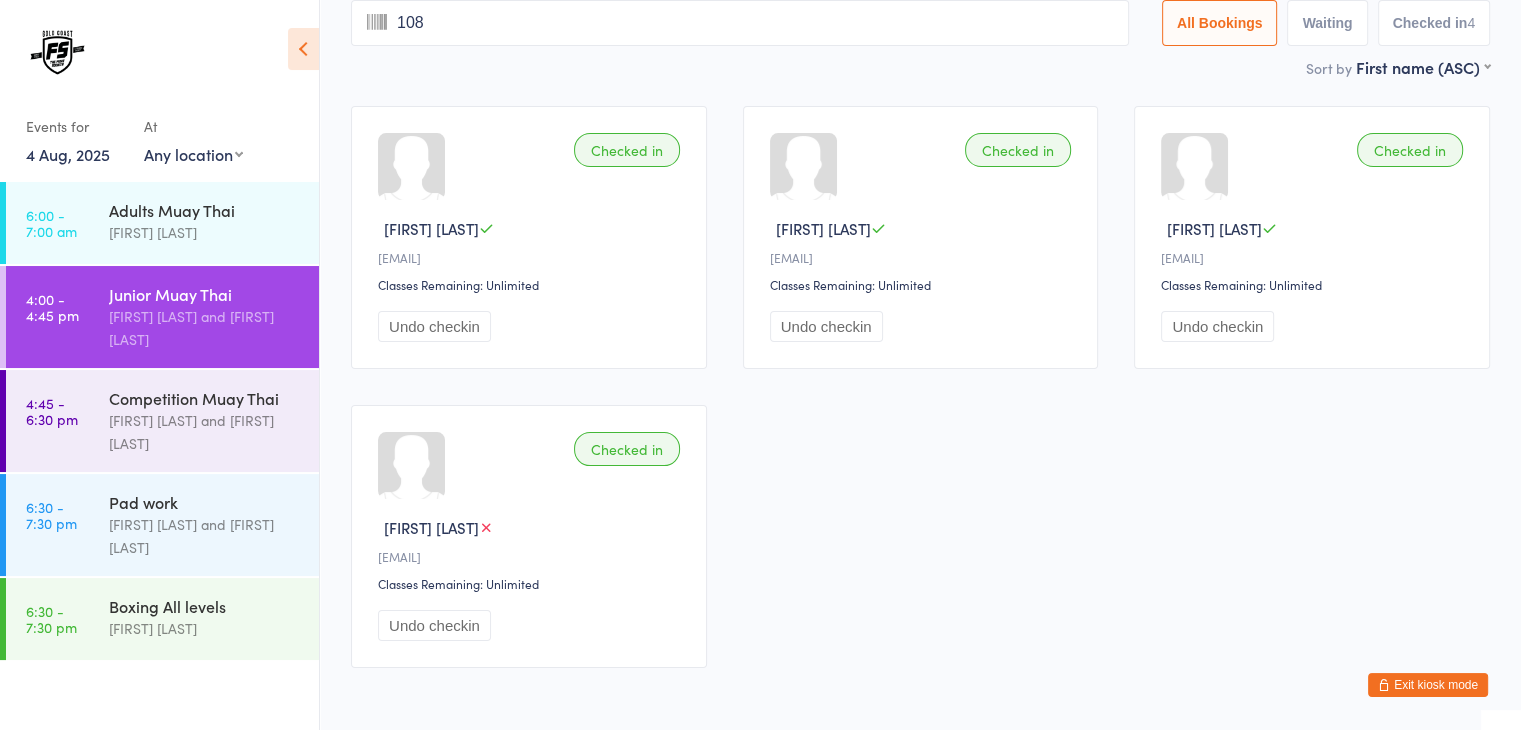 type on "1085" 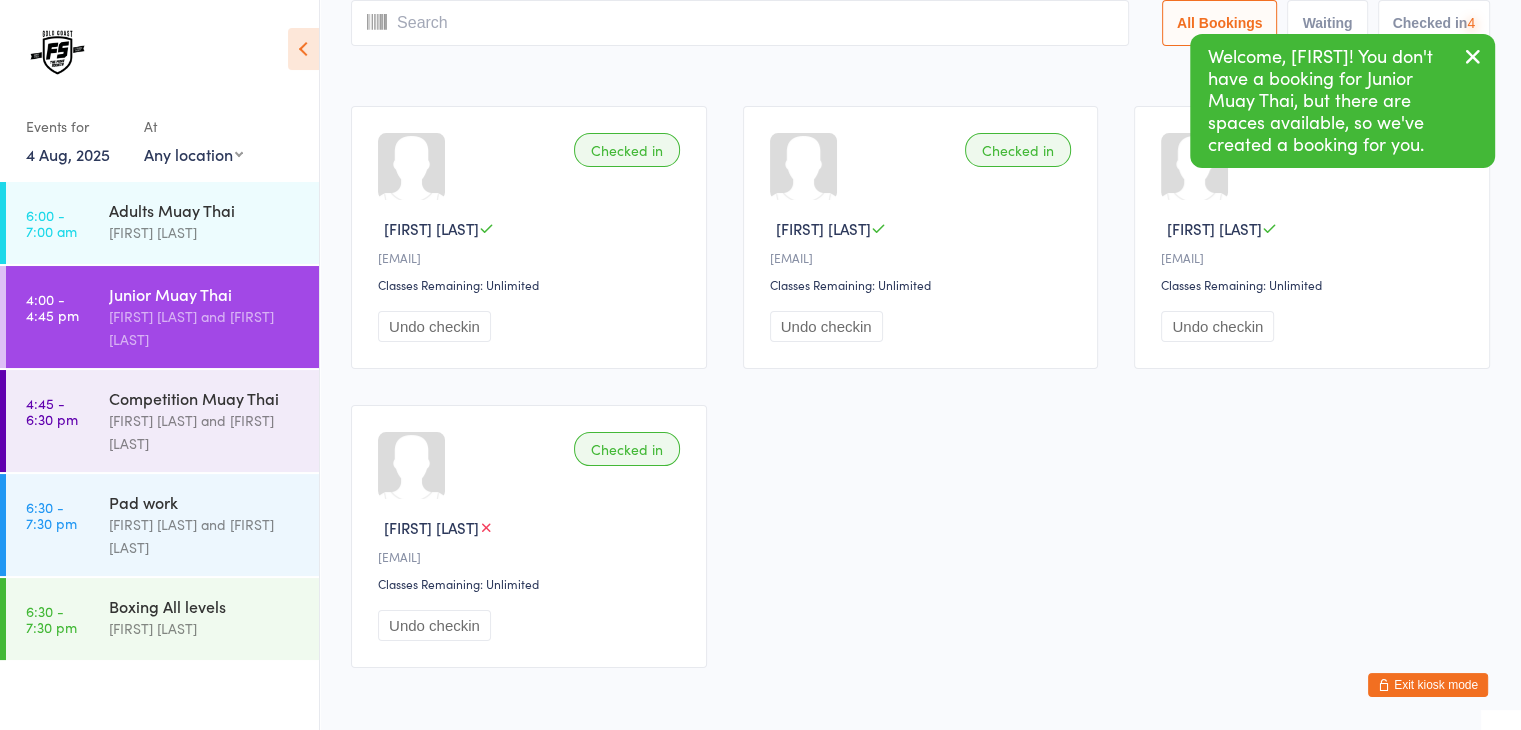 scroll, scrollTop: 0, scrollLeft: 0, axis: both 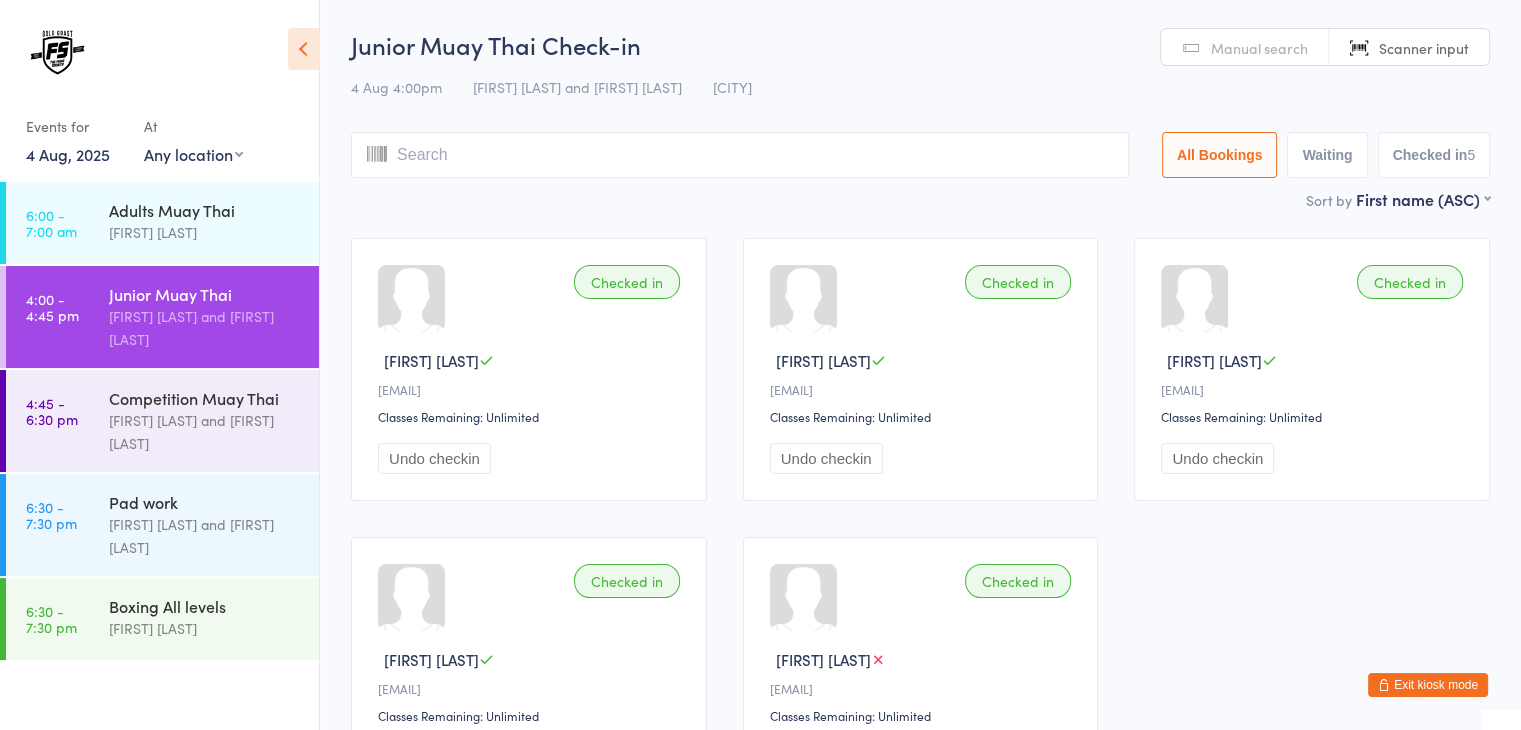 click on "Manual search" at bounding box center (1245, 48) 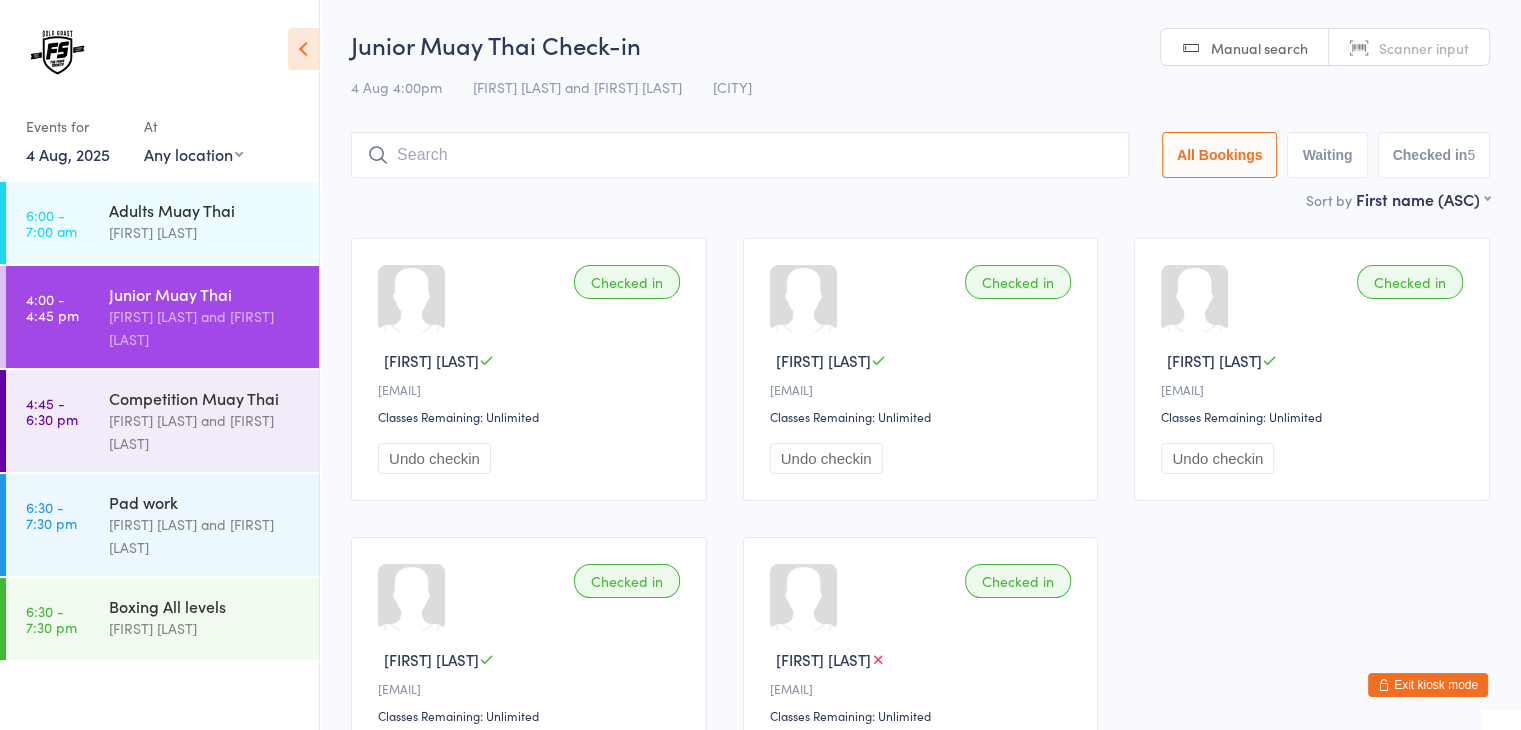 click at bounding box center [740, 155] 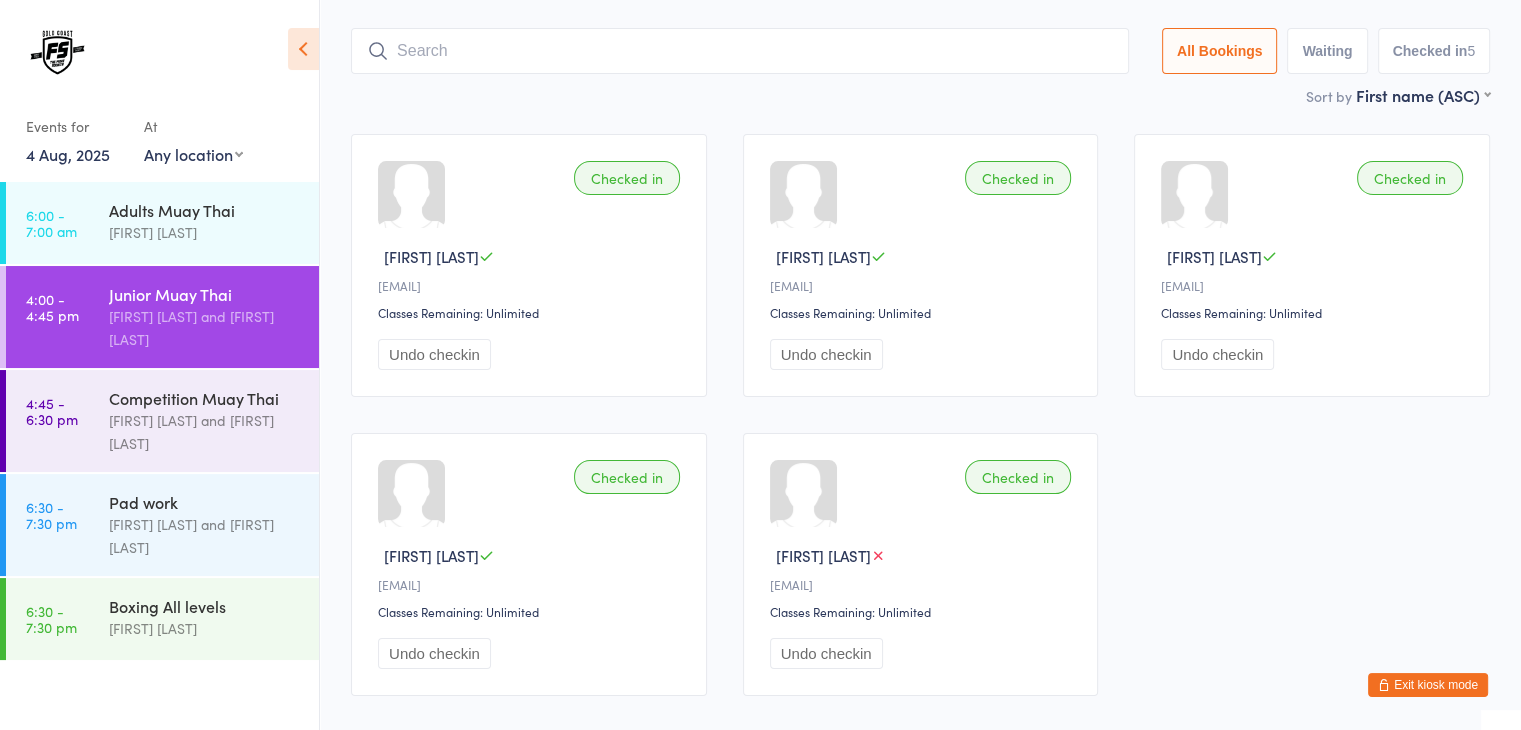 scroll, scrollTop: 132, scrollLeft: 0, axis: vertical 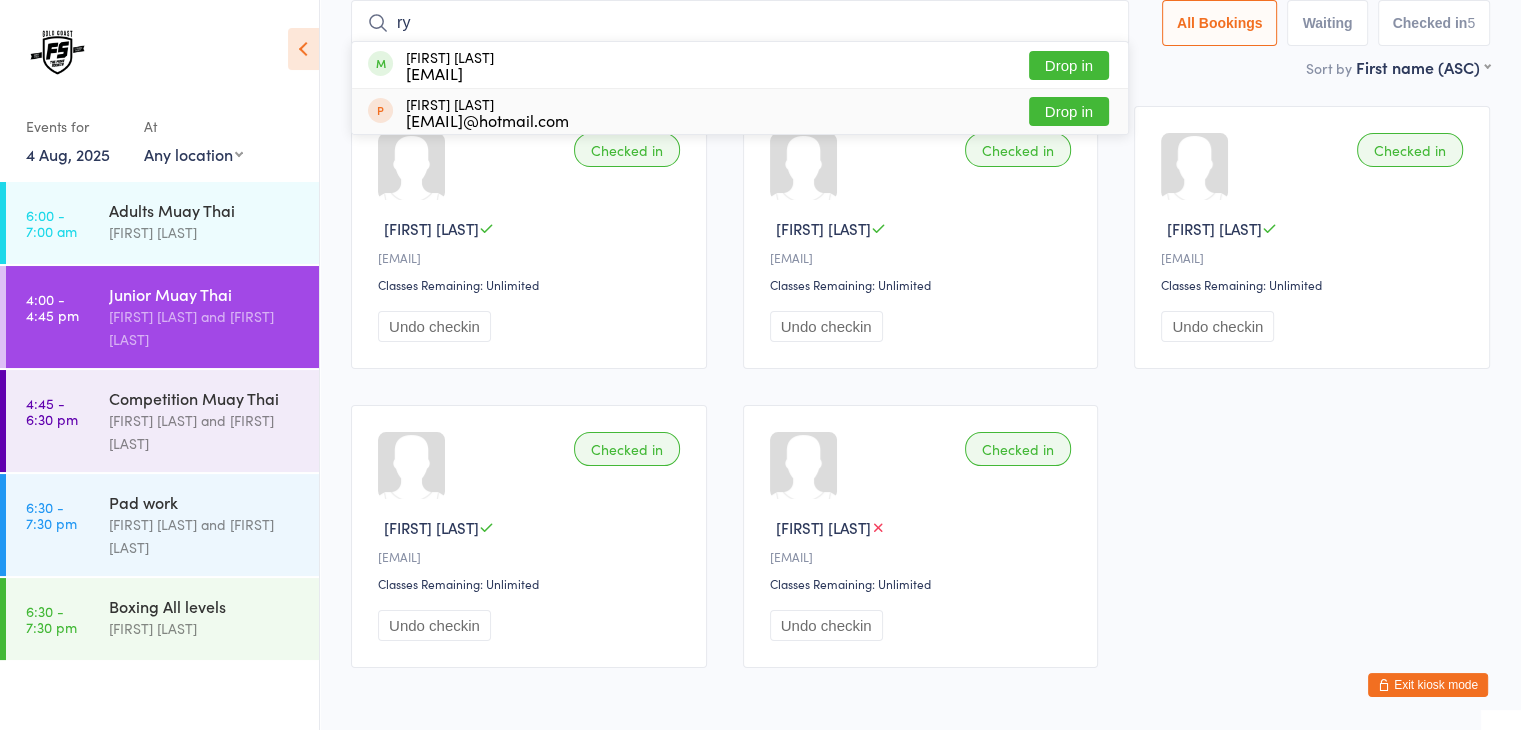 click on "Checked in [FIRST] [LAST]  [EMAIL] Classes Remaining: Unlimited   Undo checkin" at bounding box center (921, 237) 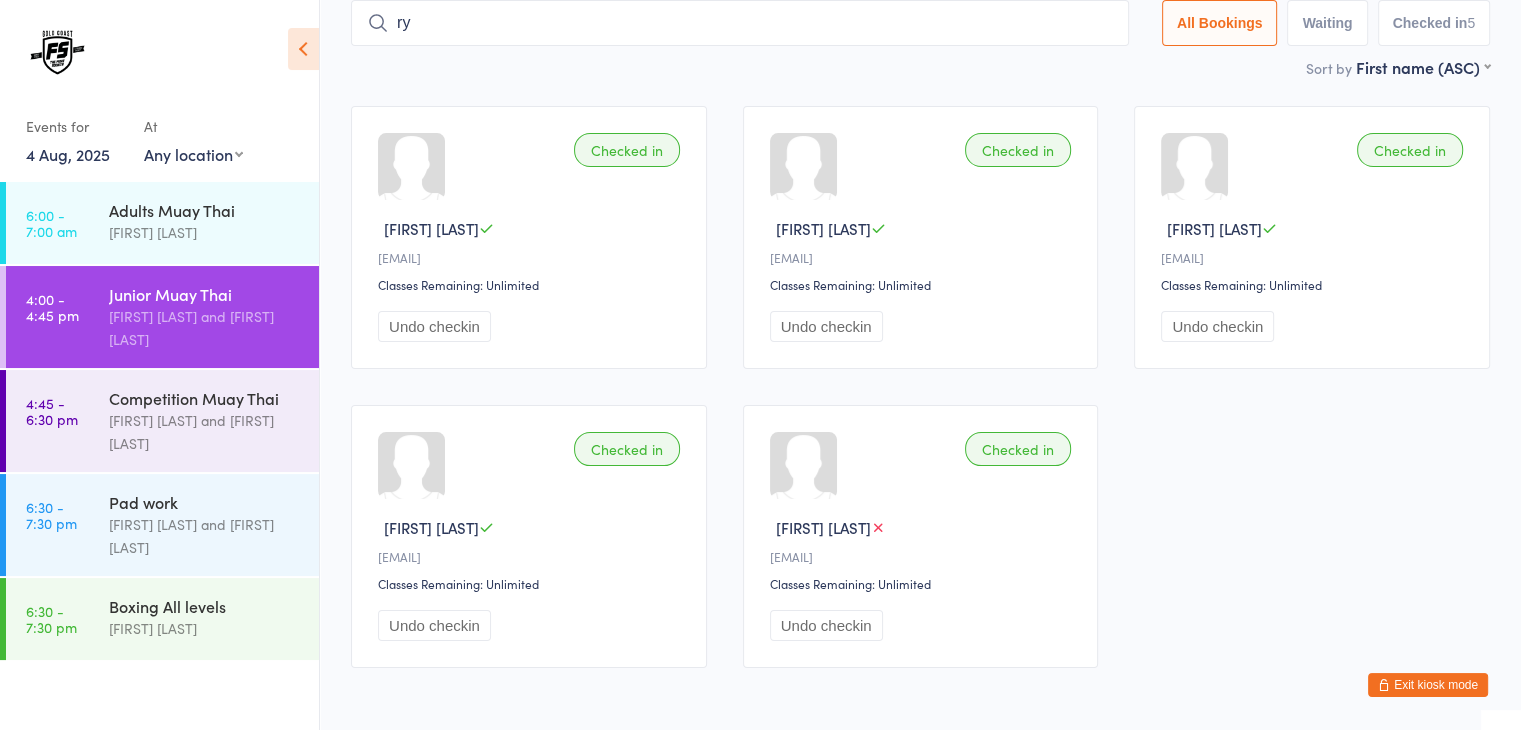 click on "ry" at bounding box center (740, 23) 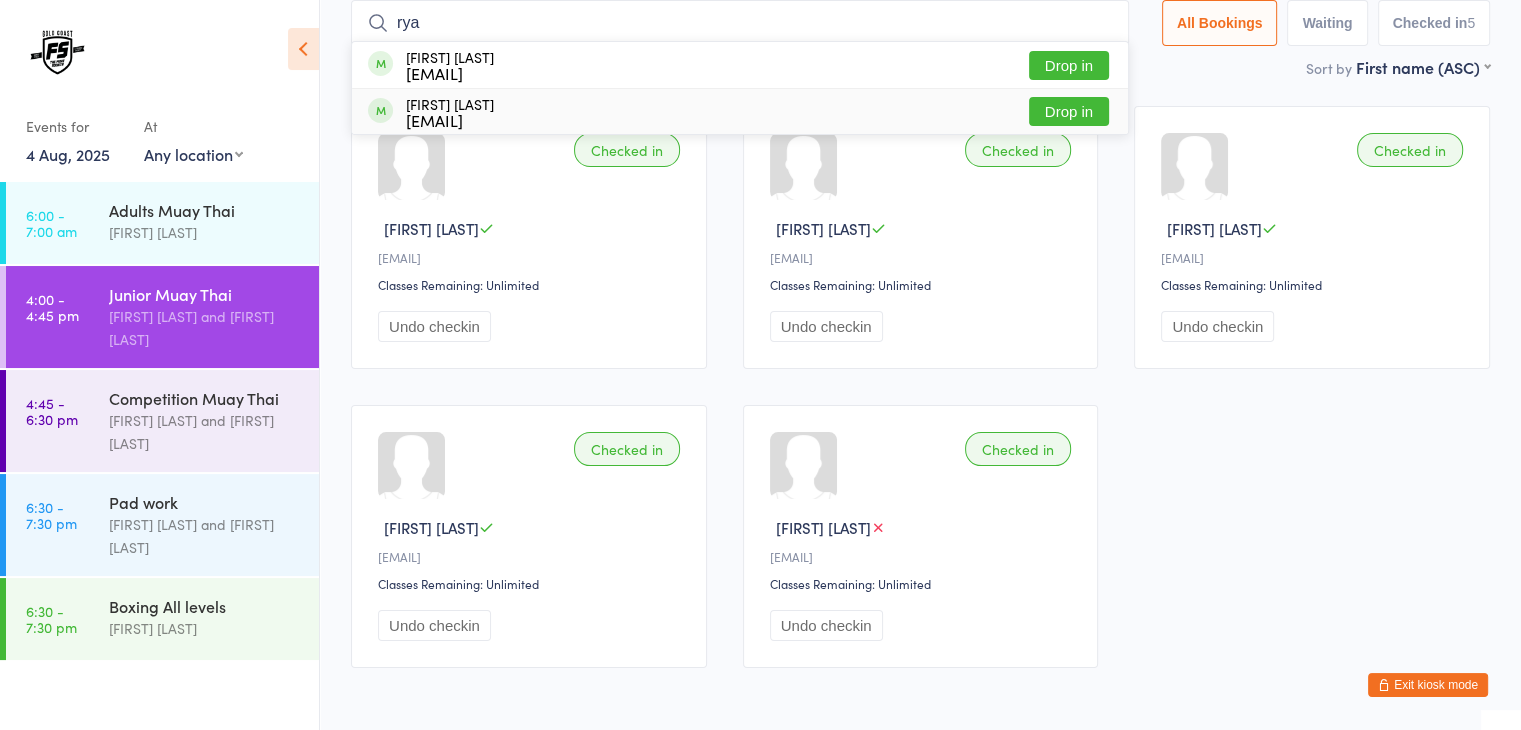 type on "rya" 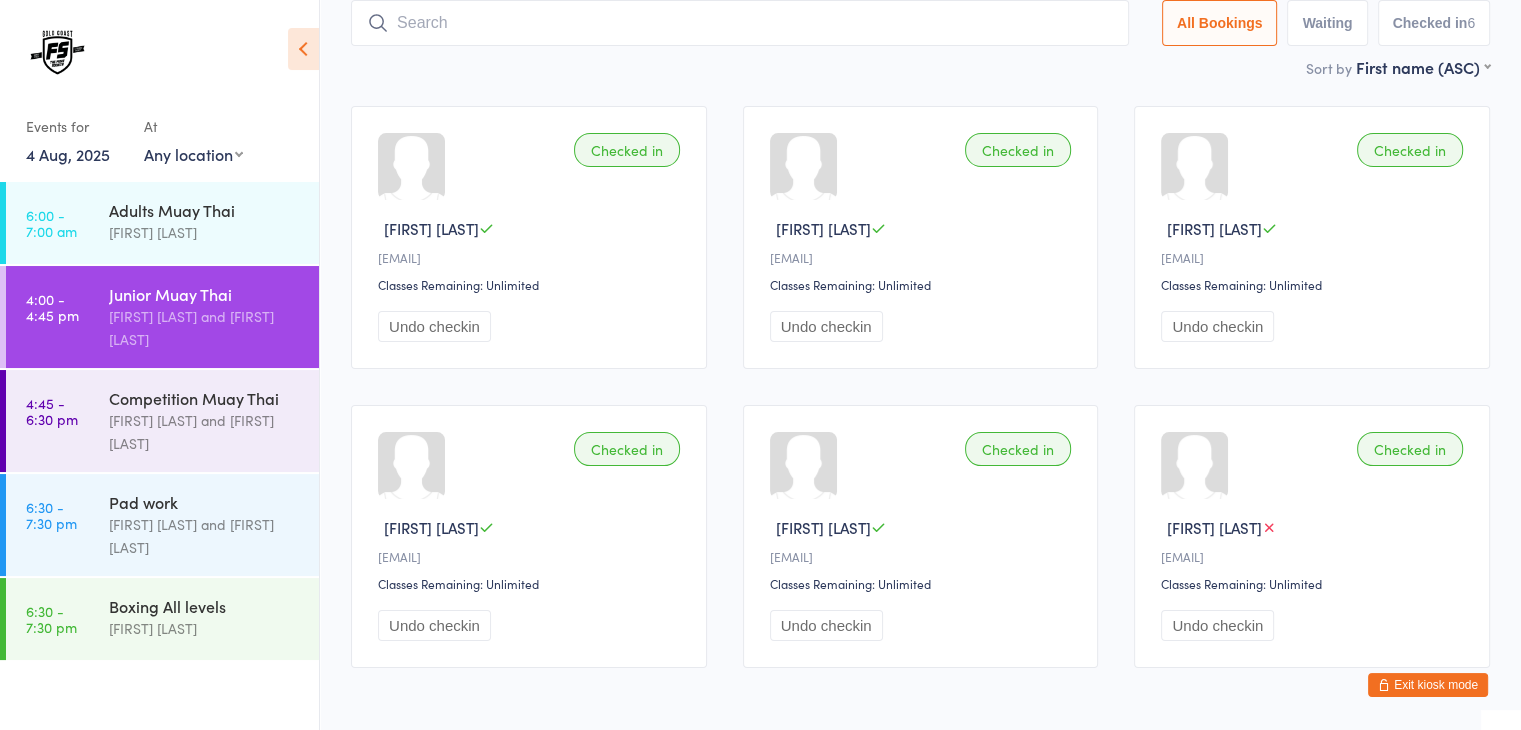 scroll, scrollTop: 0, scrollLeft: 0, axis: both 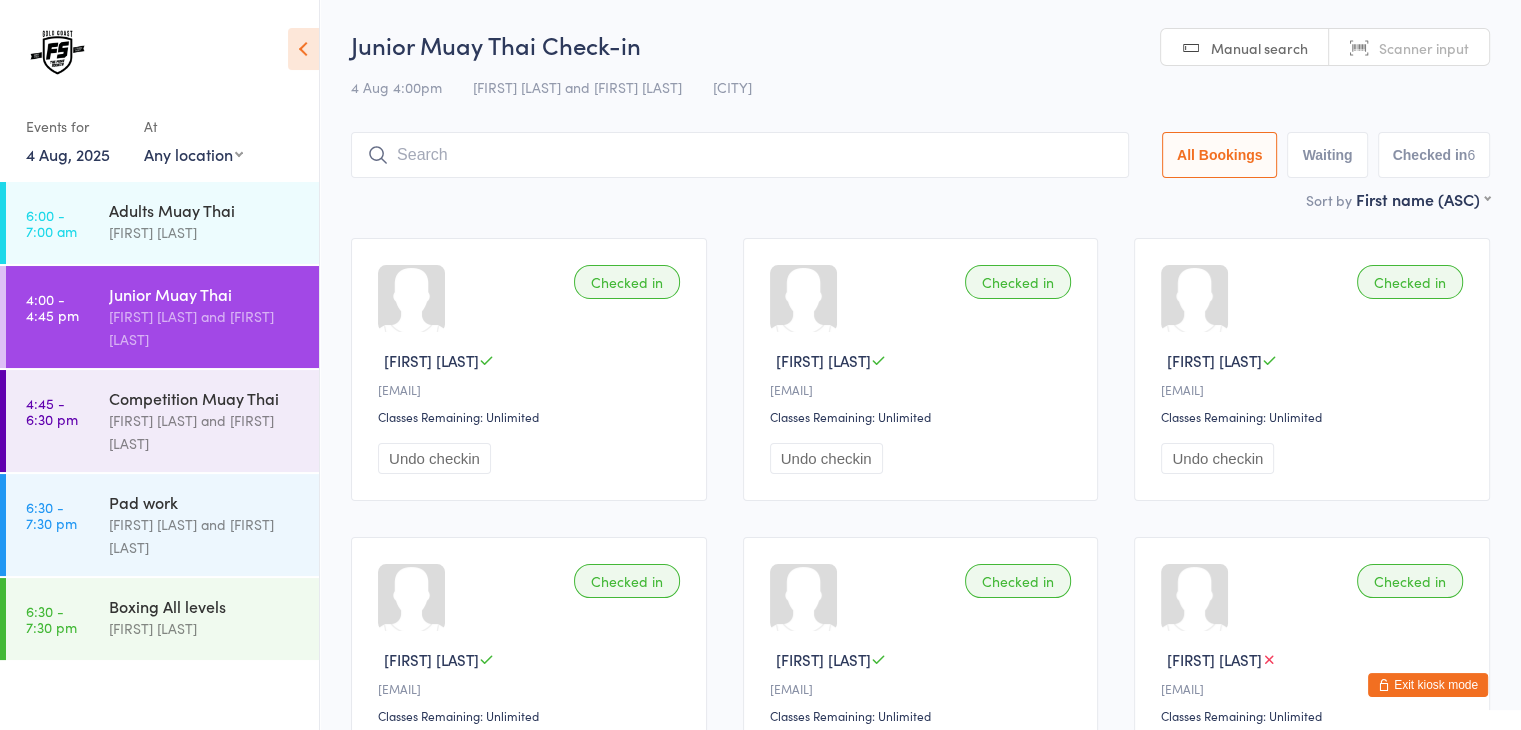 click on "Scanner input" at bounding box center [1424, 48] 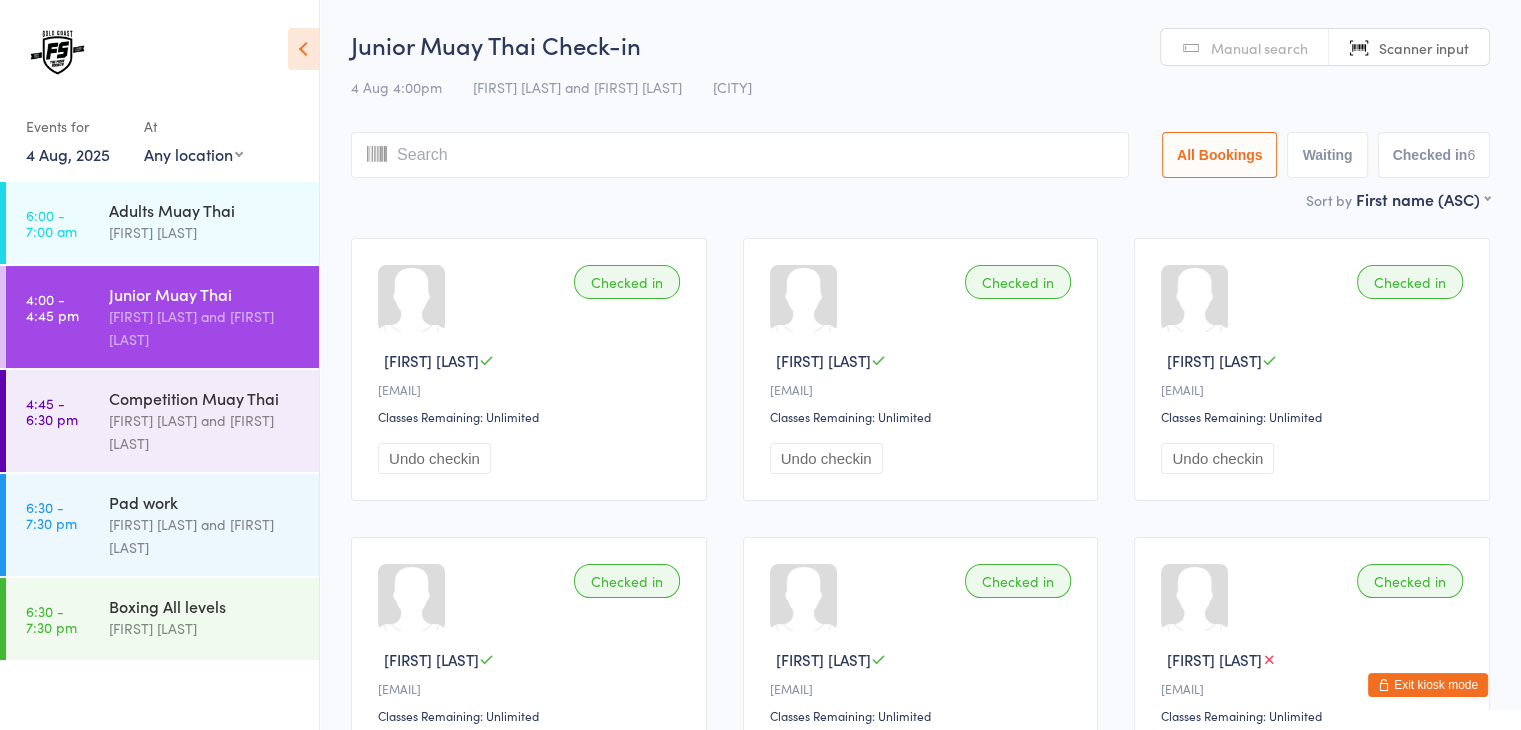 click at bounding box center [740, 155] 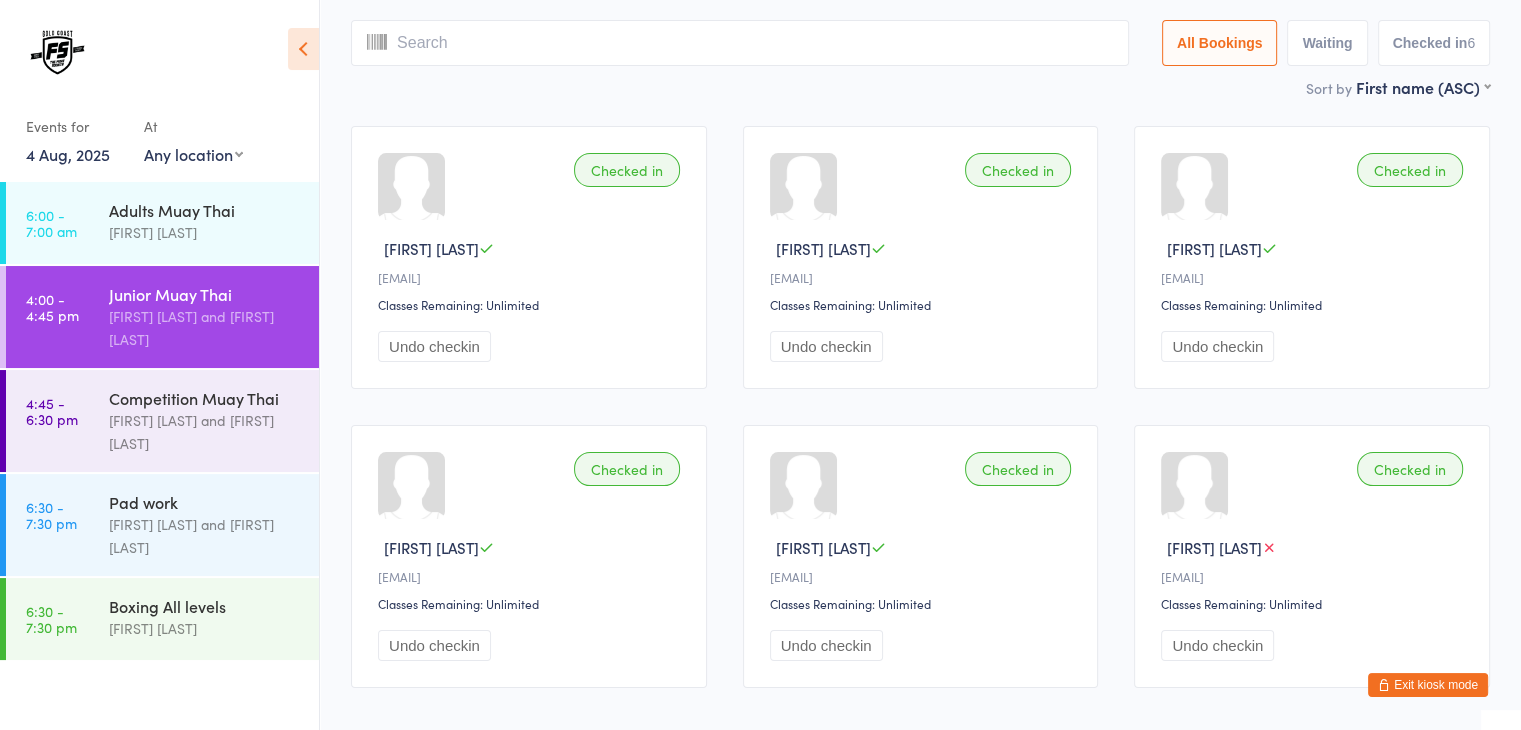 scroll, scrollTop: 132, scrollLeft: 0, axis: vertical 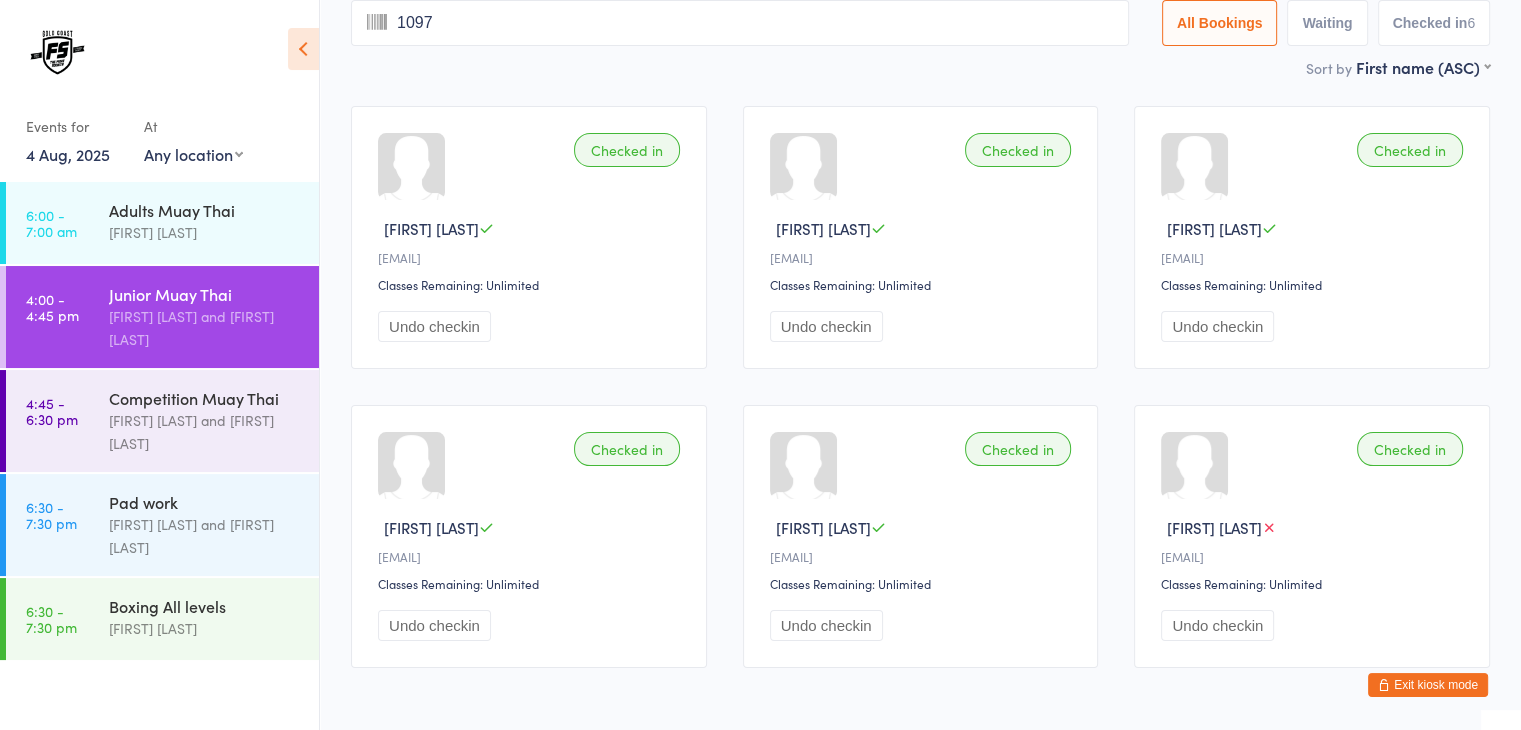 type on "1097" 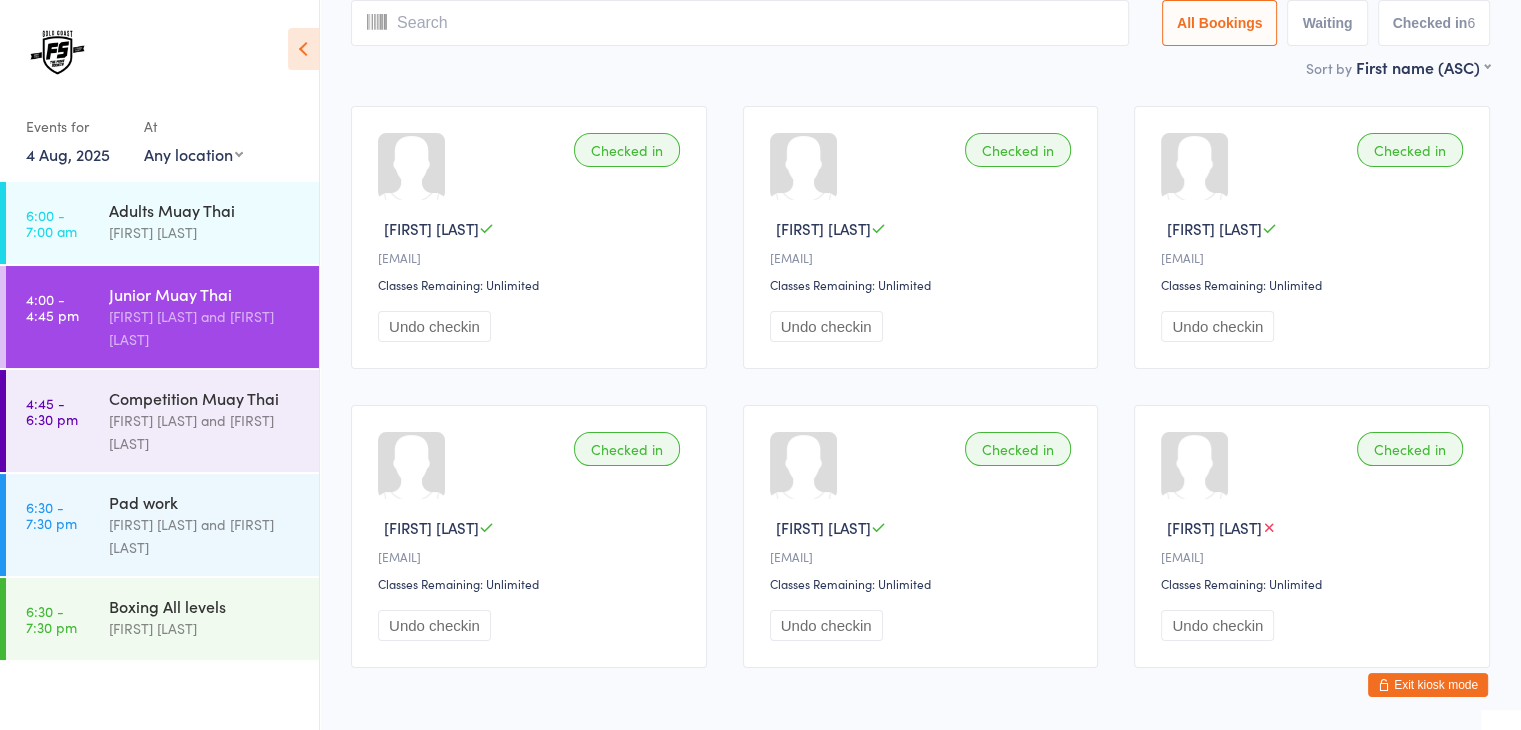 scroll, scrollTop: 0, scrollLeft: 0, axis: both 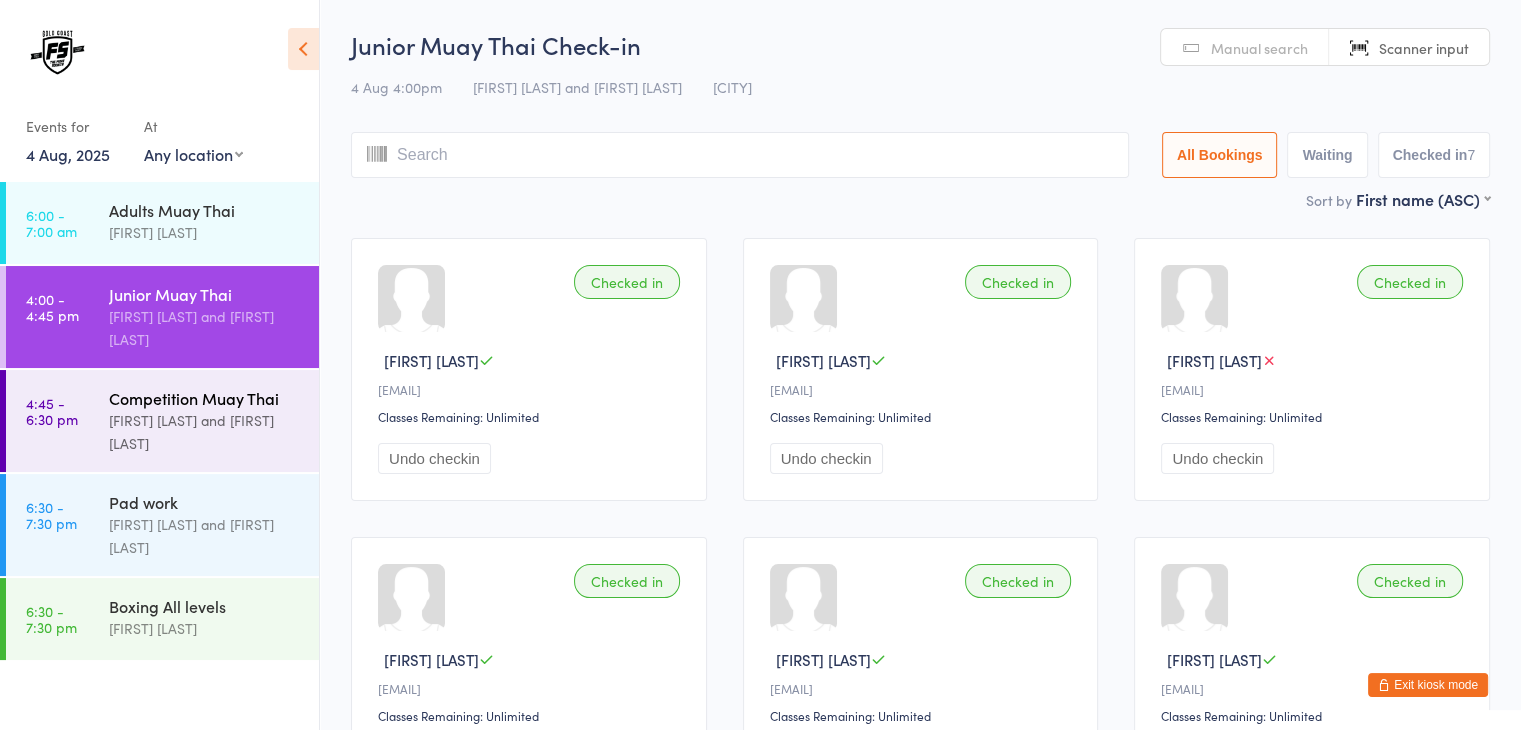 click on "[FIRST] [LAST] and [FIRST] [LAST]" at bounding box center [205, 432] 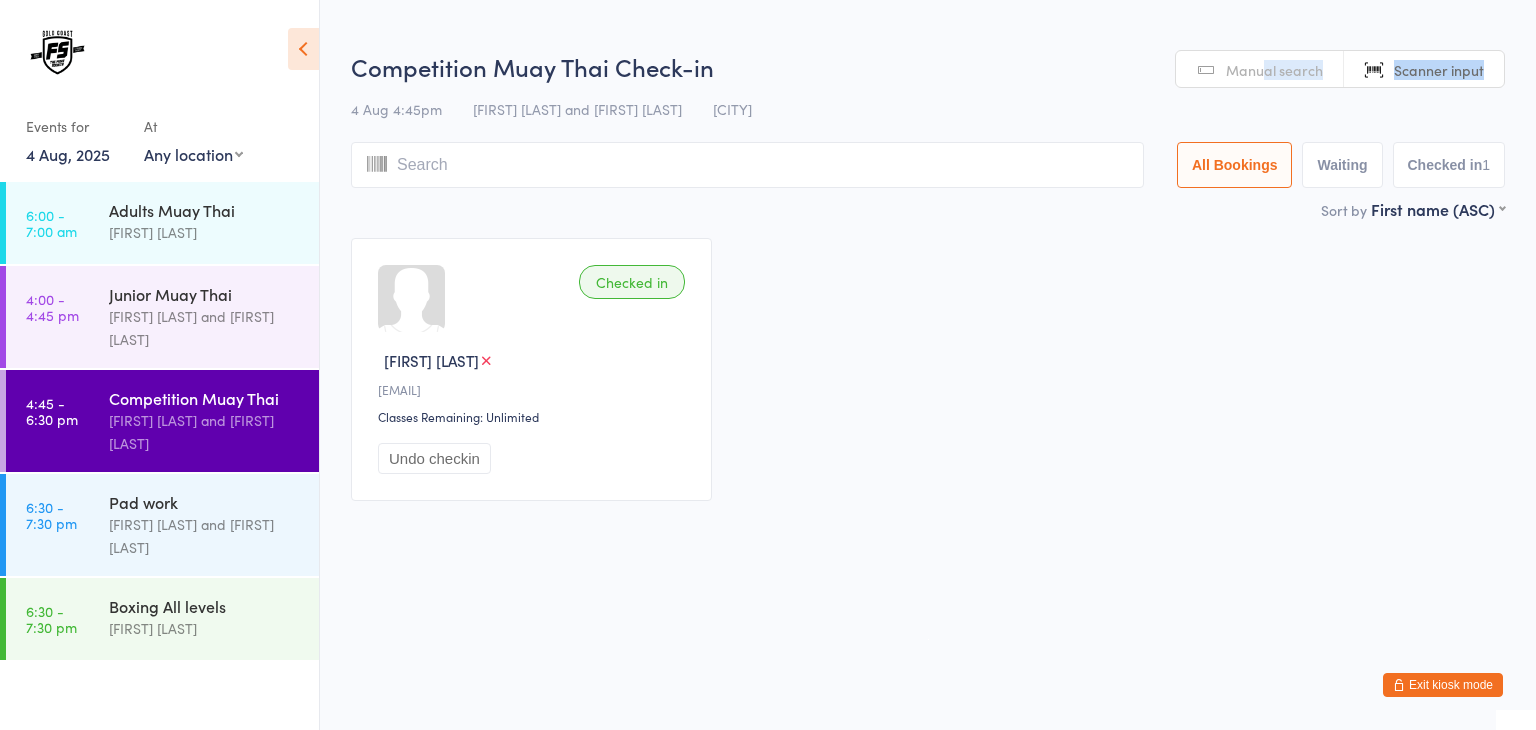 drag, startPoint x: 1269, startPoint y: 62, endPoint x: 1054, endPoint y: 175, distance: 242.88681 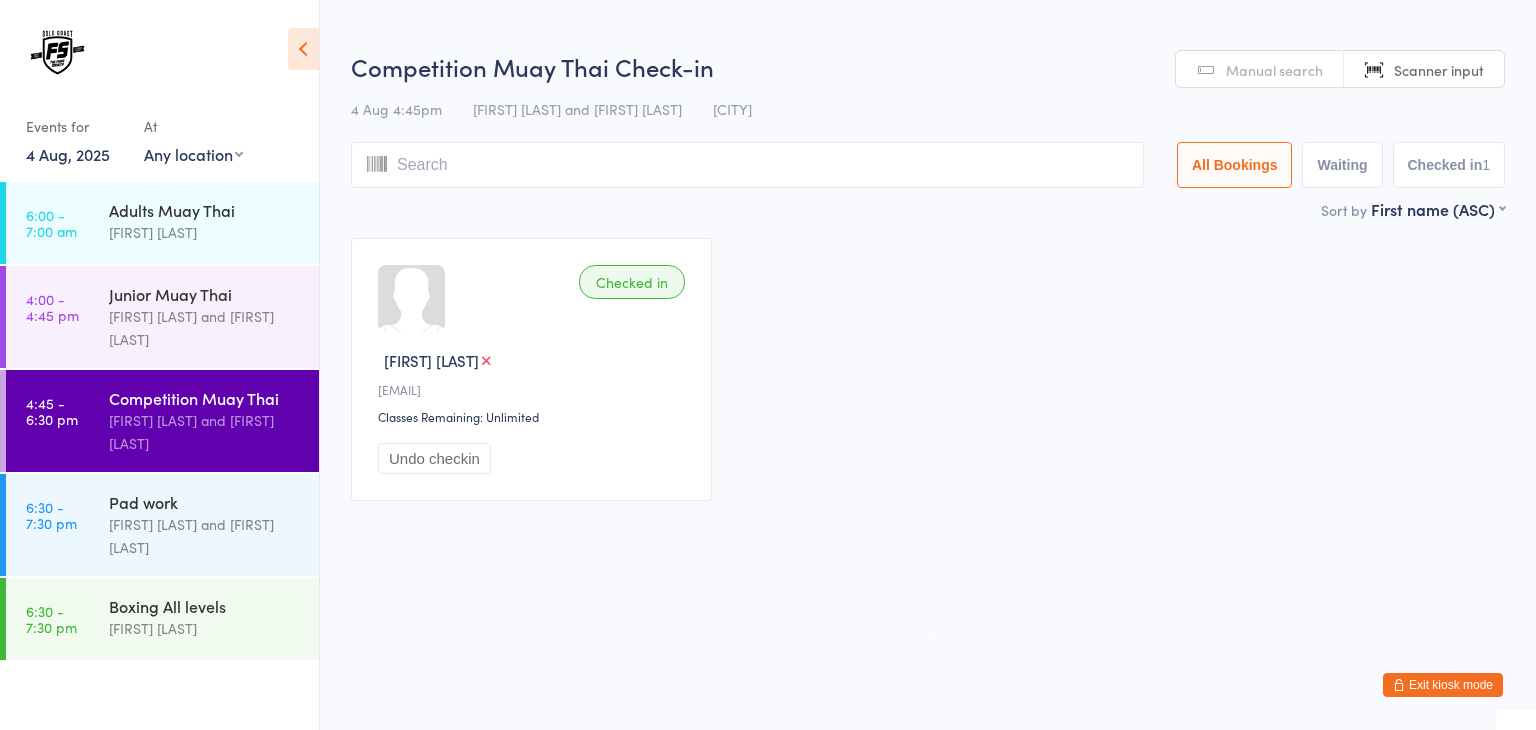 click at bounding box center [747, 165] 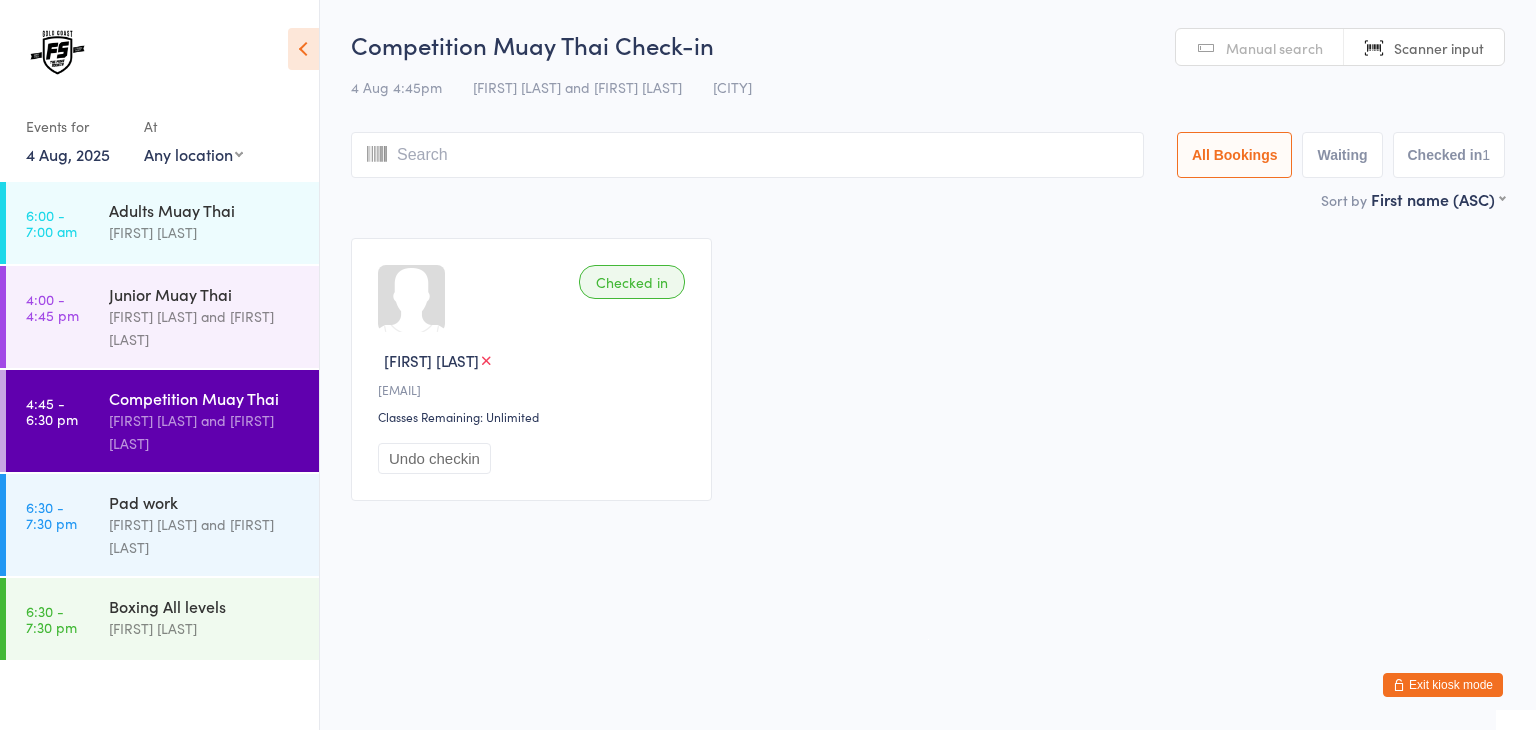 click on "Manual search" at bounding box center [1274, 48] 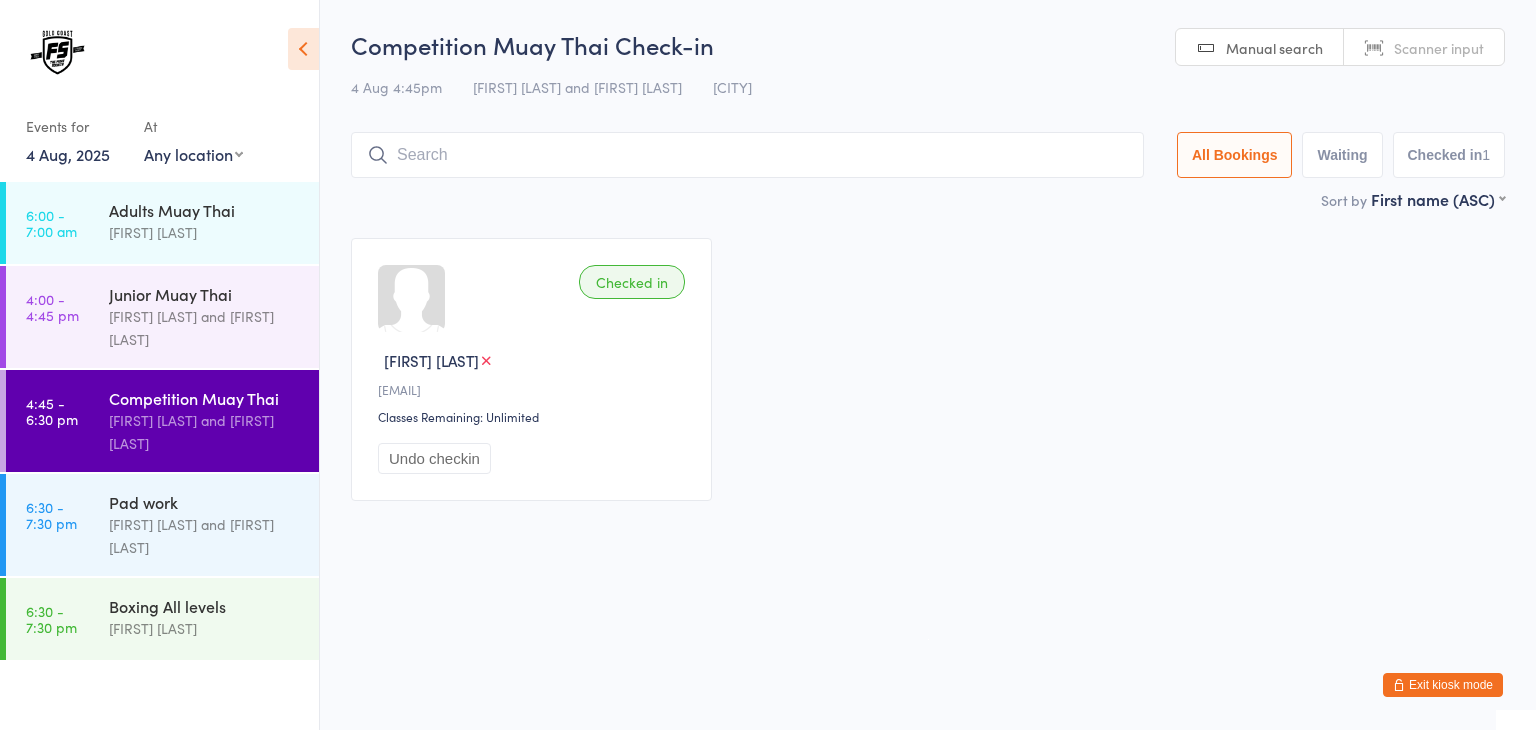click at bounding box center [747, 155] 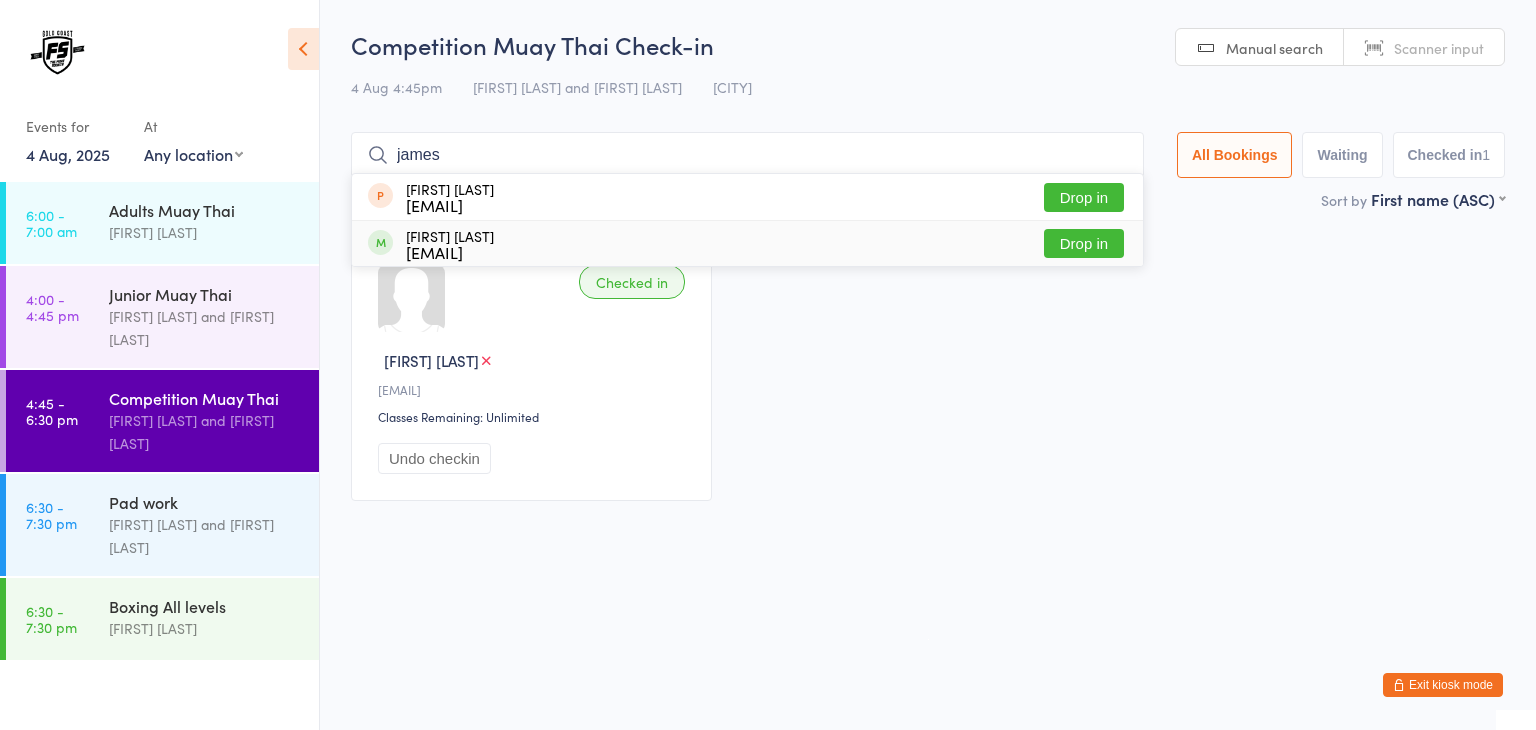 type on "james" 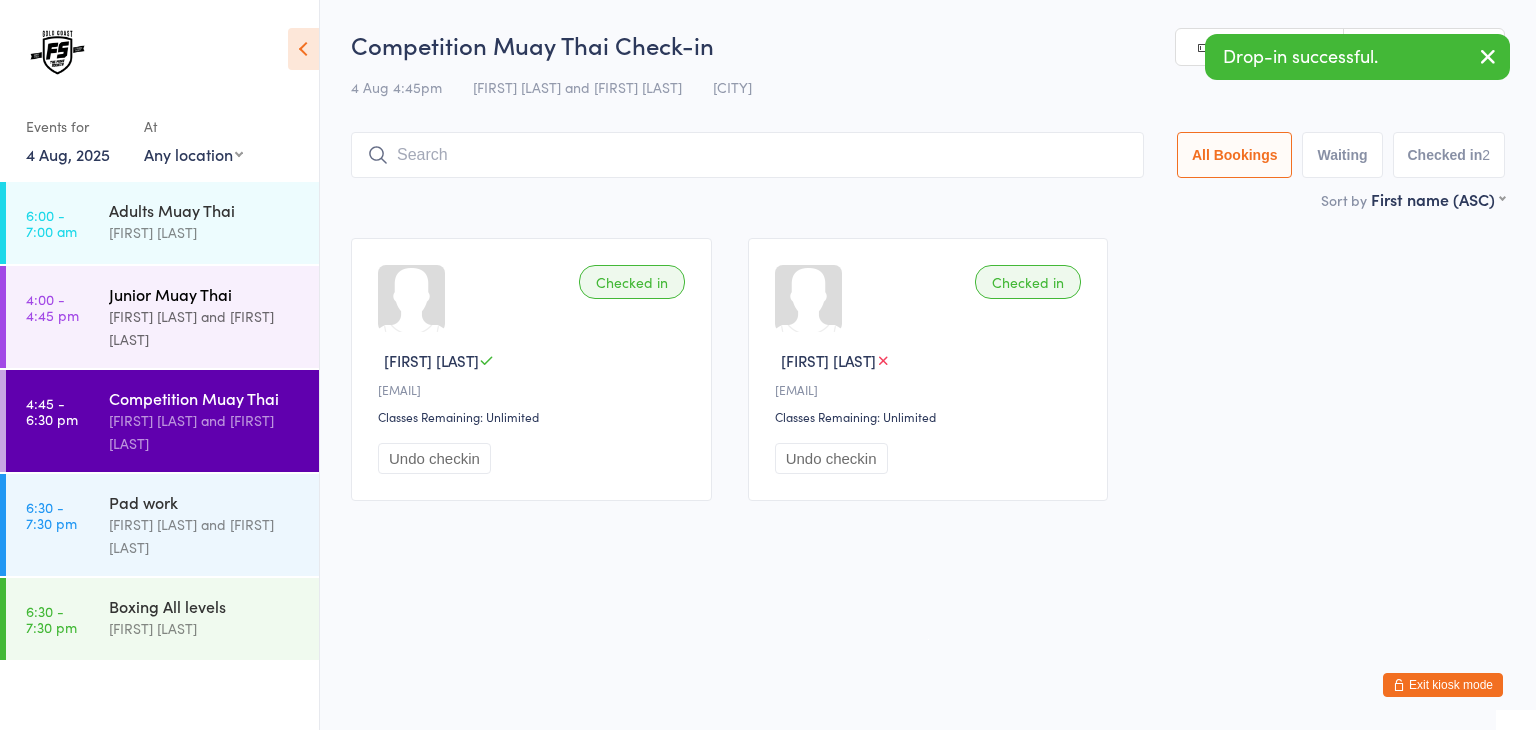 click on "[FIRST] [LAST] and [FIRST] [LAST]" at bounding box center [205, 328] 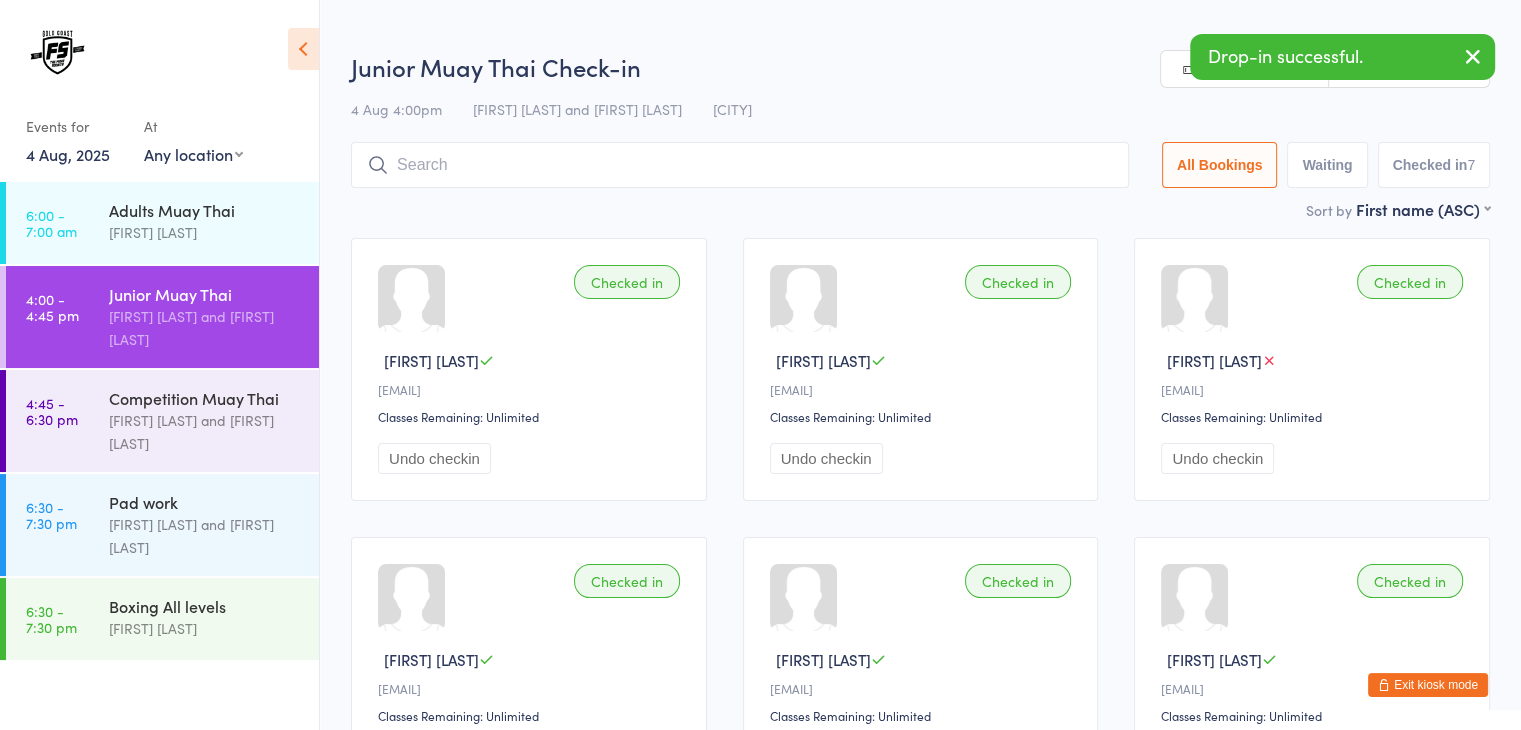 click at bounding box center (1473, 56) 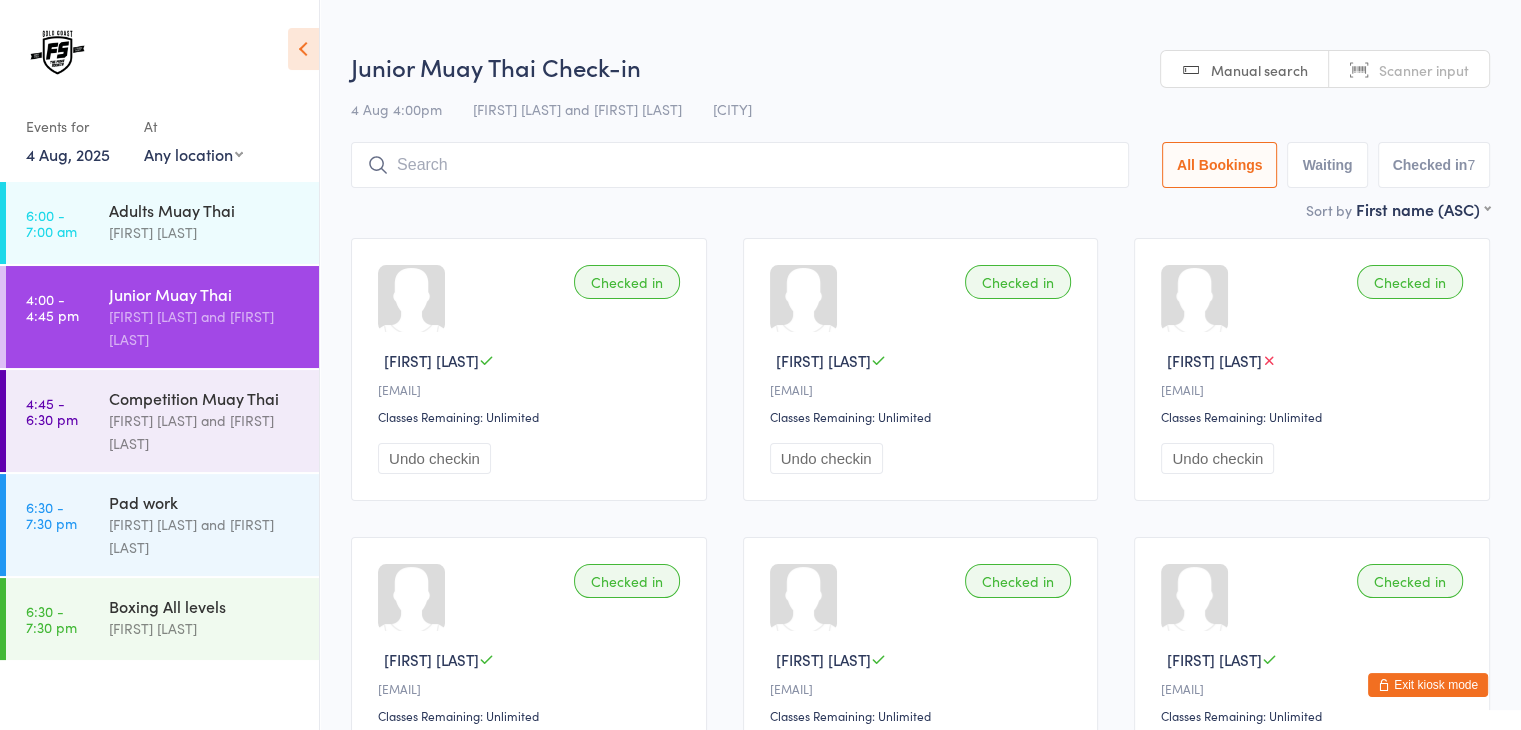 click on "Scanner input" at bounding box center [1424, 70] 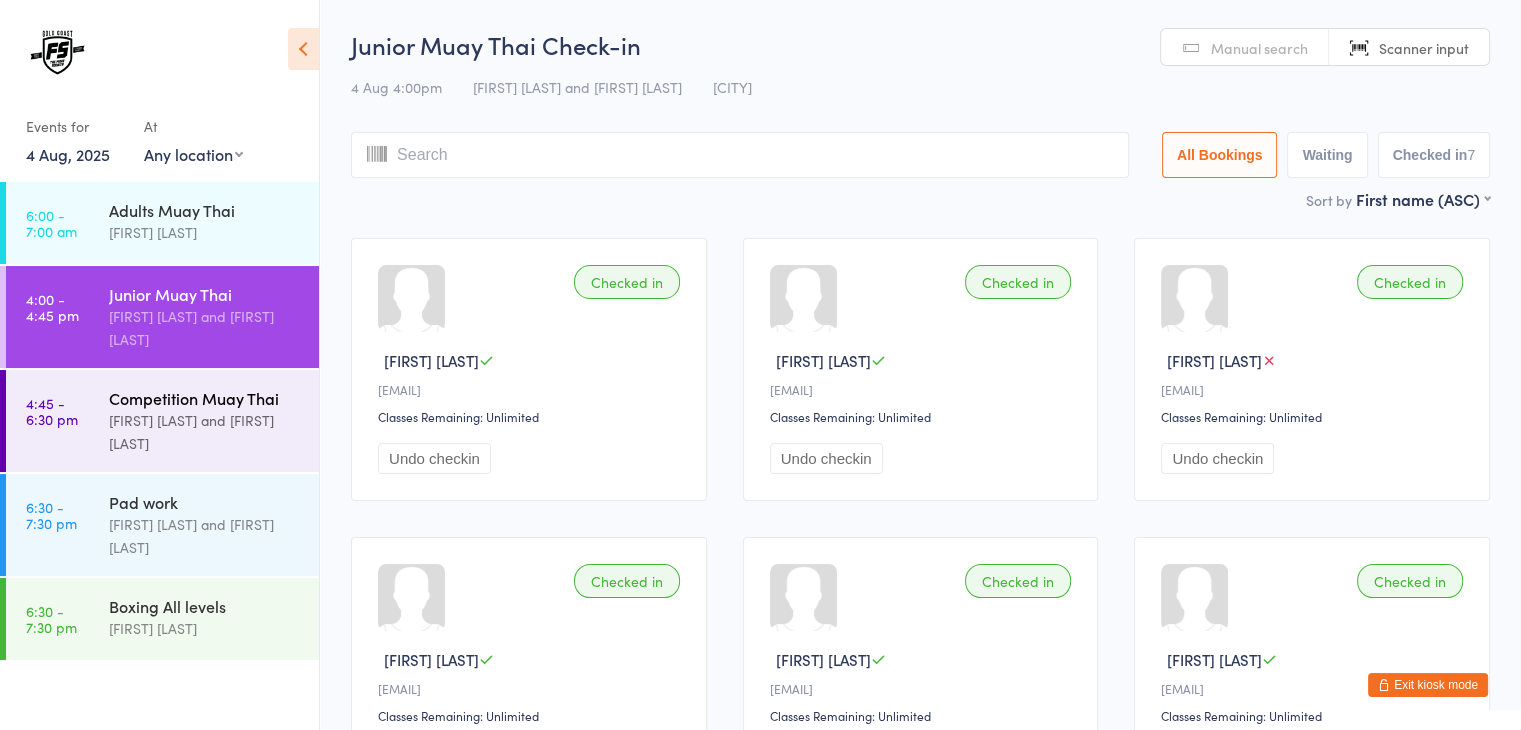 click on "[FIRST] [LAST] and [FIRST] [LAST]" at bounding box center [205, 432] 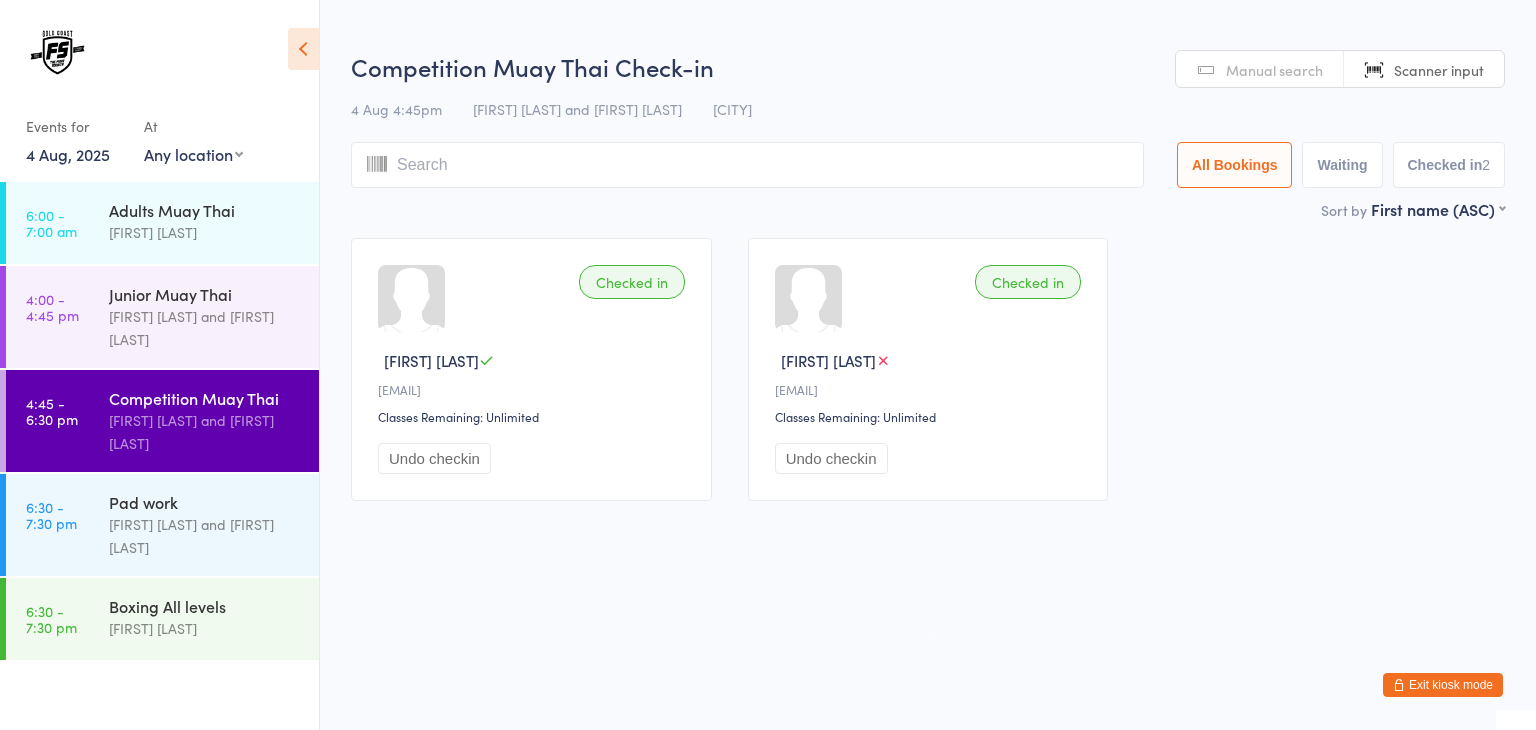 click at bounding box center [747, 165] 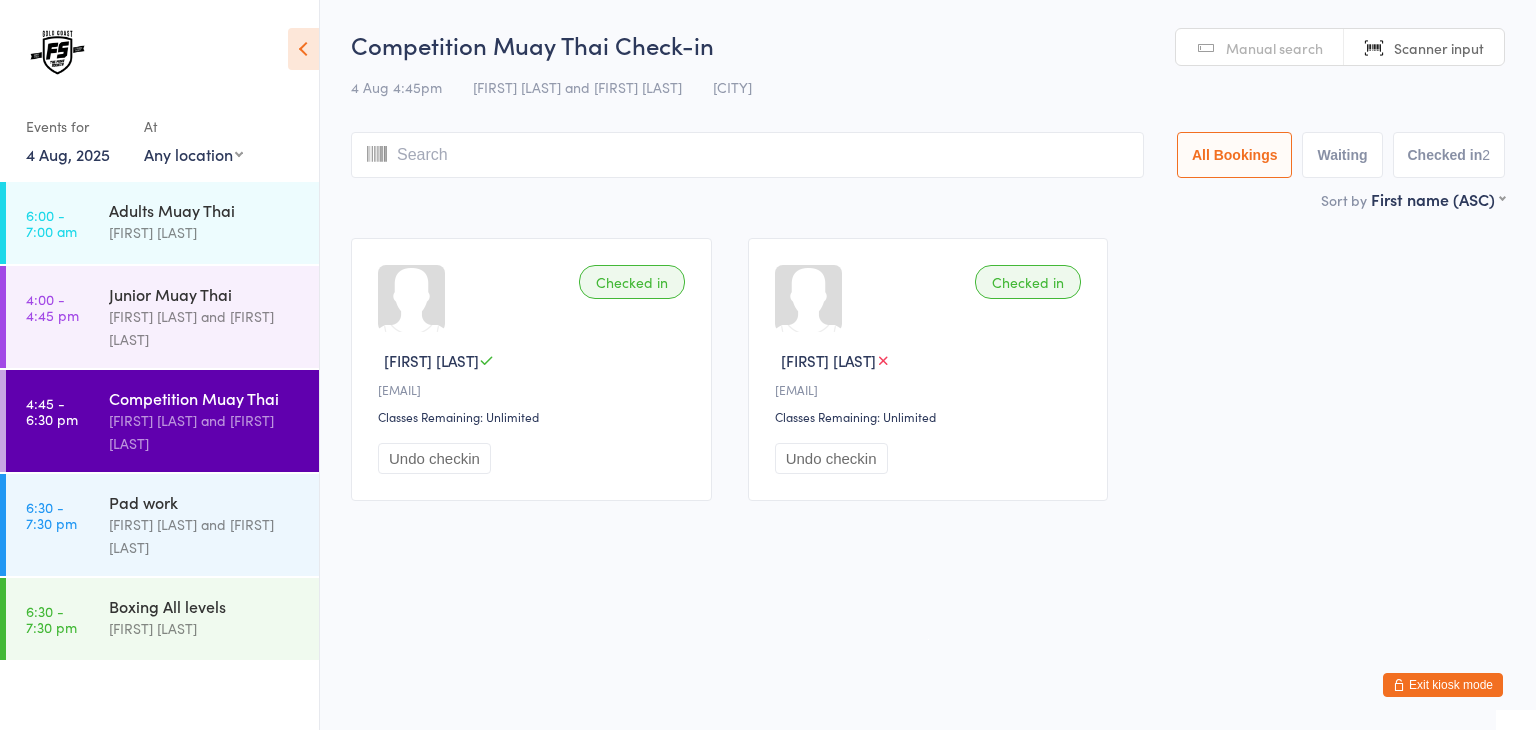 click on "You have now entered Kiosk Mode. Members will be able to check themselves in using the search field below. Click "Exit kiosk mode" below to exit Kiosk Mode at any time. Drop-in successful. Events for 4 Aug, 2025 4 Aug, 2025
August 2025
Sun Mon Tue Wed Thu Fri Sat
31
27
28
29
30
31
01
02
32
03
04
05
06
07
08
09
33
10
11
12
13
14
15
16
34
17
18
19
20
21
22" at bounding box center [768, 365] 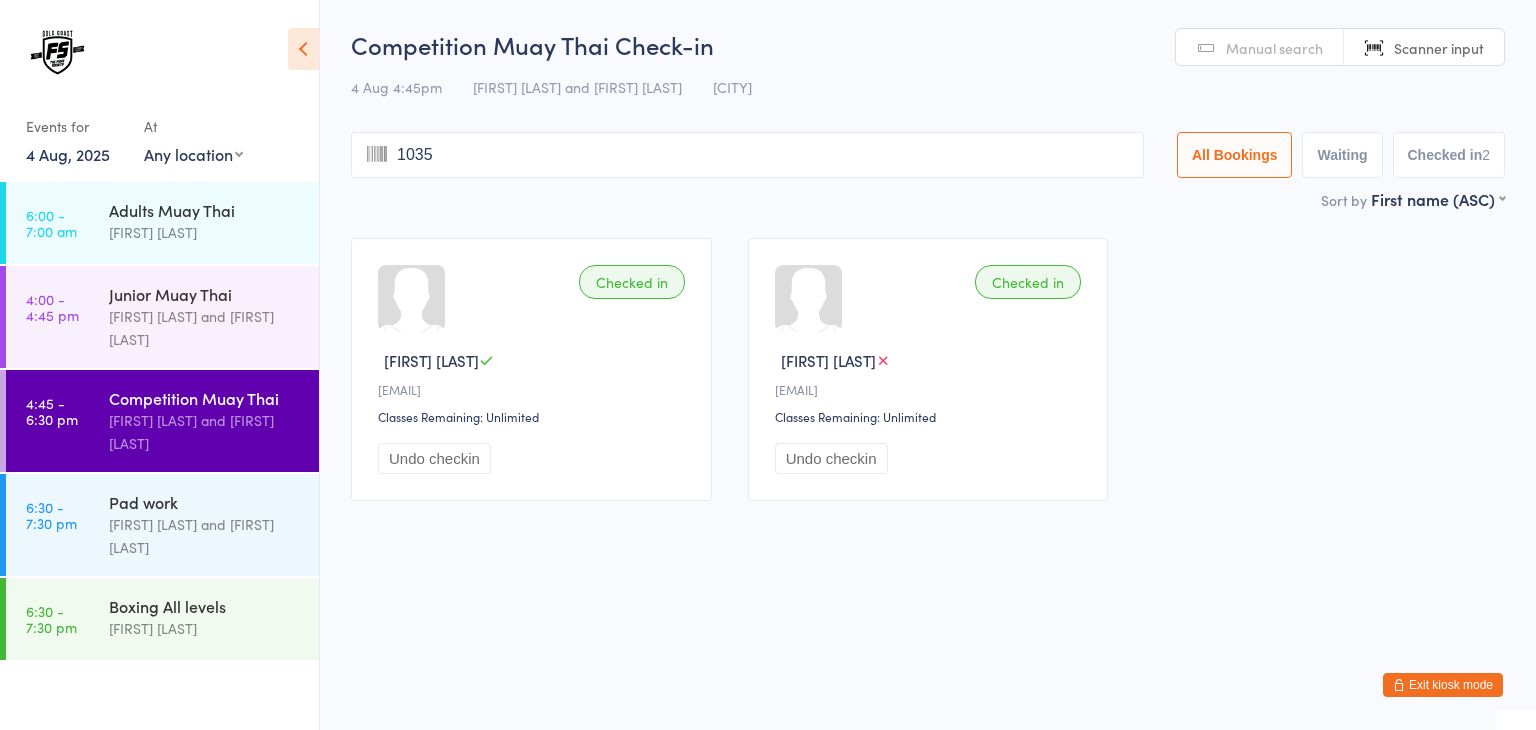 type on "1035" 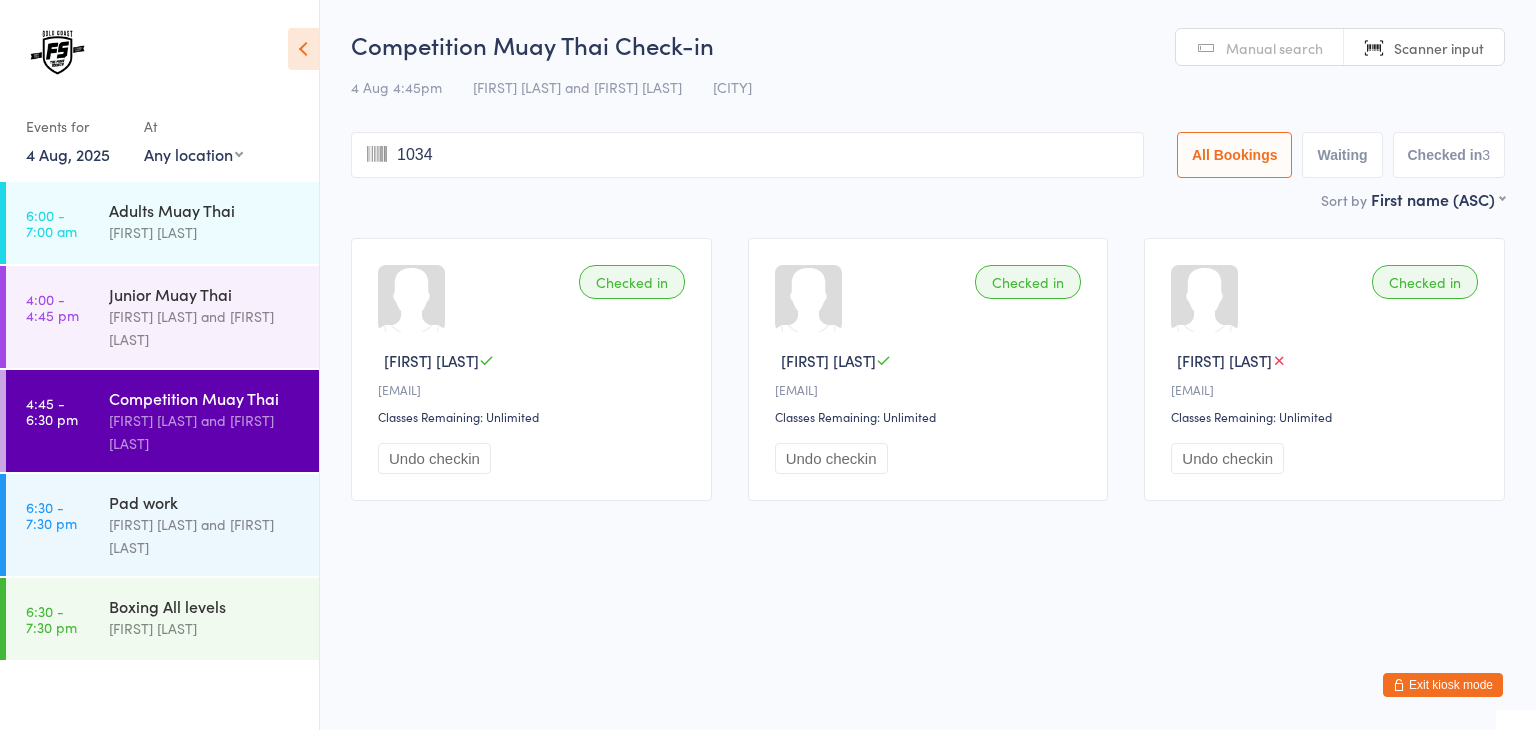 type on "1034" 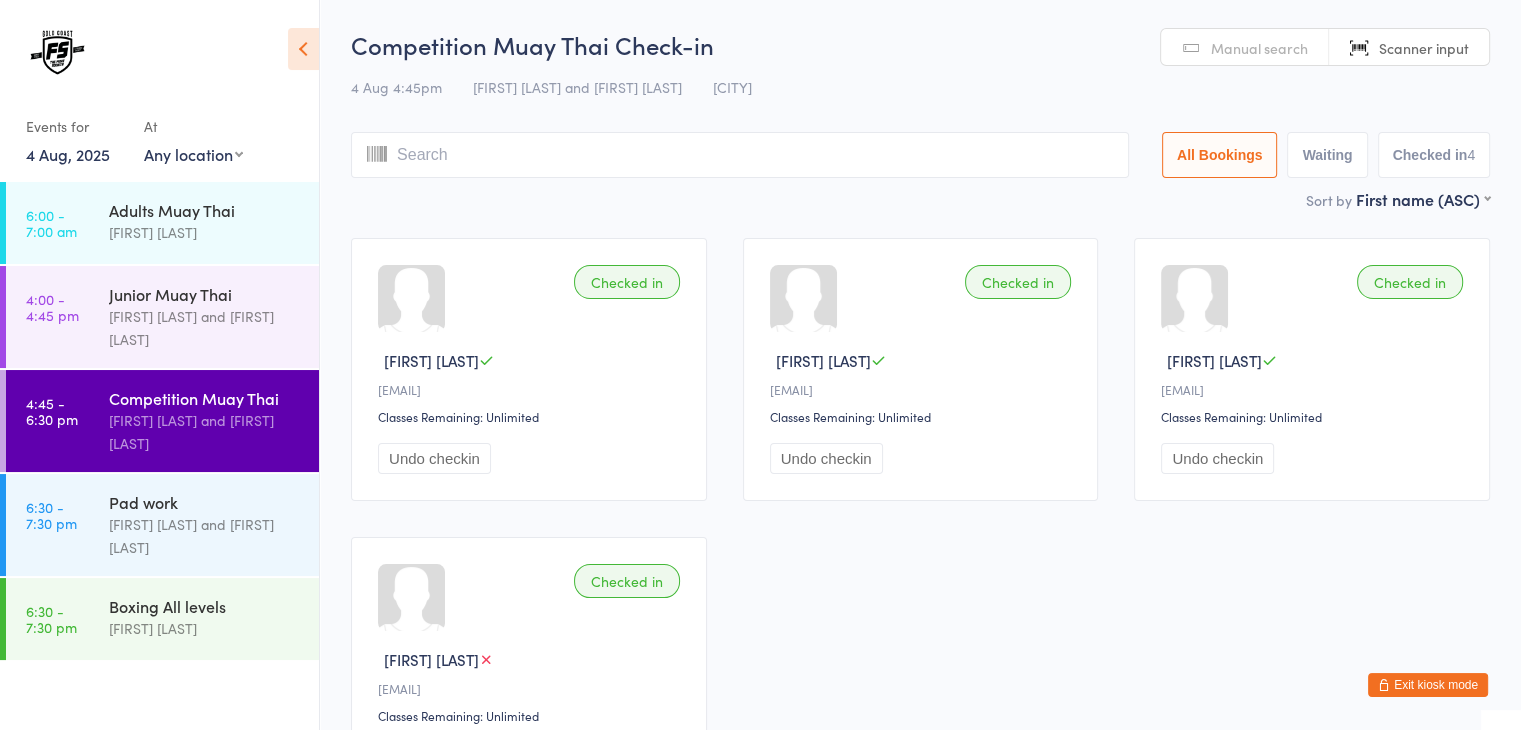 click at bounding box center [740, 155] 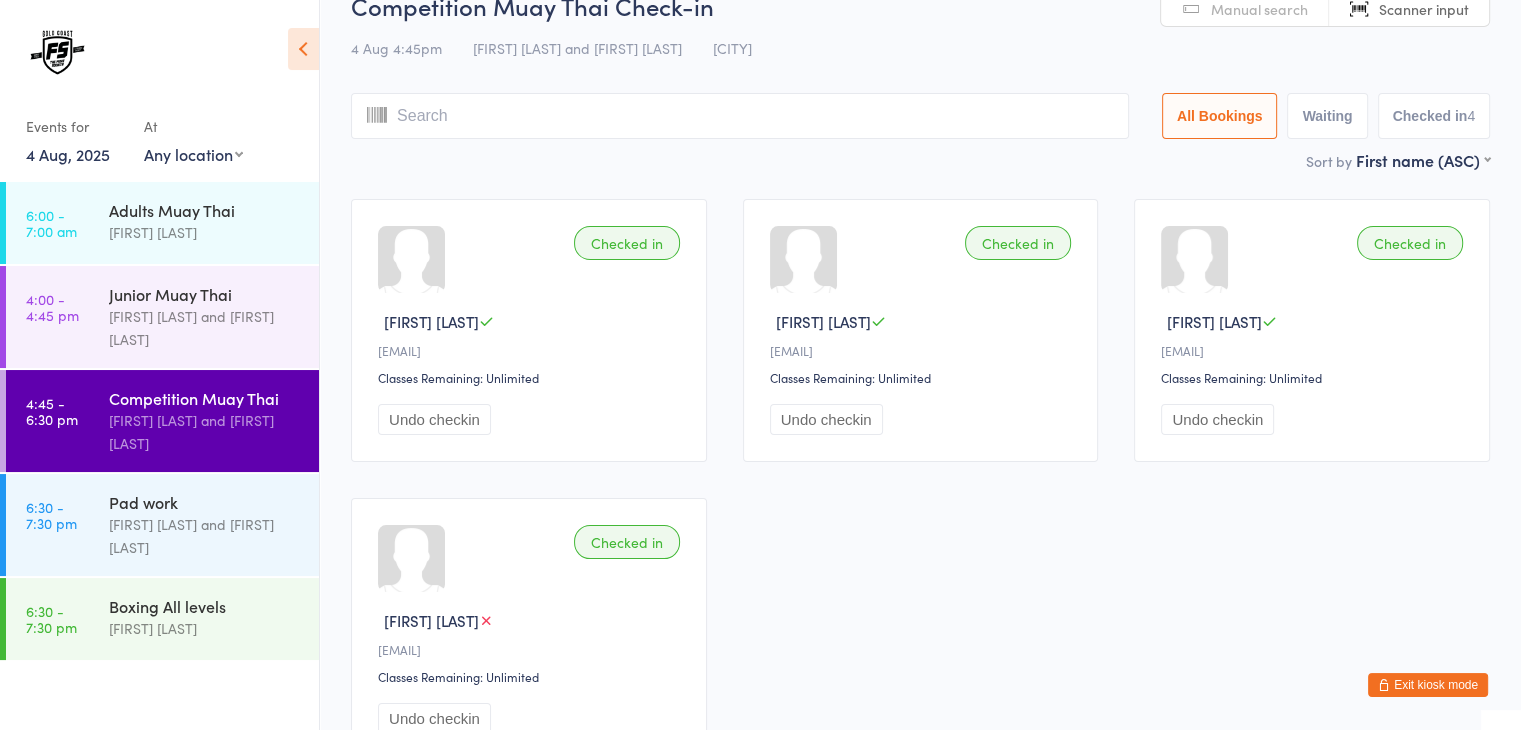 scroll, scrollTop: 50, scrollLeft: 0, axis: vertical 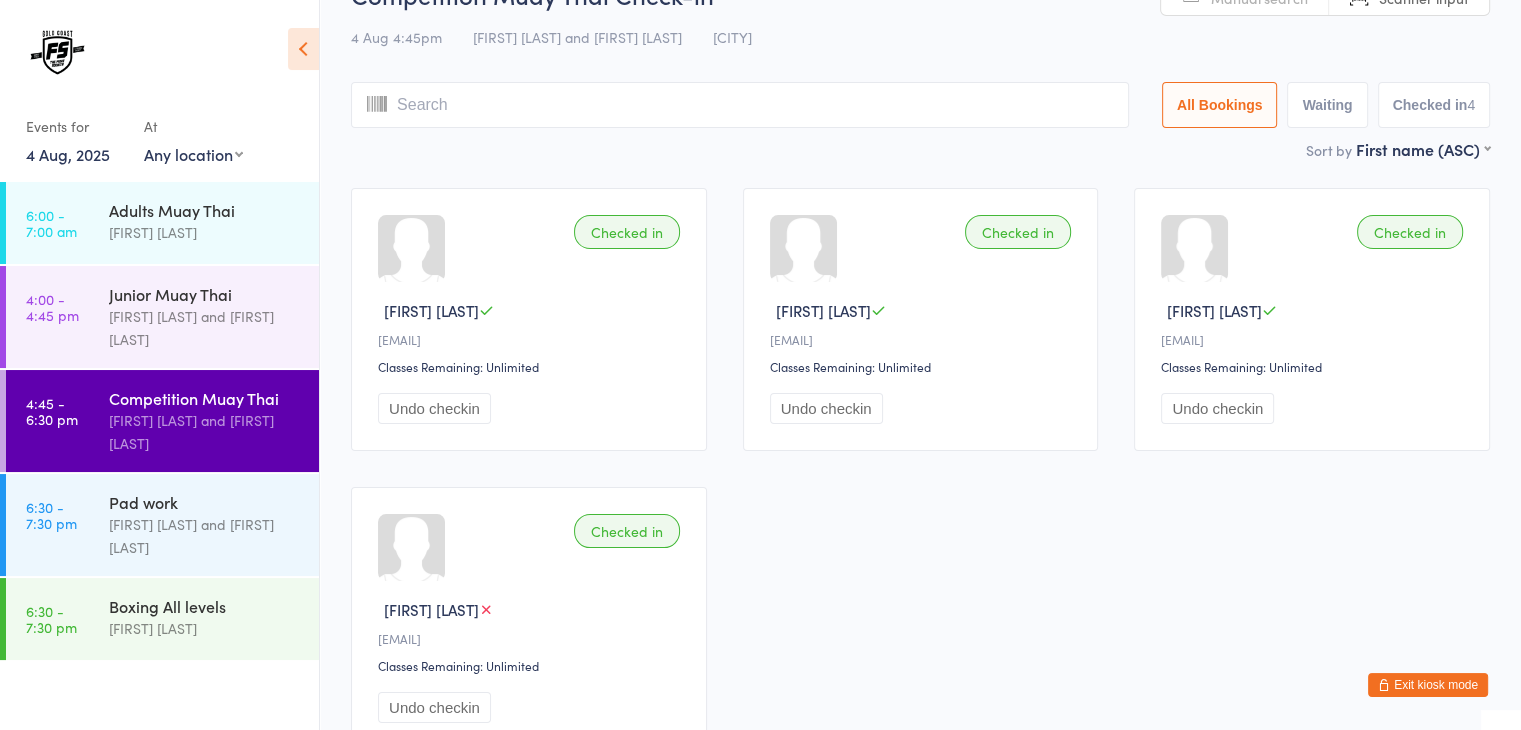 click on "Competition Muay Thai  Check-in 4 Aug 4:45pm  [FIRST] [LAST] and [FIRST] [LAST]  [CITY]  Manual search Scanner input All Bookings Waiting  Checked in  4 Sort by   First name (ASC) First name (ASC) First name (DESC) Last name (ASC) Last name (DESC) Check in time (ASC) Check in time (DESC) Checked in [FIRST] [LAST]  [EMAIL] Classes Remaining: Unlimited   Undo checkin Checked in [FIRST] [LAST]  [EMAIL] Classes Remaining: Unlimited   Undo checkin Checked in [FIRST] [LAST]  [EMAIL] Classes Remaining: Unlimited   Undo checkin Checked in [FIRST] [LAST]  [EMAIL] Classes Remaining: Unlimited   Undo checkin" at bounding box center [920, 373] 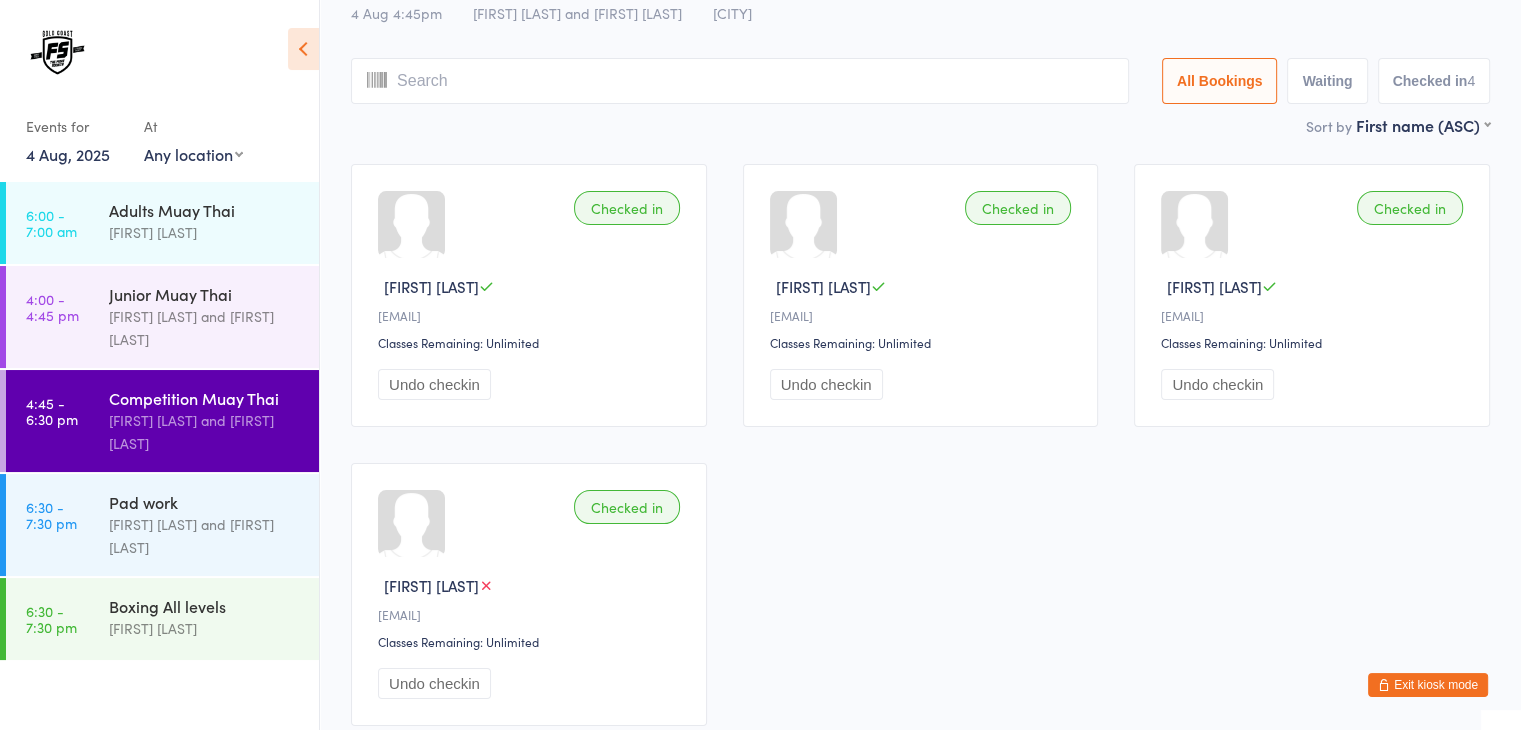 scroll, scrollTop: 132, scrollLeft: 0, axis: vertical 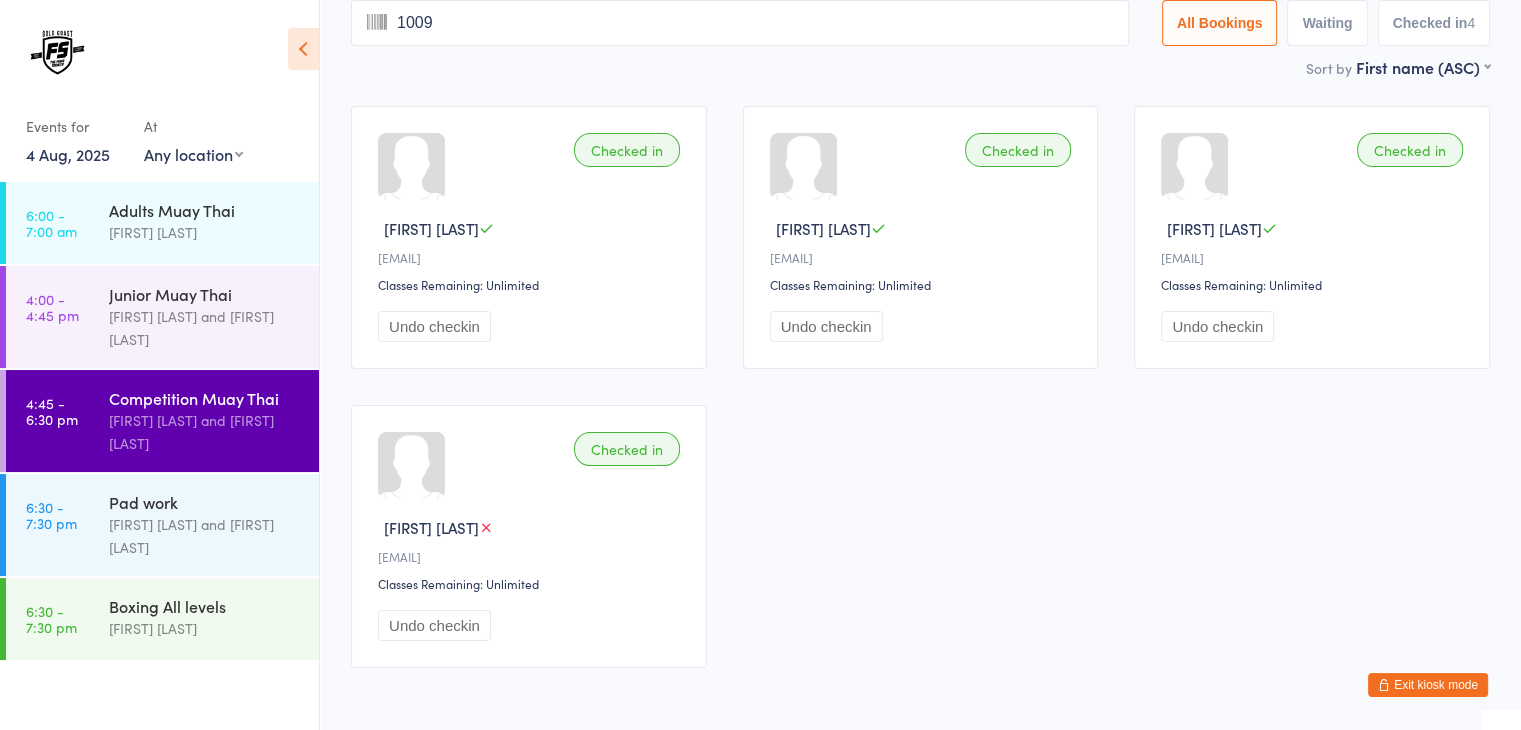 type on "1009" 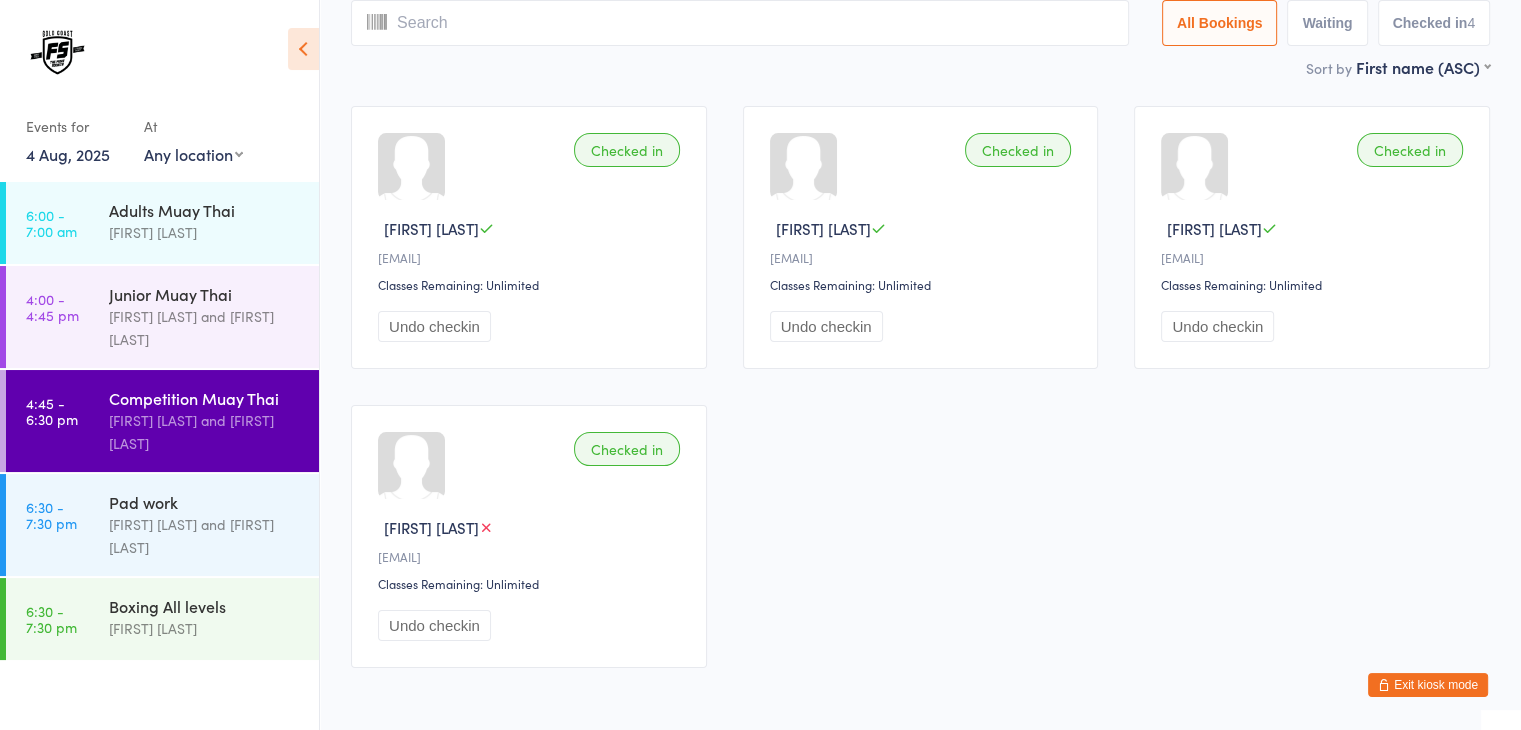 scroll, scrollTop: 0, scrollLeft: 0, axis: both 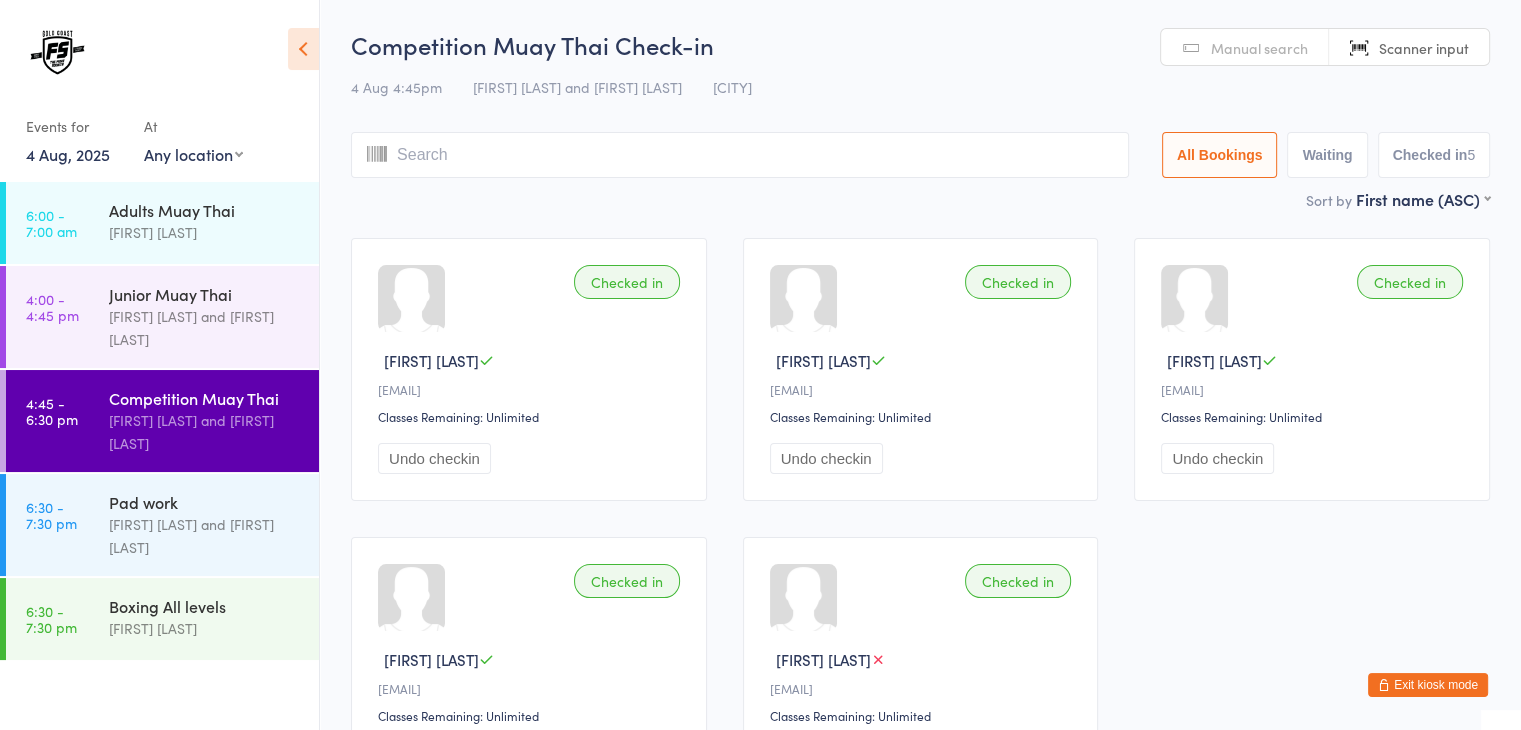 click at bounding box center (740, 155) 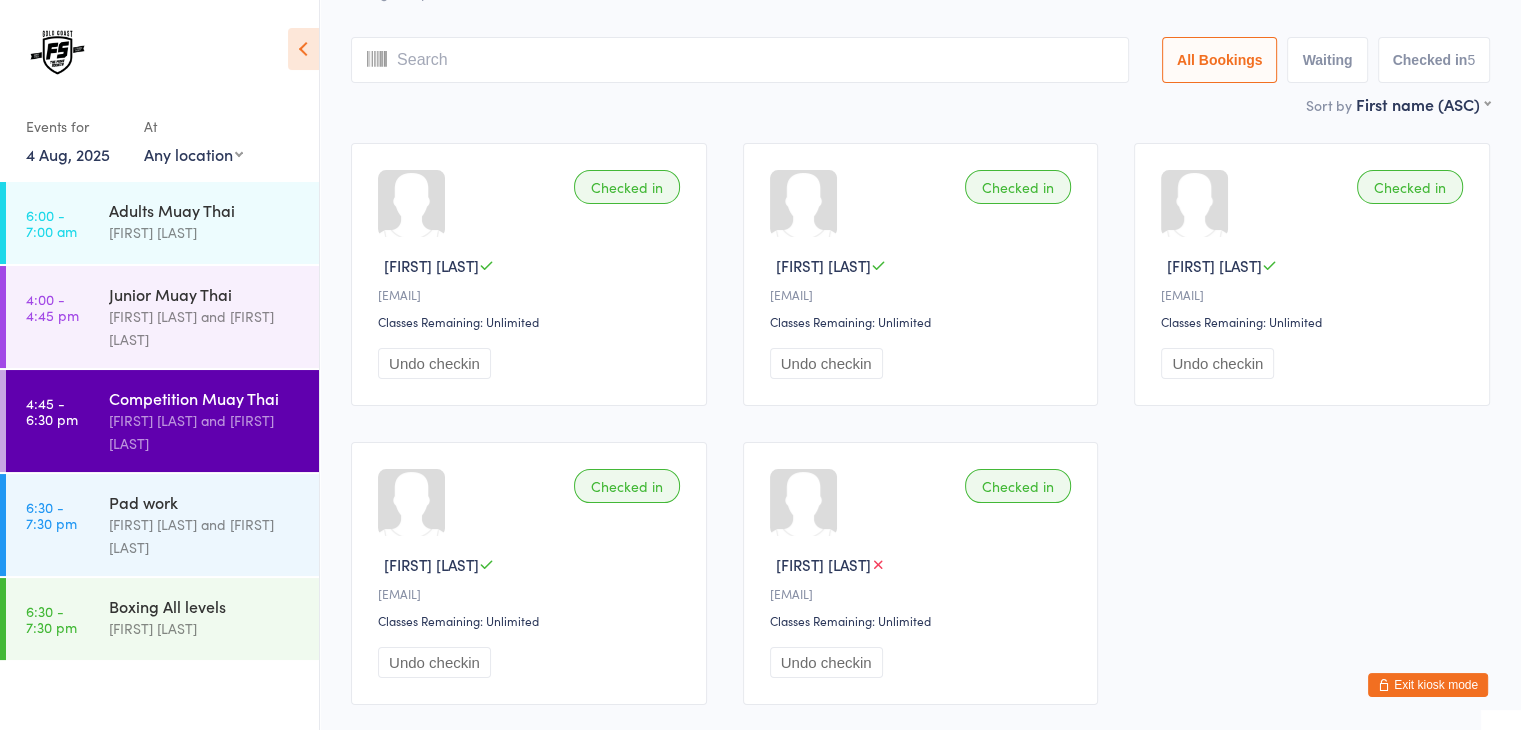 scroll, scrollTop: 132, scrollLeft: 0, axis: vertical 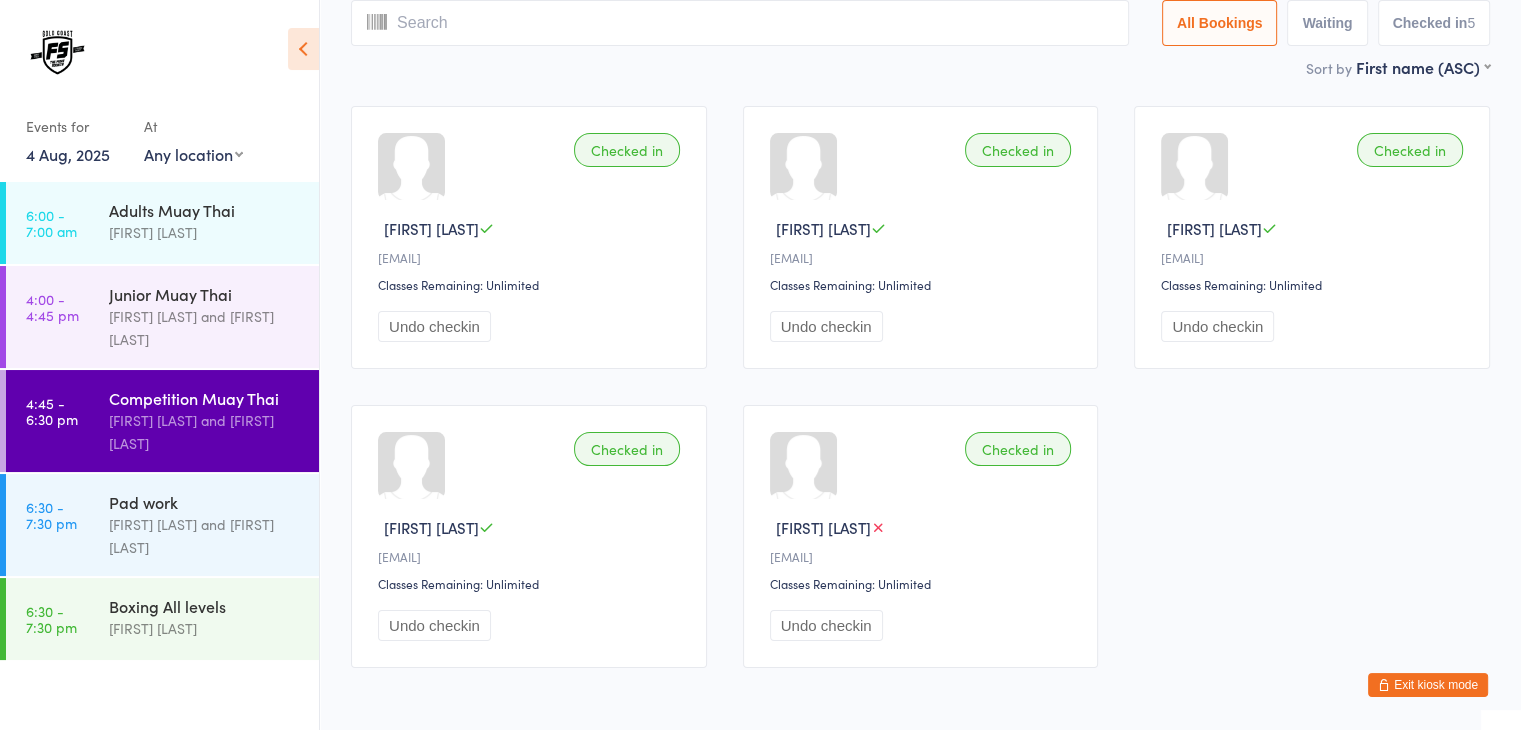 click at bounding box center (740, 23) 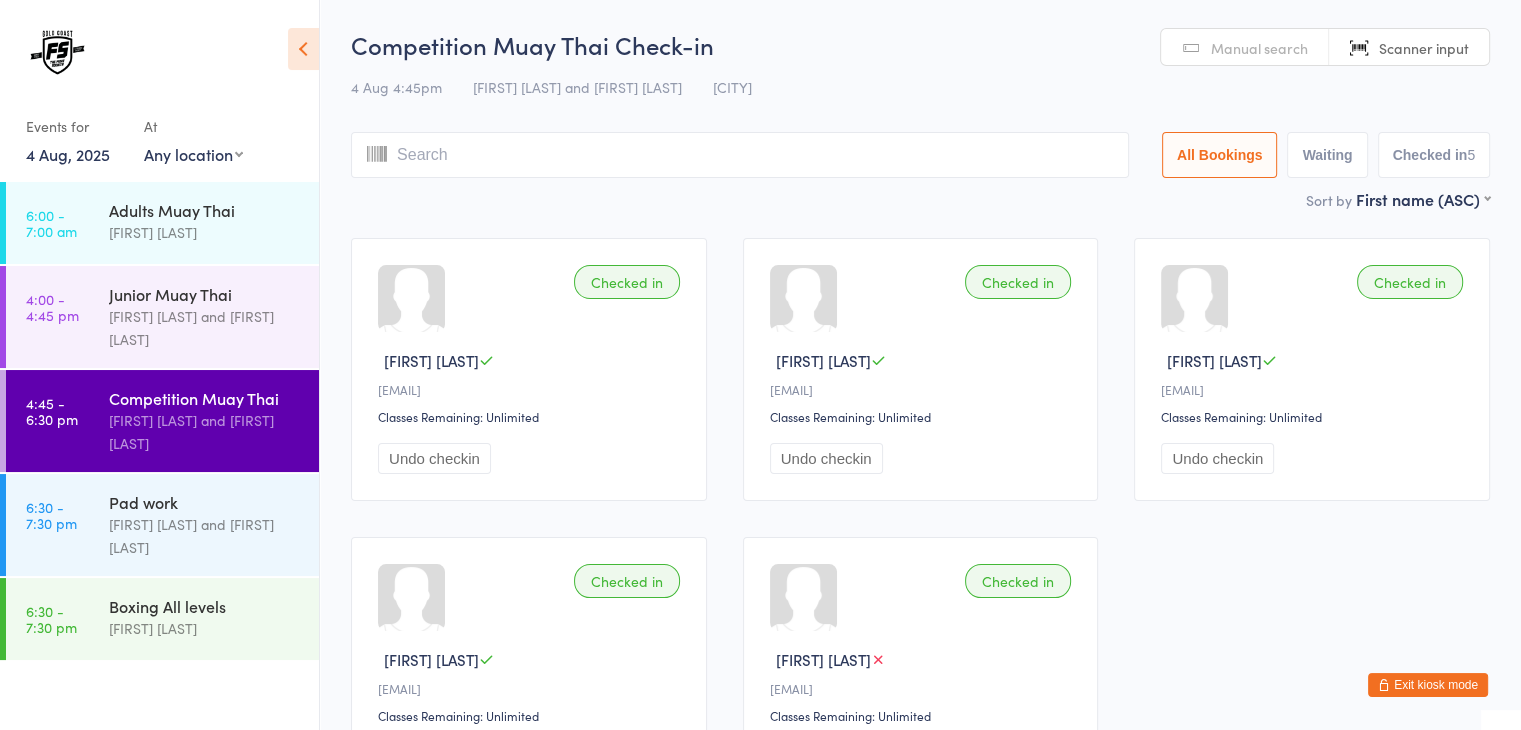 scroll, scrollTop: 0, scrollLeft: 0, axis: both 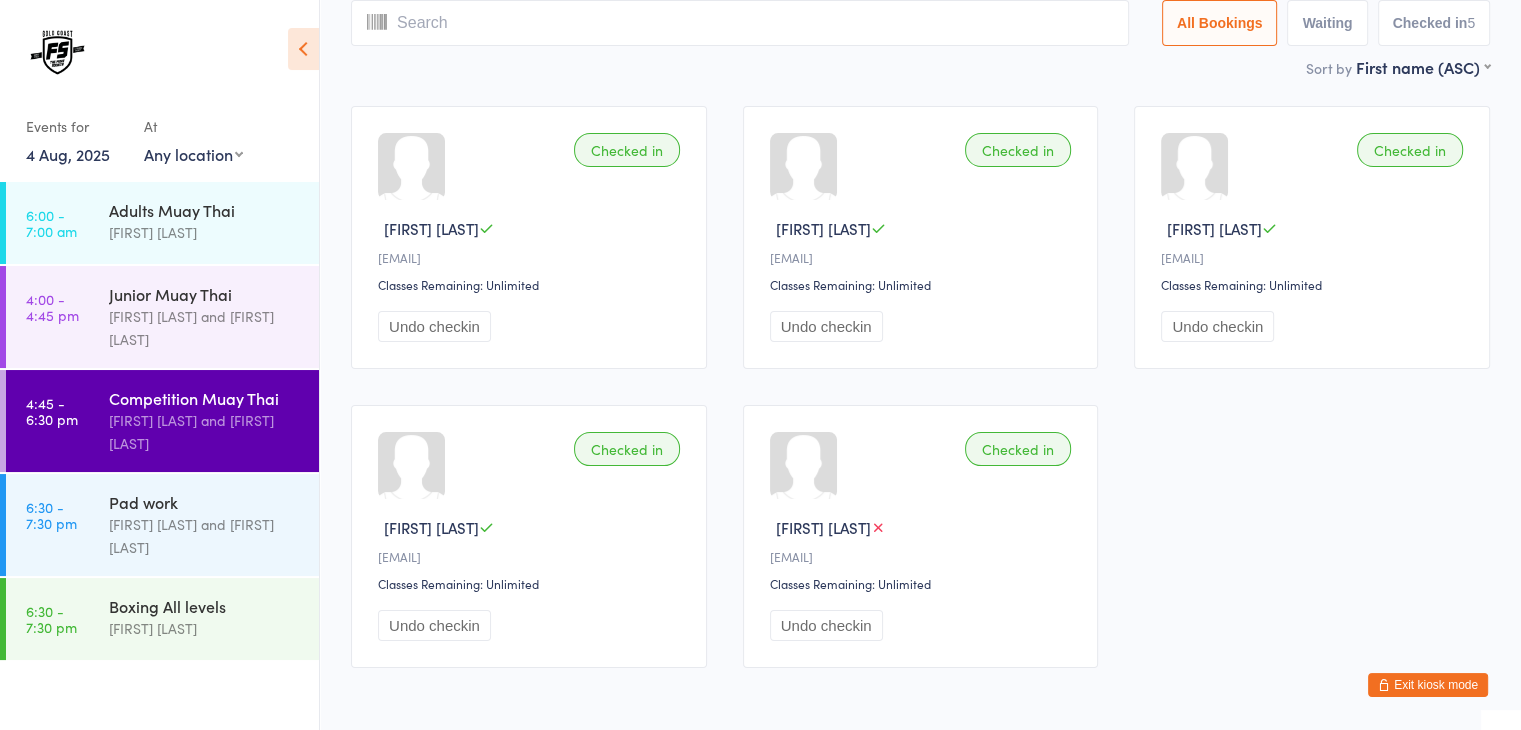 click on "Checked in [FIRST] [LAST]  [EMAIL] Classes Remaining: Unlimited   Undo checkin Checked in [FIRST] [LAST]  [EMAIL] Classes Remaining: Unlimited   Undo checkin Checked in [FIRST] [LAST]  [EMAIL] Classes Remaining: Unlimited   Undo checkin Checked in [FIRST] [LAST]  [EMAIL] Classes Remaining: Unlimited   Undo checkin Checked in [FIRST] [LAST]  [EMAIL] Classes Remaining: Unlimited   Undo checkin" at bounding box center [920, 387] 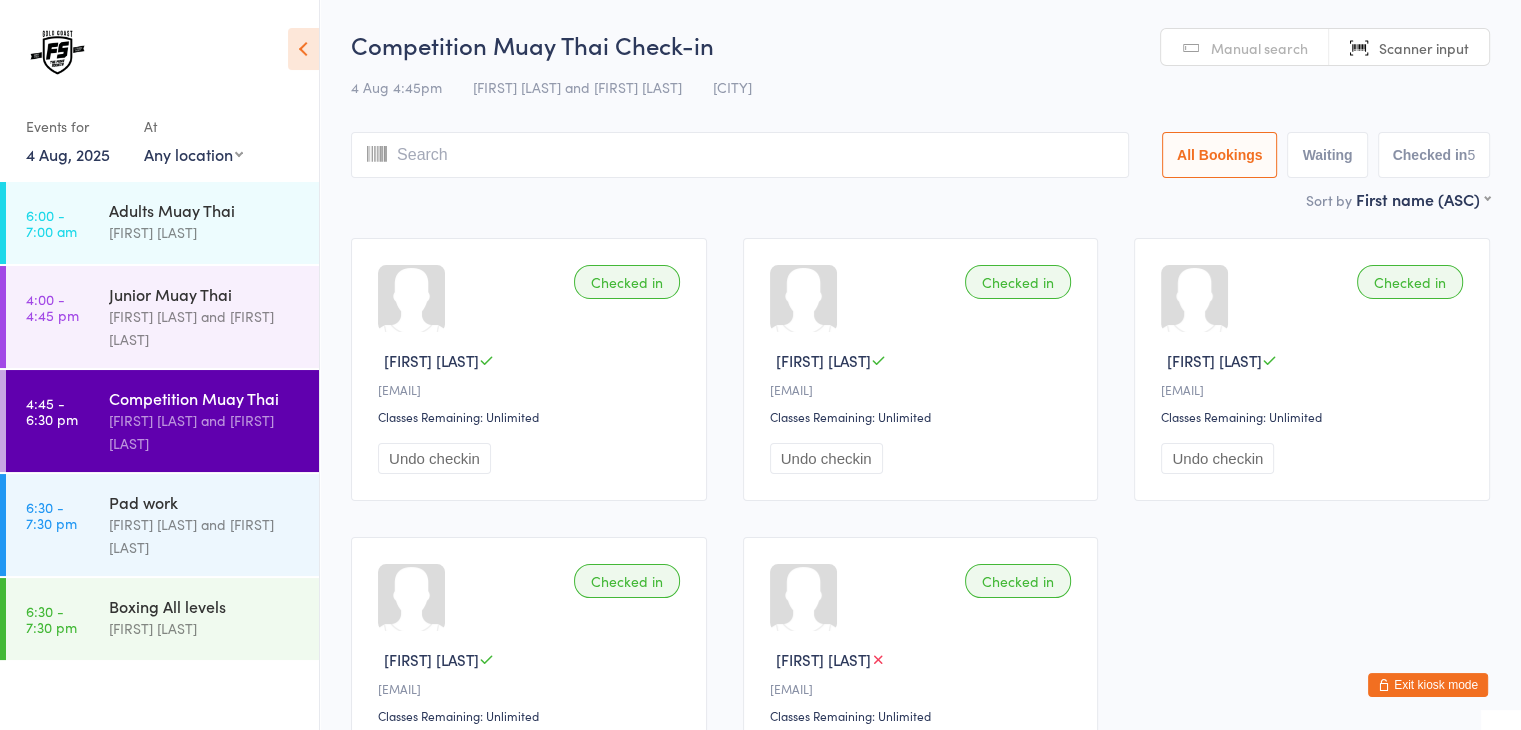 click at bounding box center [740, 155] 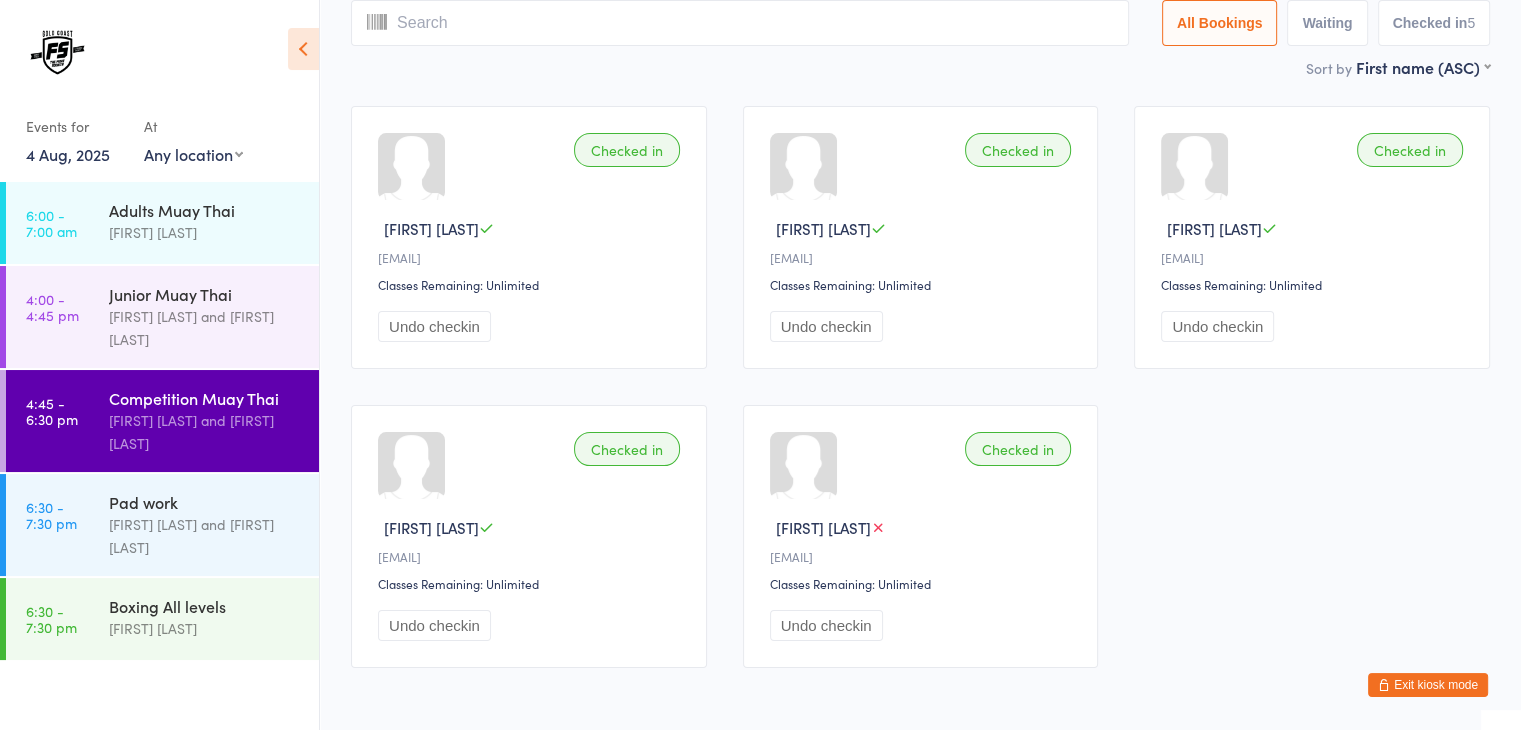 scroll, scrollTop: 0, scrollLeft: 0, axis: both 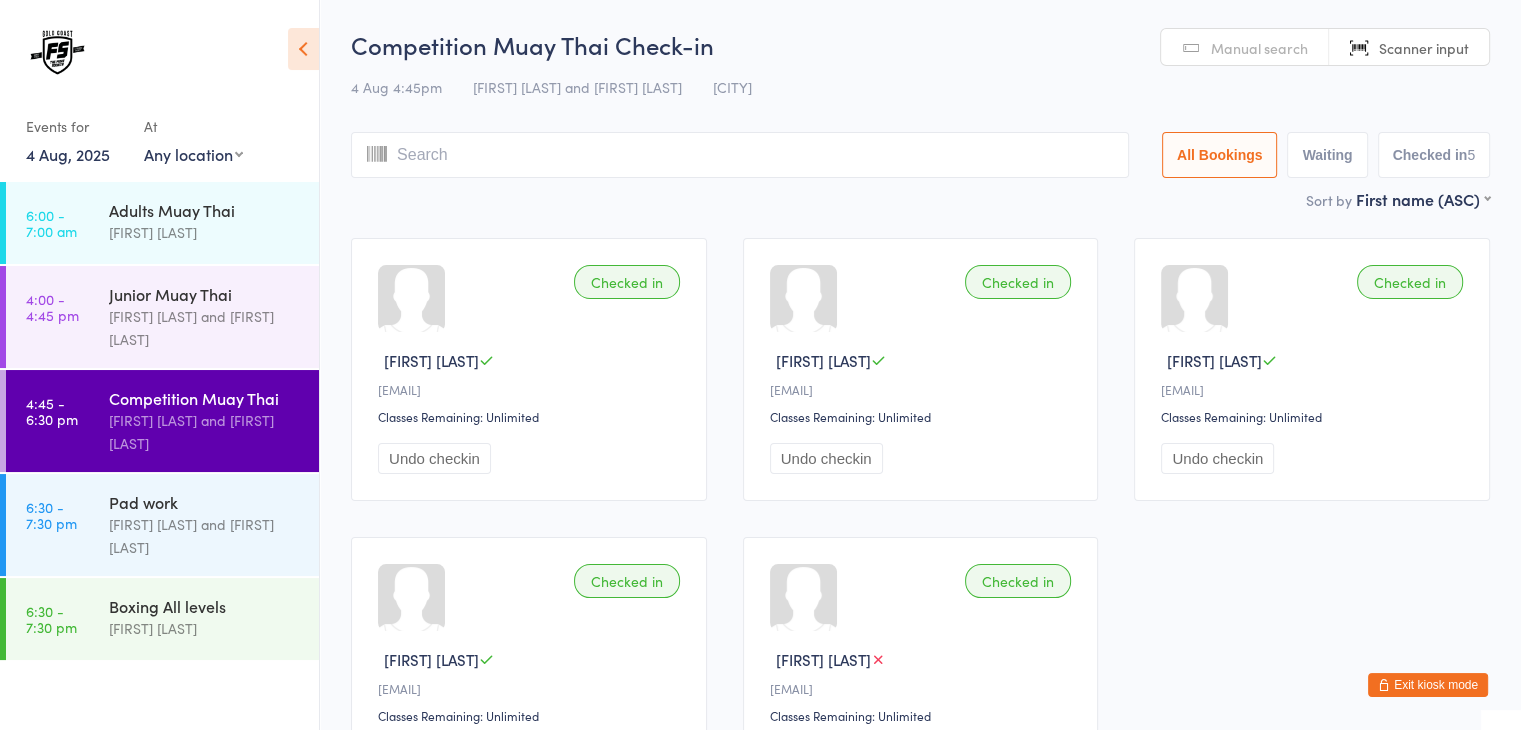 click on "Manual search" at bounding box center (1259, 48) 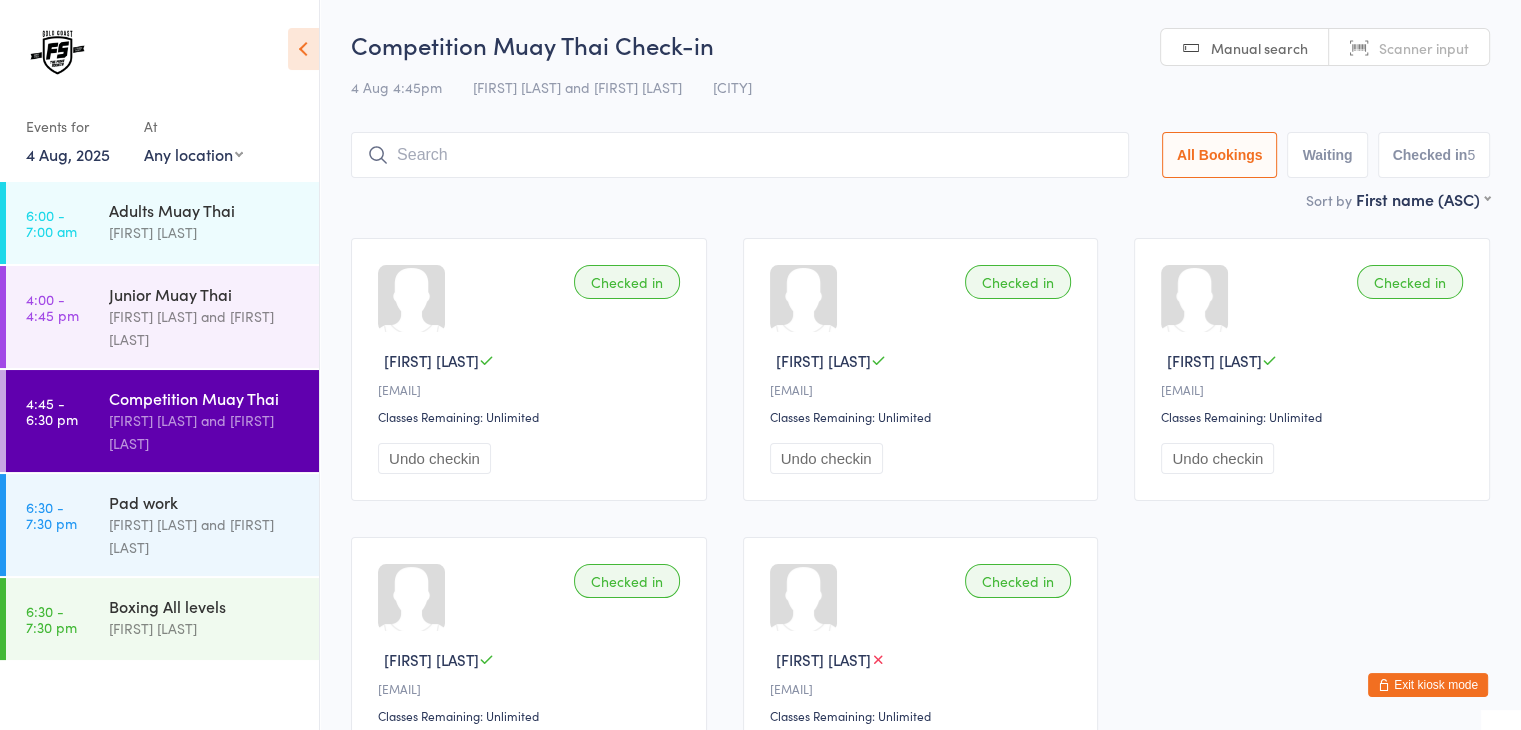 click at bounding box center [740, 155] 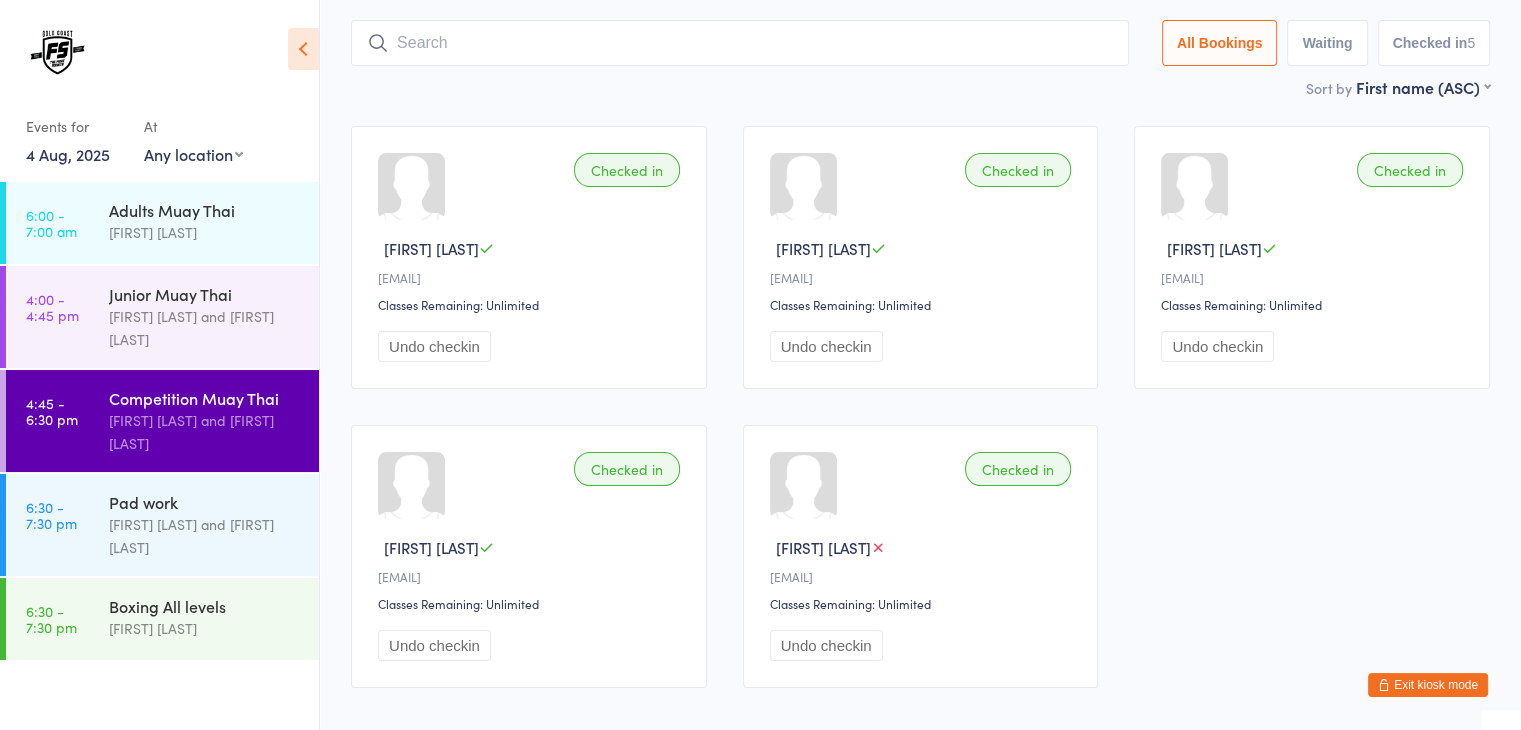 scroll, scrollTop: 132, scrollLeft: 0, axis: vertical 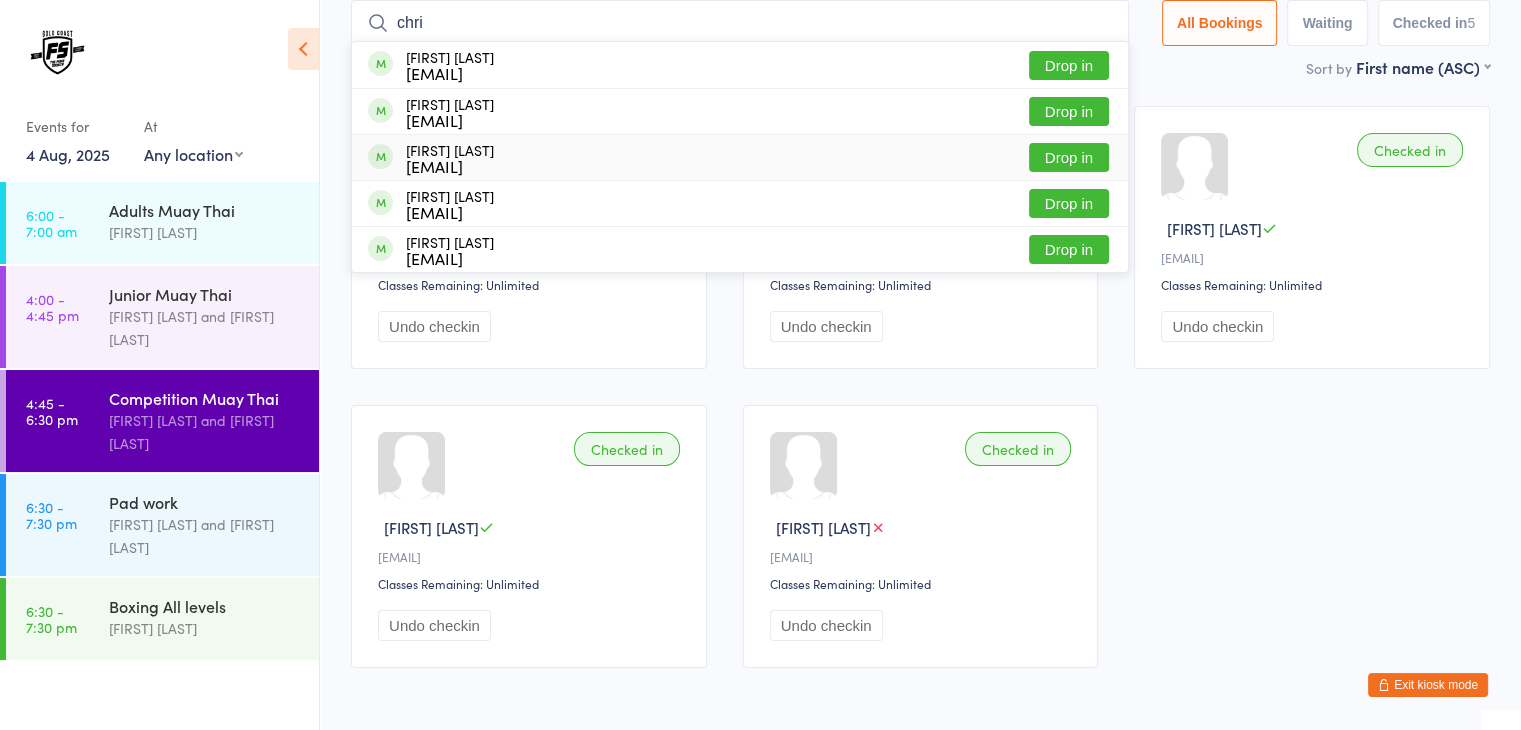 type on "chri" 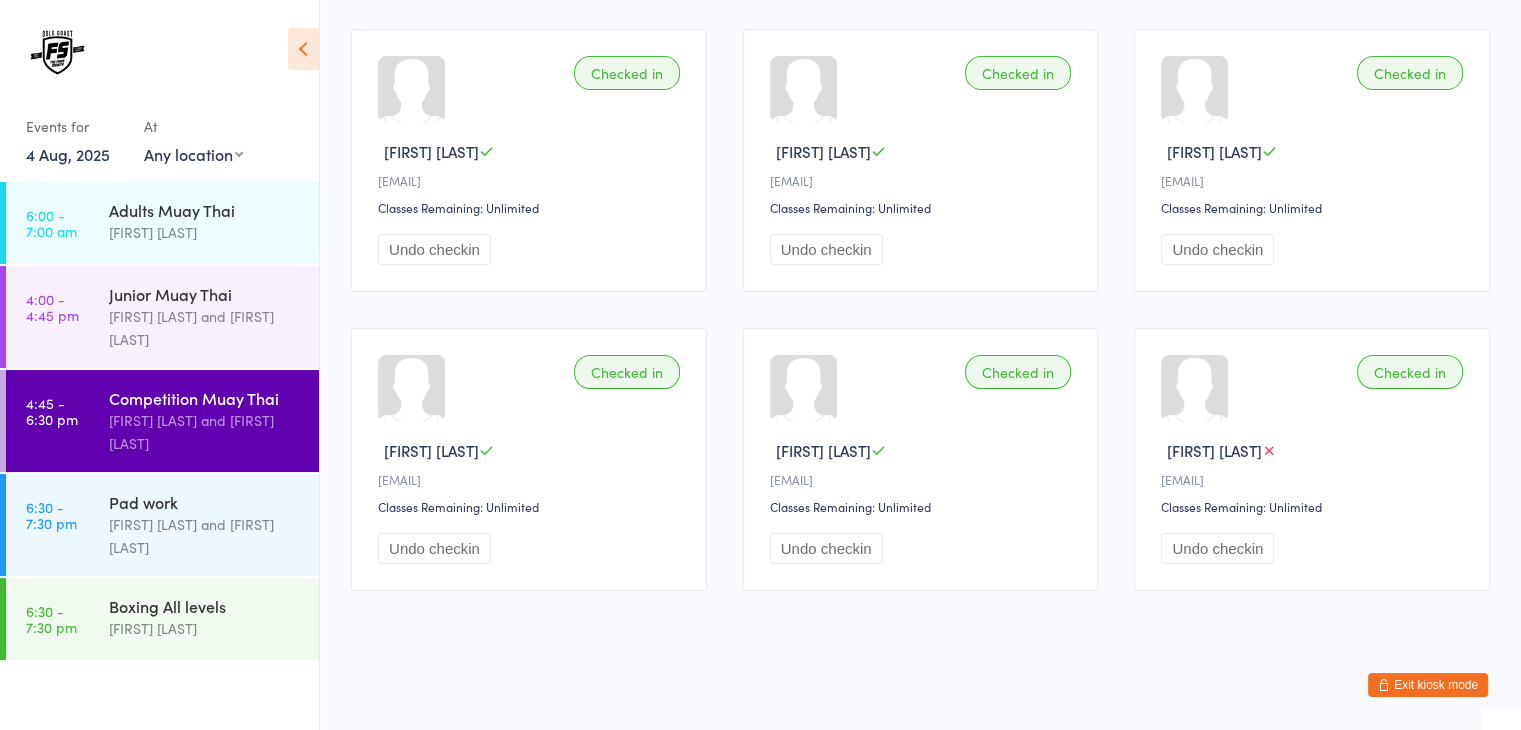 scroll, scrollTop: 0, scrollLeft: 0, axis: both 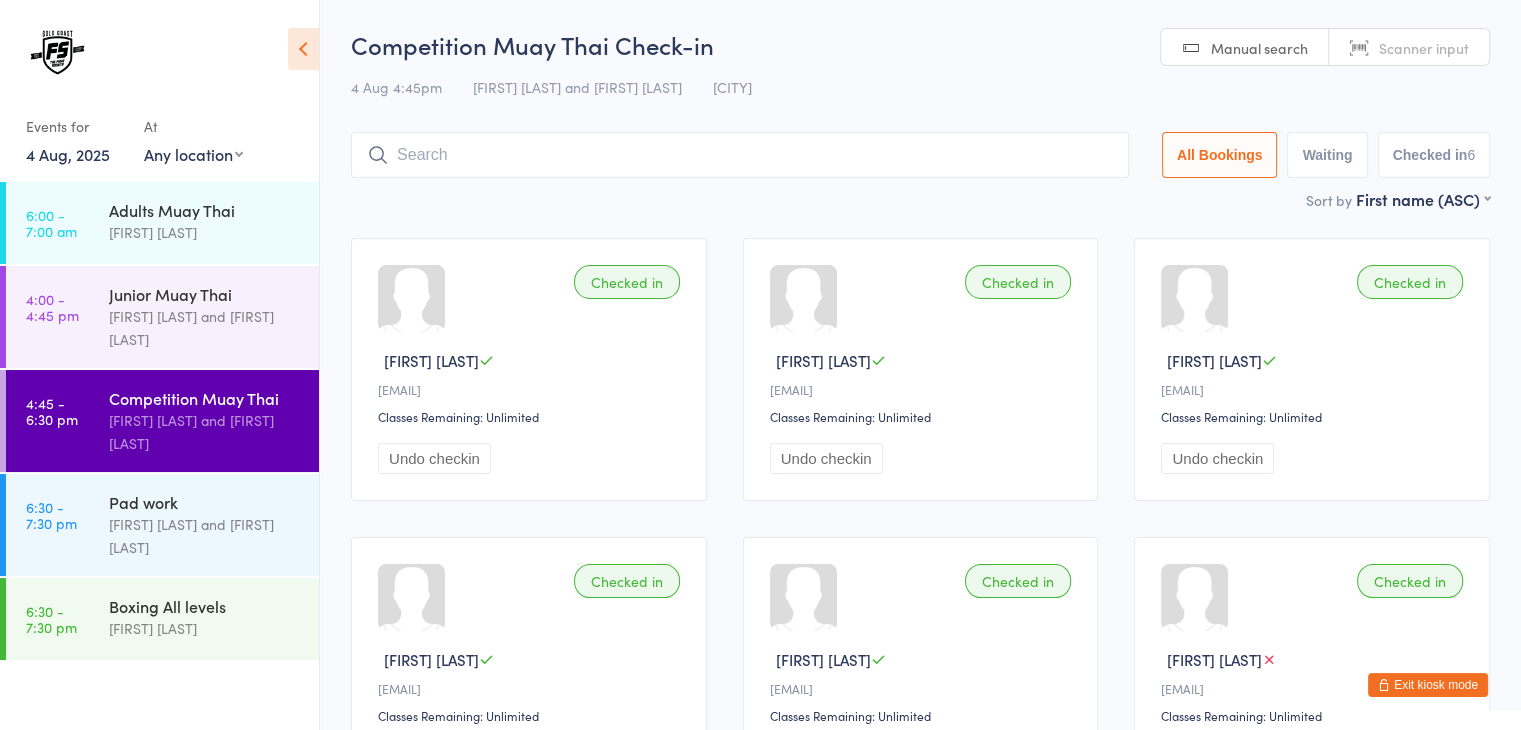 click at bounding box center (740, 155) 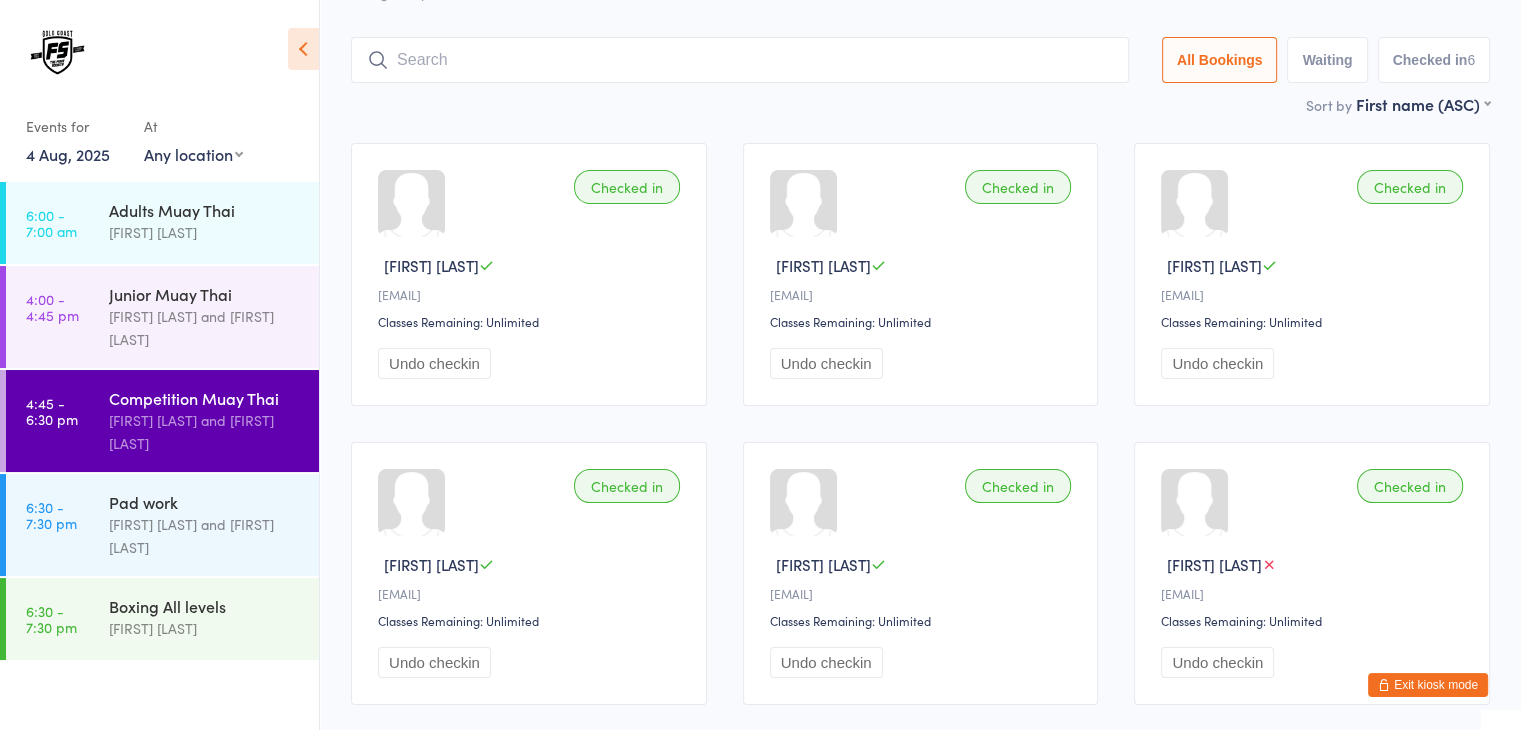 scroll, scrollTop: 132, scrollLeft: 0, axis: vertical 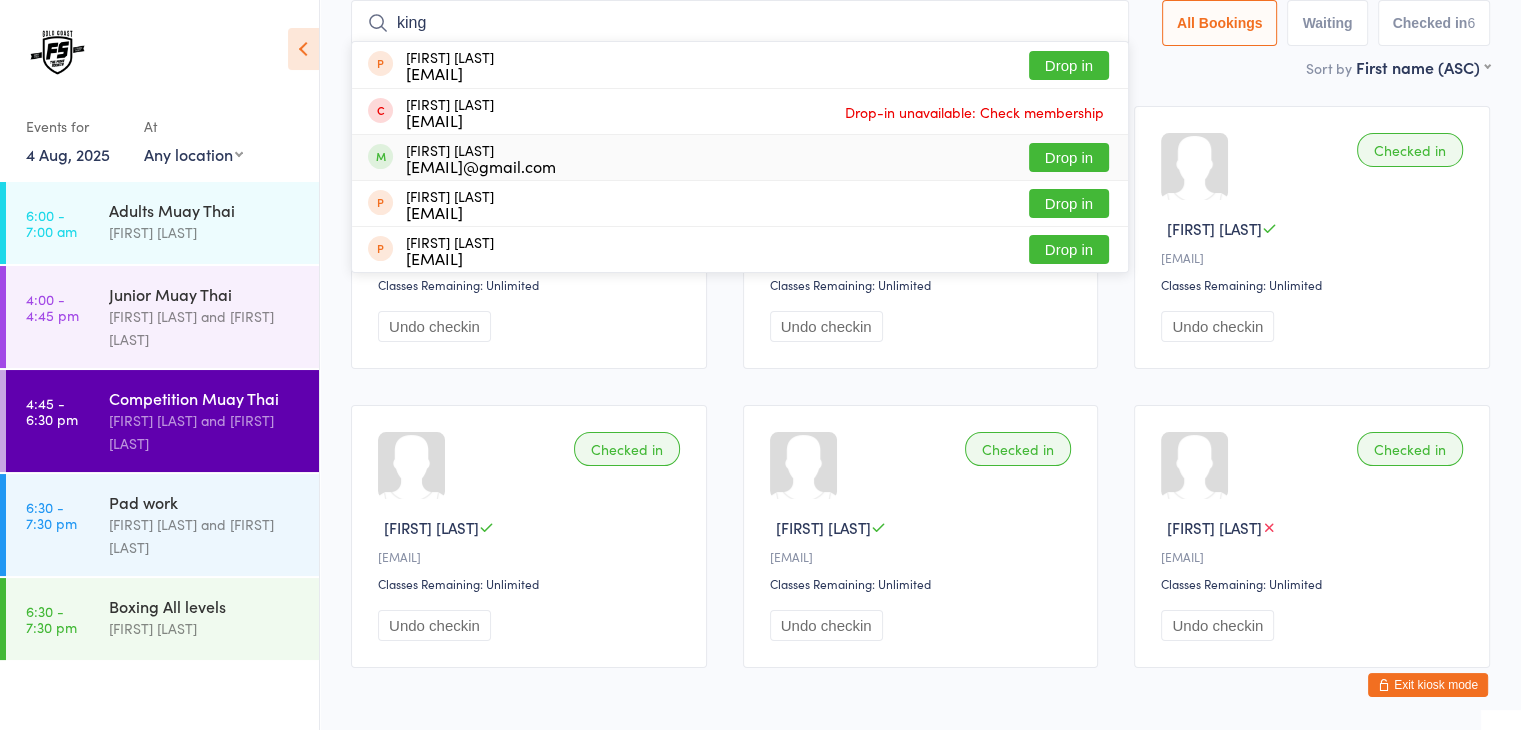 type on "king" 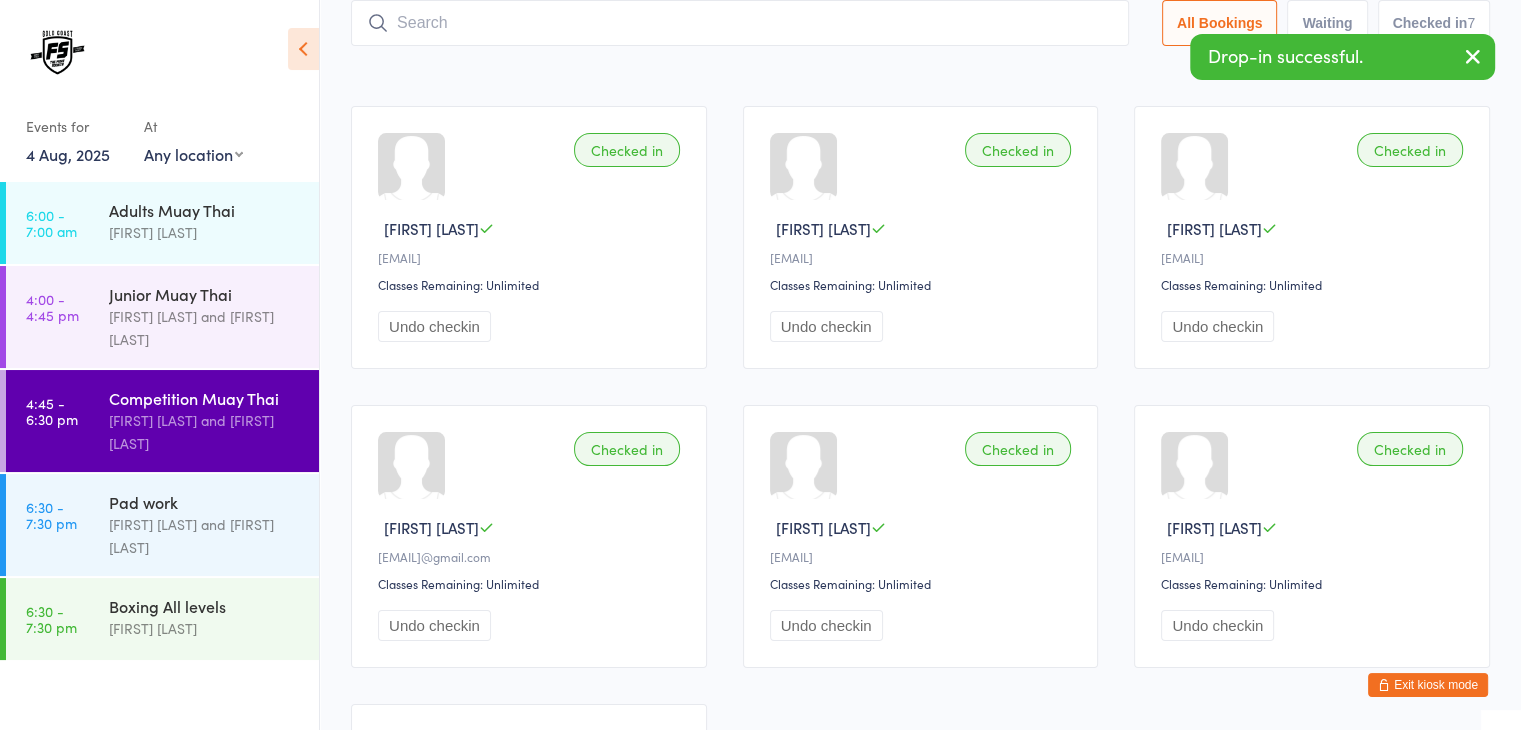click at bounding box center (740, 23) 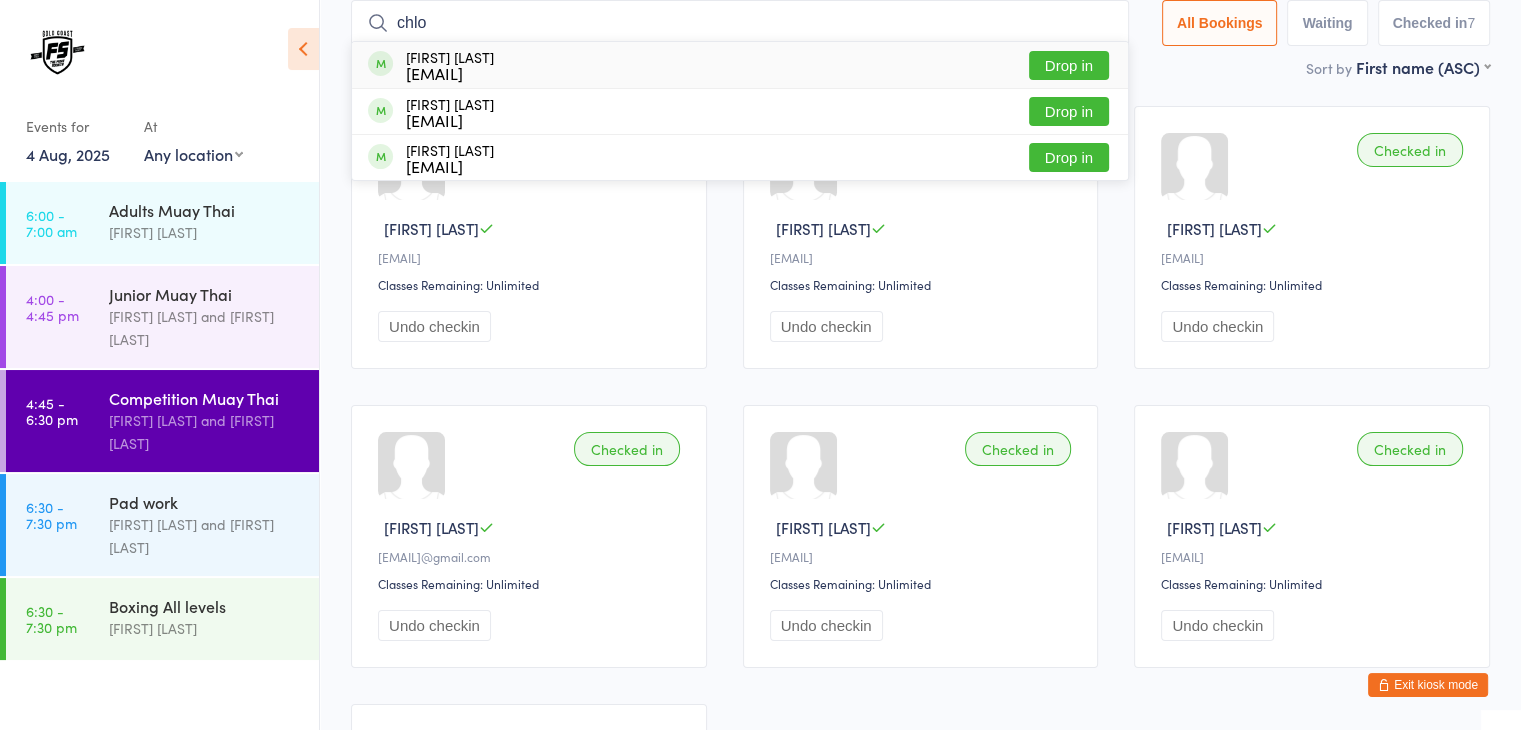 type on "chlo" 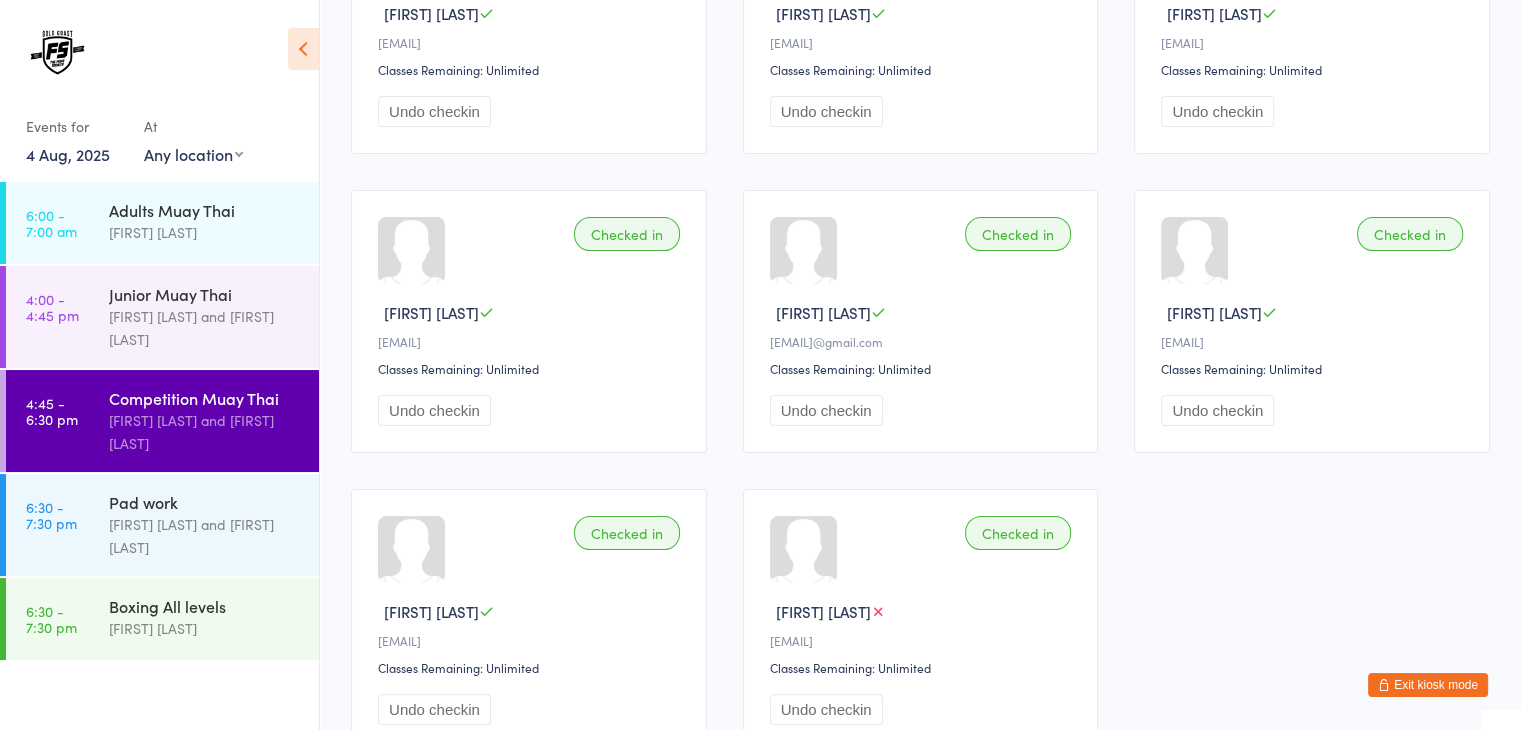 scroll, scrollTop: 0, scrollLeft: 0, axis: both 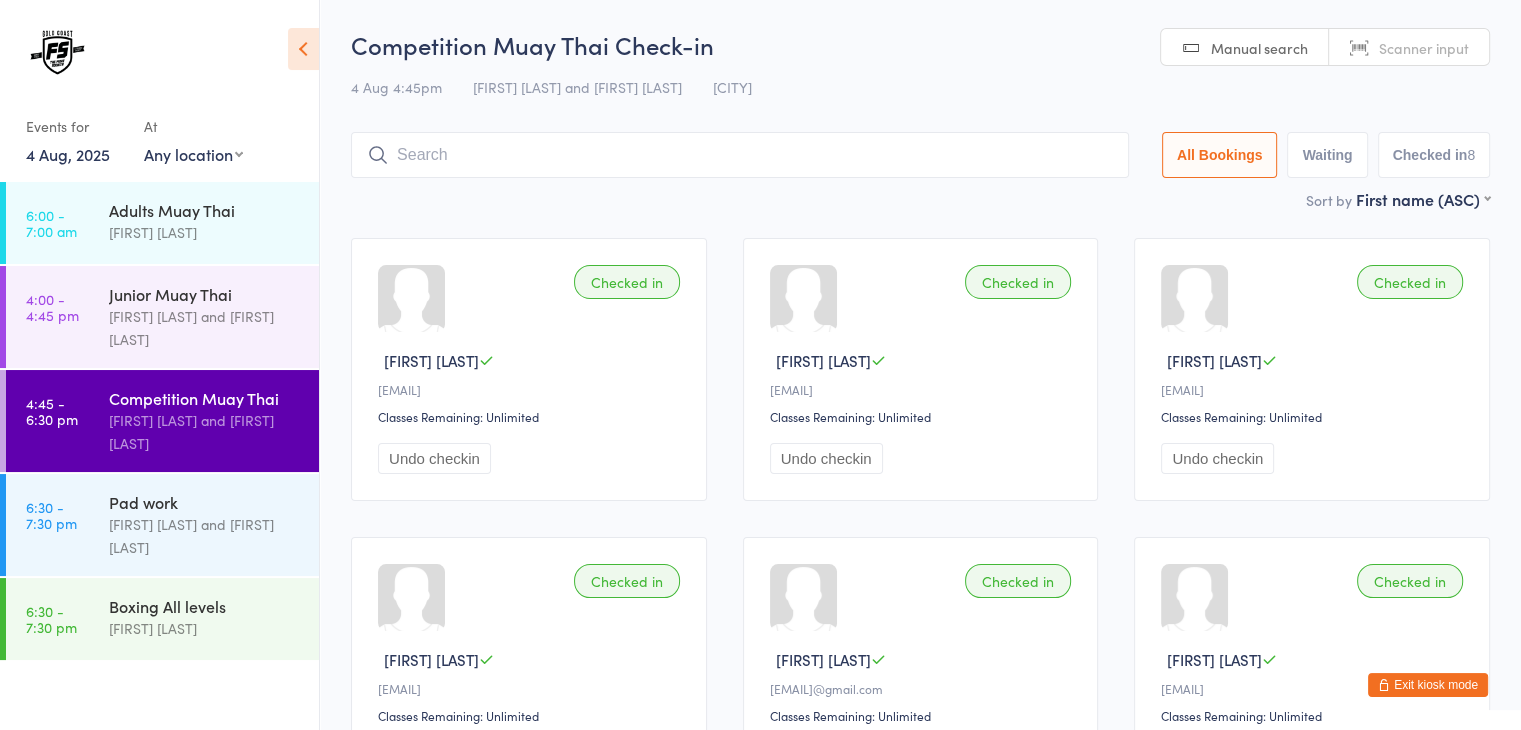 click at bounding box center [150, 58] 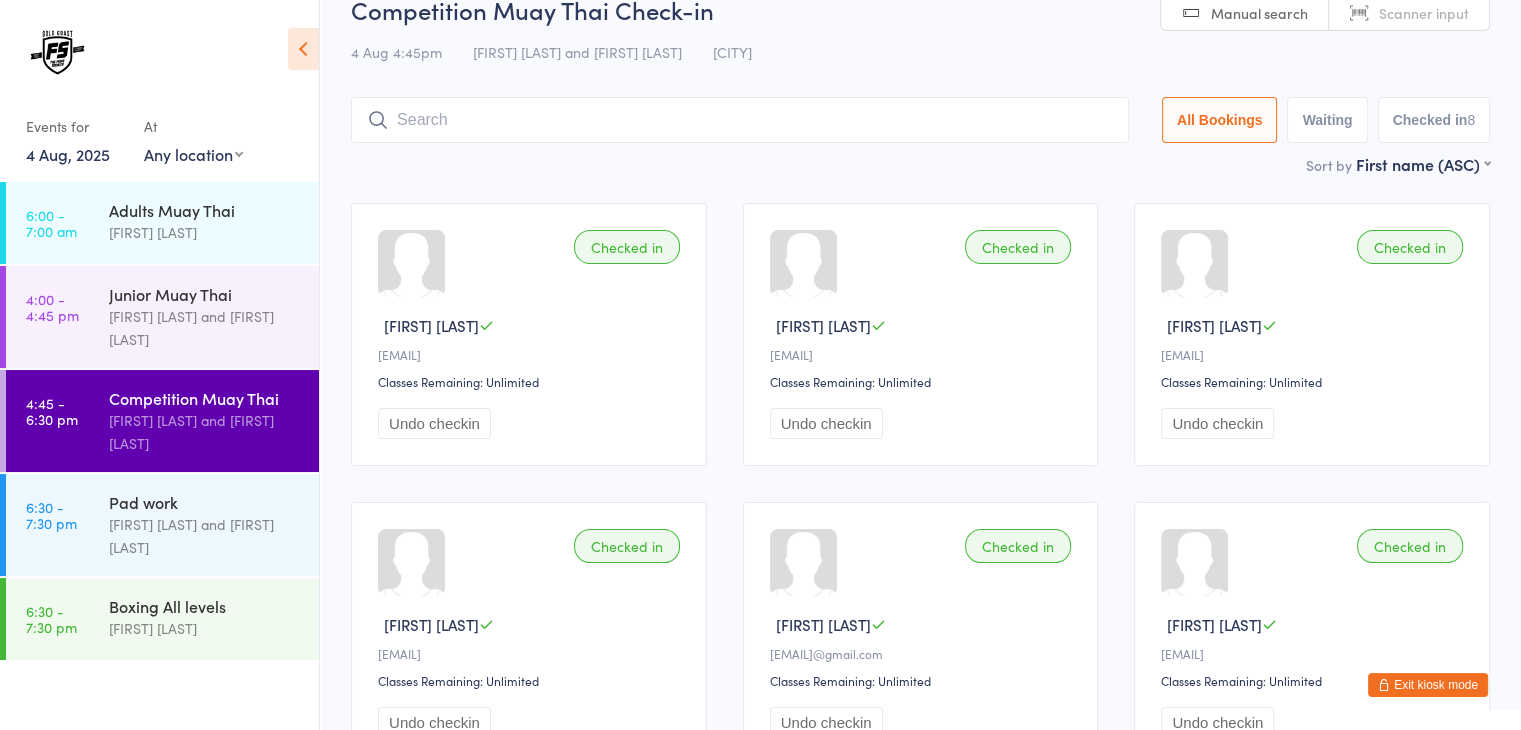 scroll, scrollTop: 0, scrollLeft: 0, axis: both 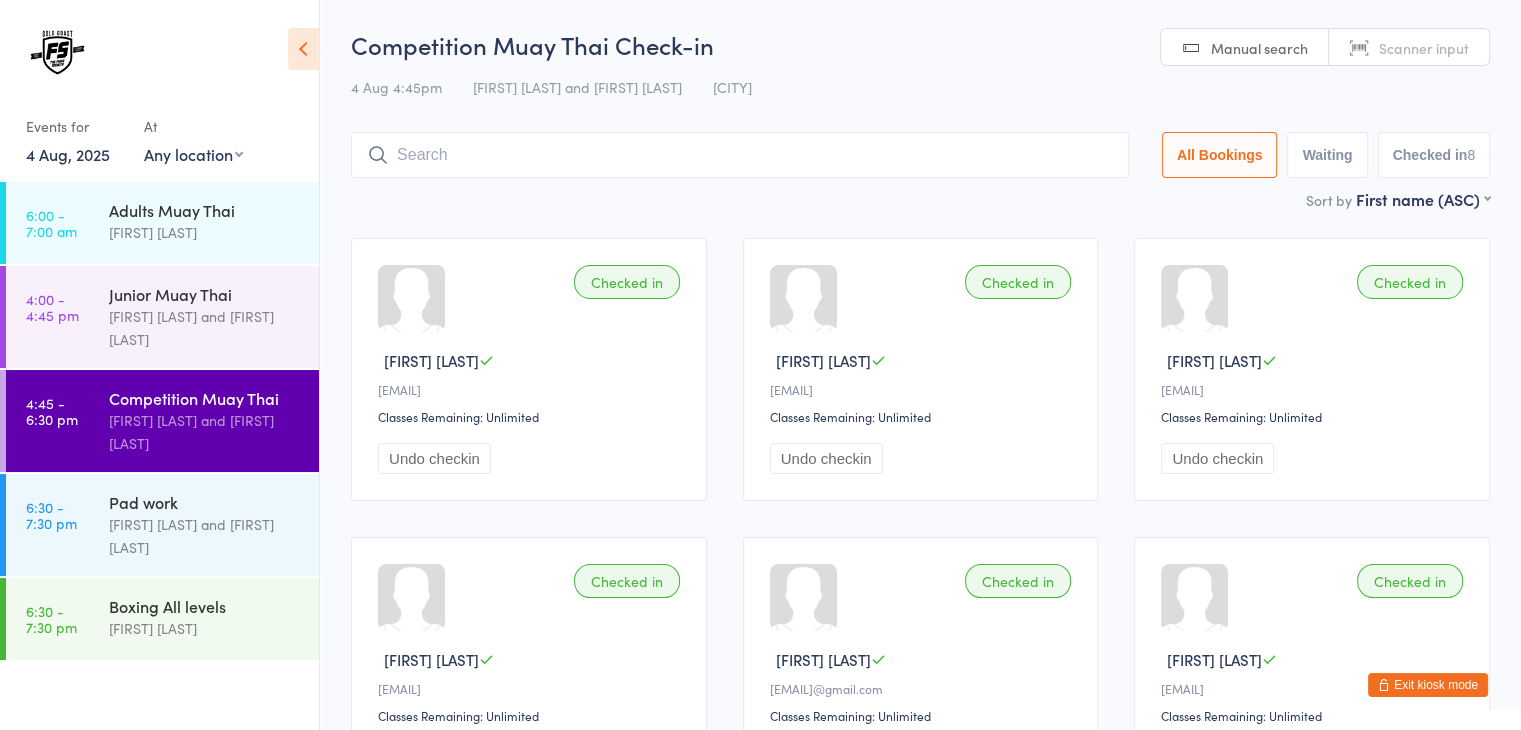 click on "Competition Muay Thai  Check-in 4 Aug 4:45pm  [FIRST] [LAST] and [FIRST] [LAST]  [CITY]  Manual search Scanner input All Bookings Waiting  Checked in  8 Sort by   First name (ASC) First name (ASC) First name (DESC) Last name (ASC) Last name (DESC) Check in time (ASC) Check in time (DESC) Checked in [FIRST] [LAST]  [EMAIL] Classes Remaining: Unlimited   Undo checkin Checked in [FIRST] [LAST]  [EMAIL] Classes Remaining: Unlimited   Undo checkin Checked in [FIRST] [LAST]  [EMAIL] Classes Remaining: Unlimited   Undo checkin Checked in [FIRST] [LAST]  [EMAIL] Classes Remaining: Unlimited   Undo checkin Checked in [FIRST] [LAST]  [EMAIL] Classes Remaining: Unlimited   Undo checkin Checked in [FIRST] [LAST]  [EMAIL] Classes Remaining: Unlimited   Undo checkin Checked in [FIRST] [LAST]  [EMAIL]   Undo checkin" at bounding box center (920, 572) 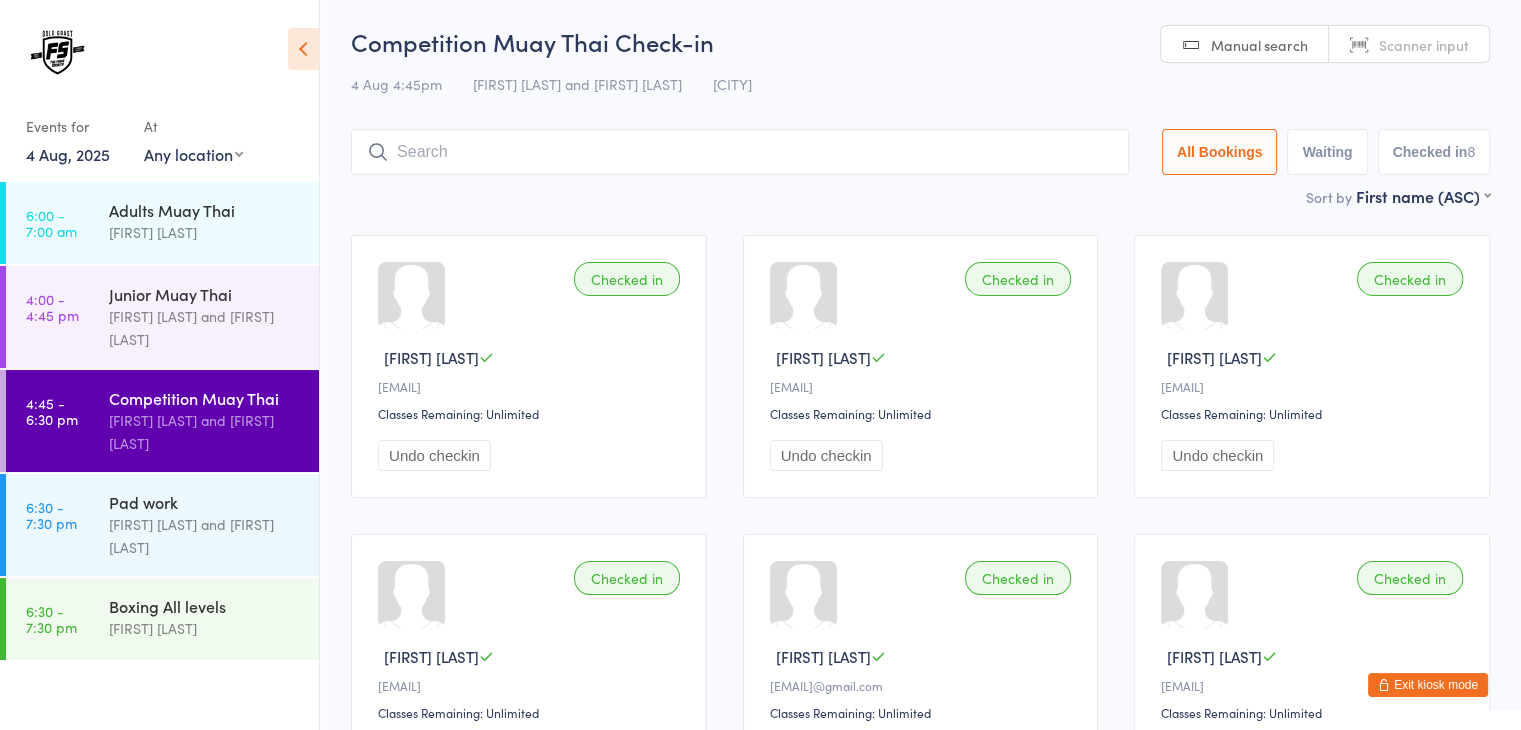 scroll, scrollTop: 0, scrollLeft: 0, axis: both 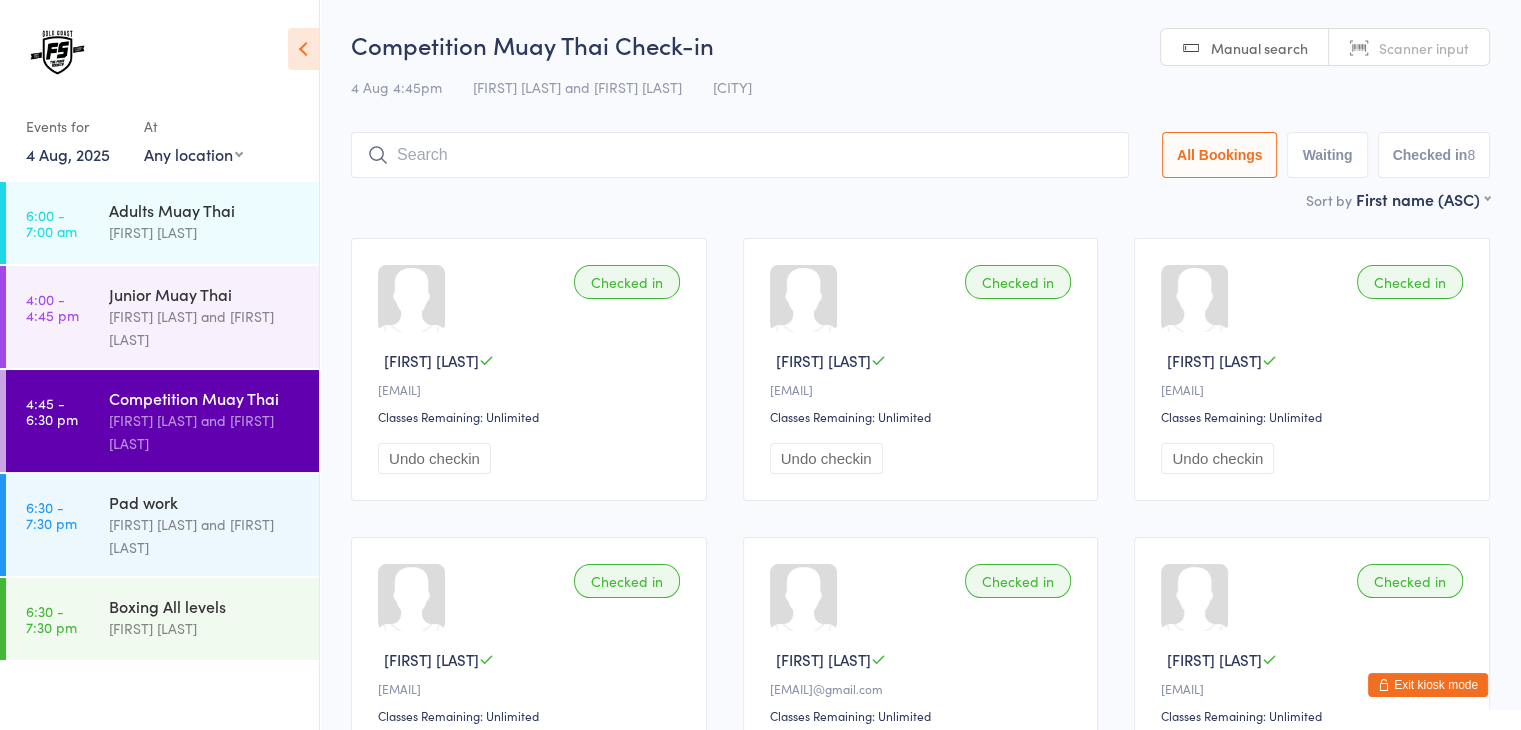 click at bounding box center [740, 155] 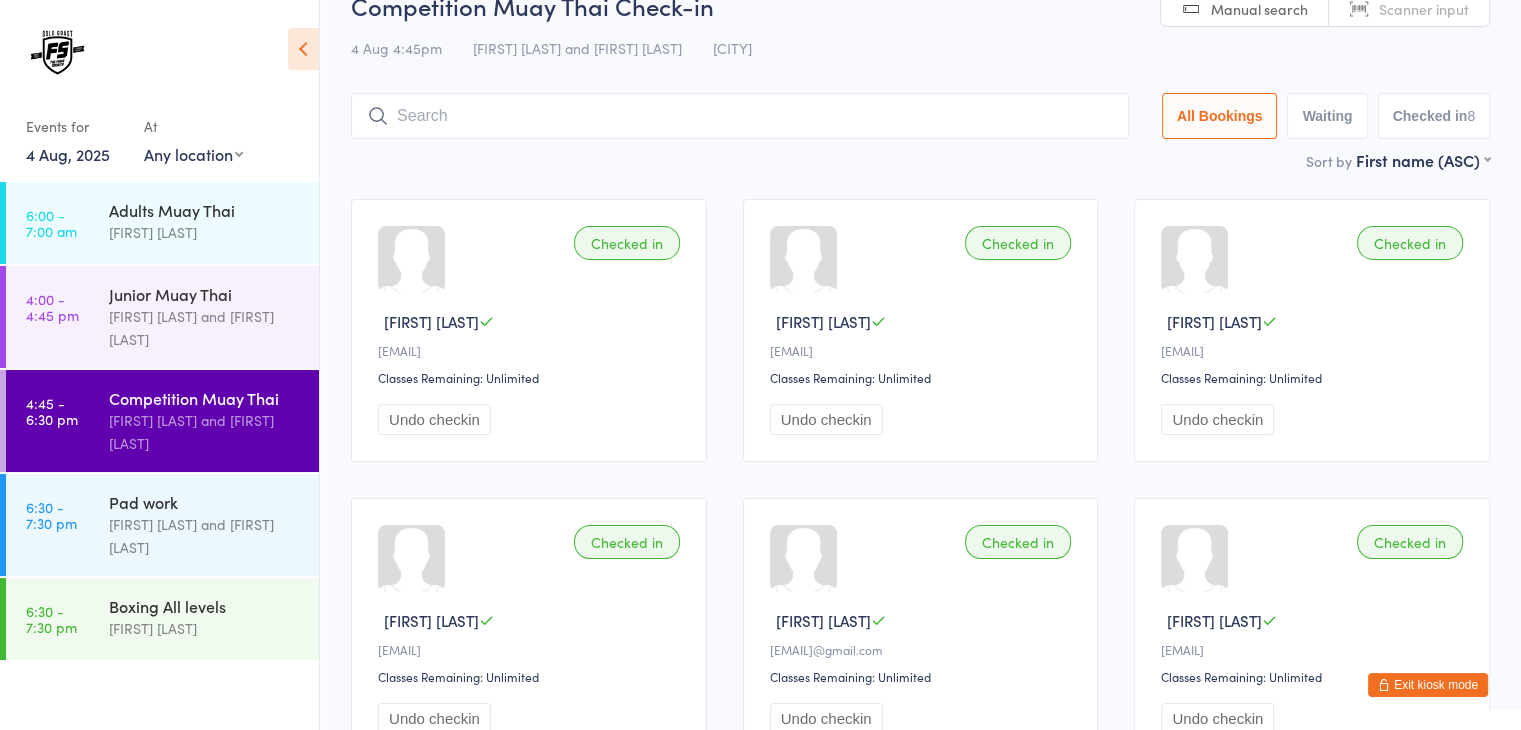 scroll, scrollTop: 0, scrollLeft: 0, axis: both 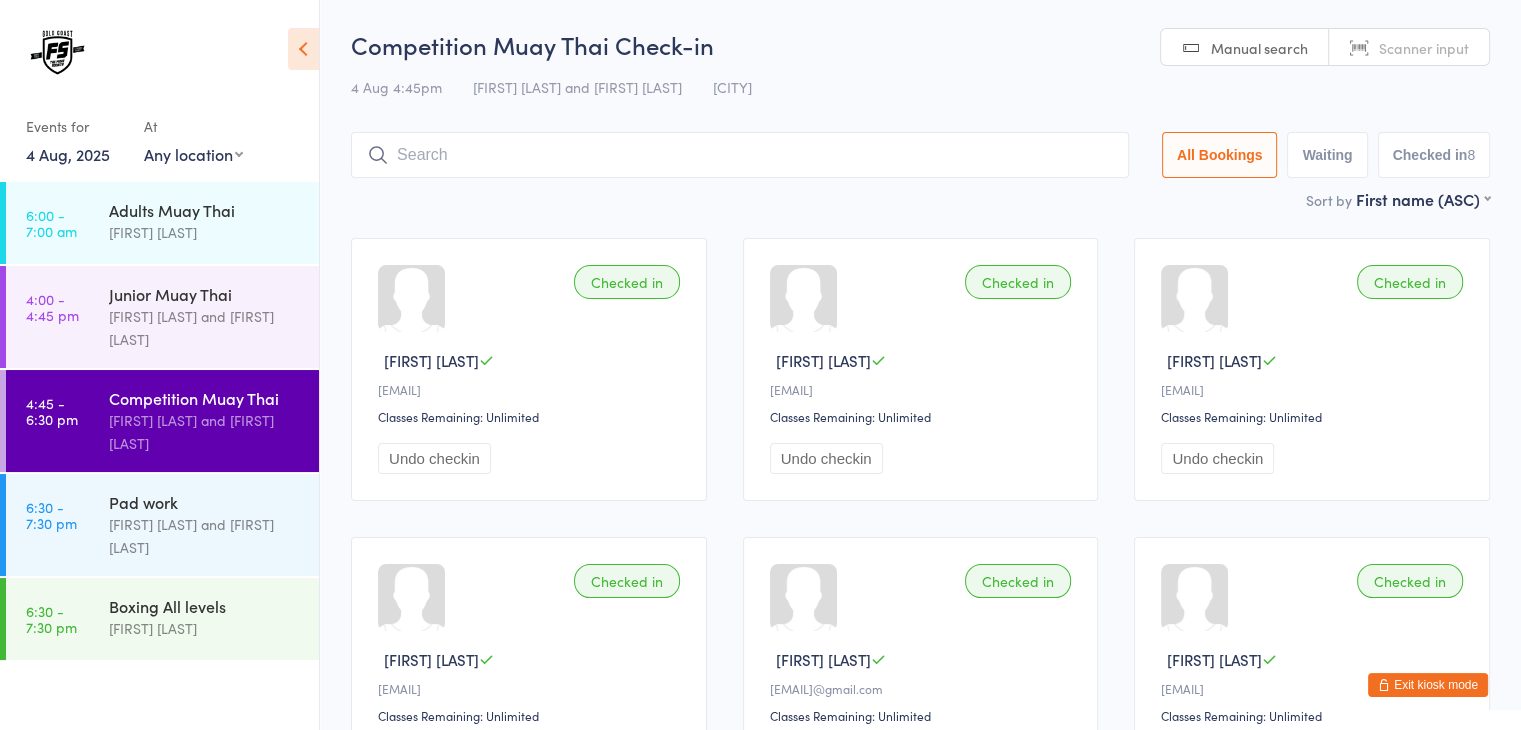 click on "Scanner input" at bounding box center [1424, 48] 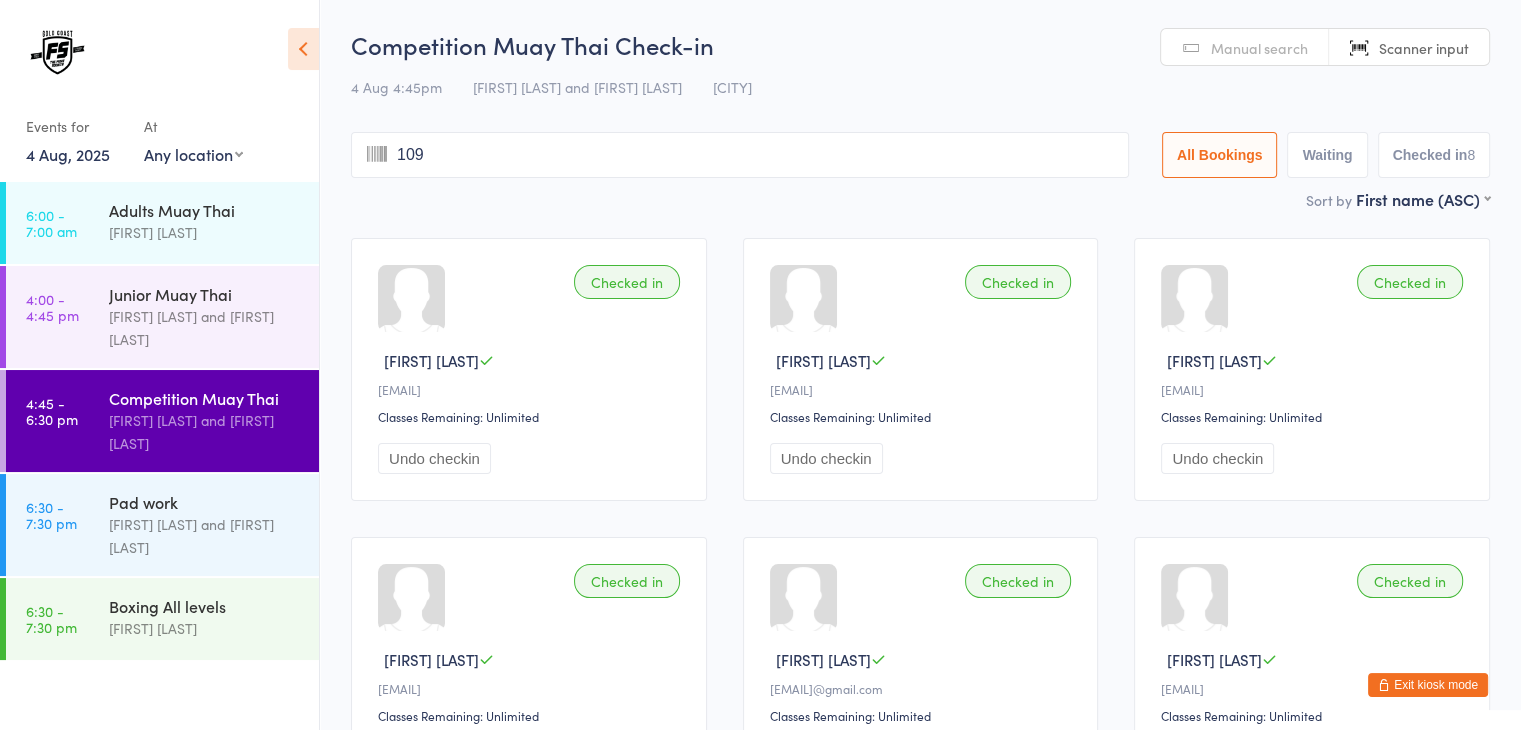 type on "1094" 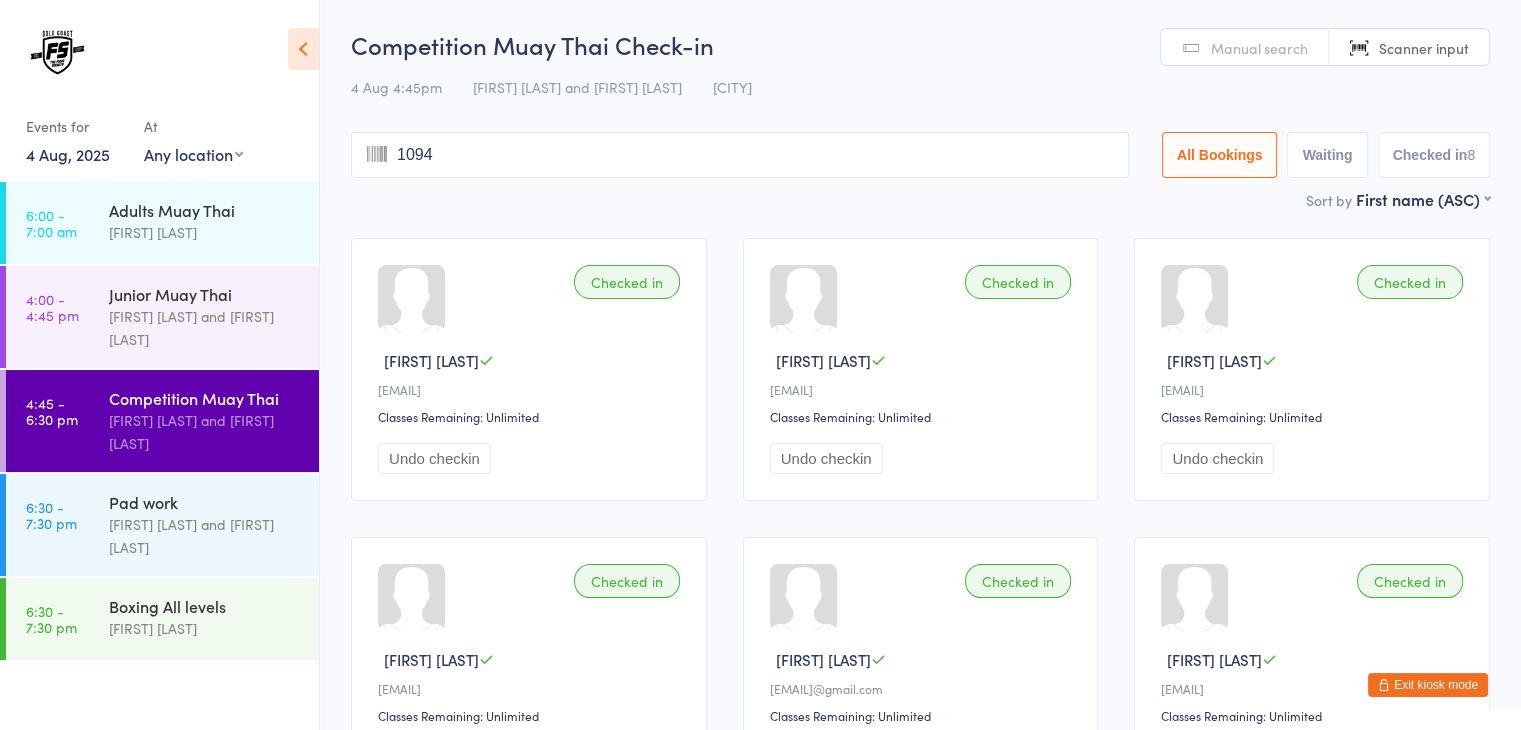 type 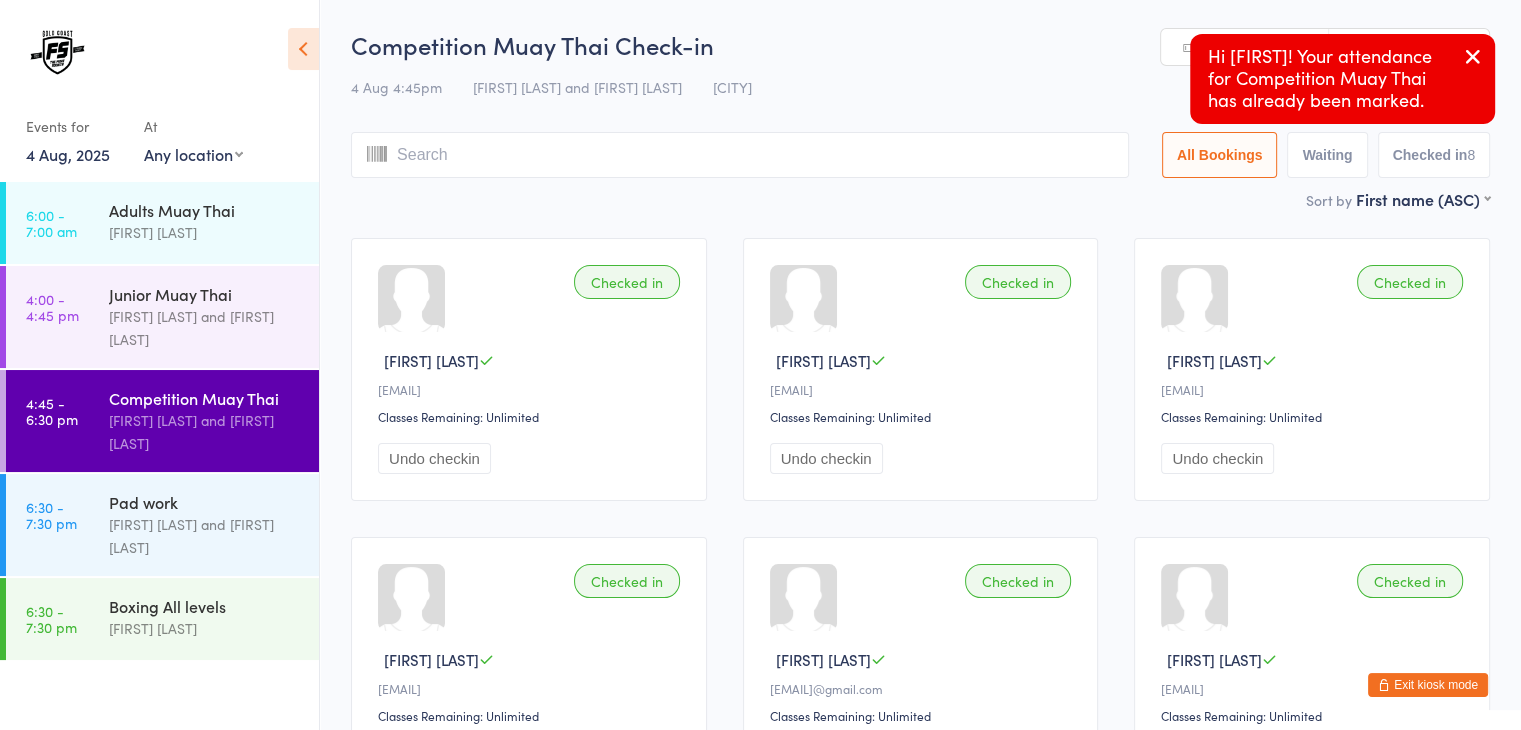 click at bounding box center [1473, 56] 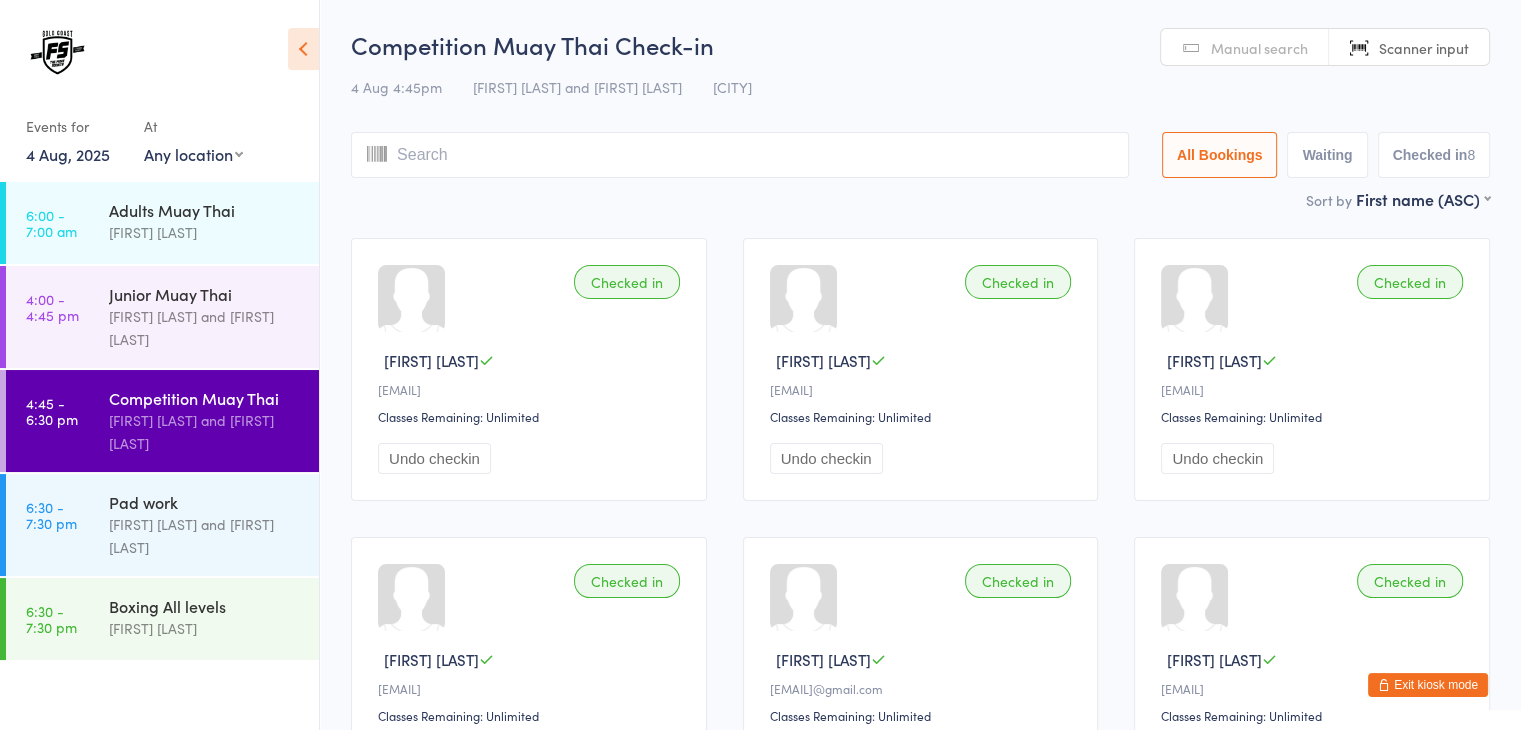 click at bounding box center [740, 155] 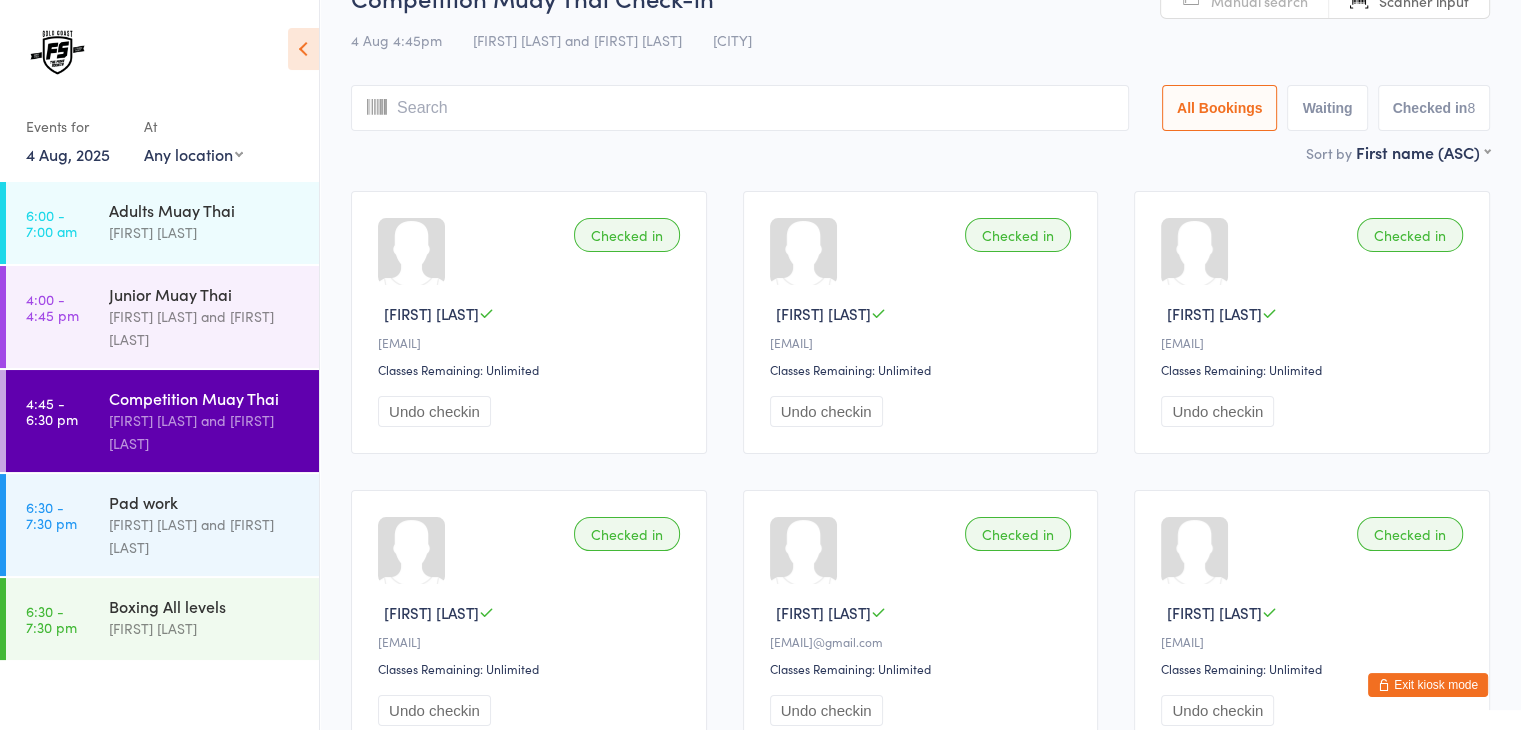 scroll, scrollTop: 46, scrollLeft: 0, axis: vertical 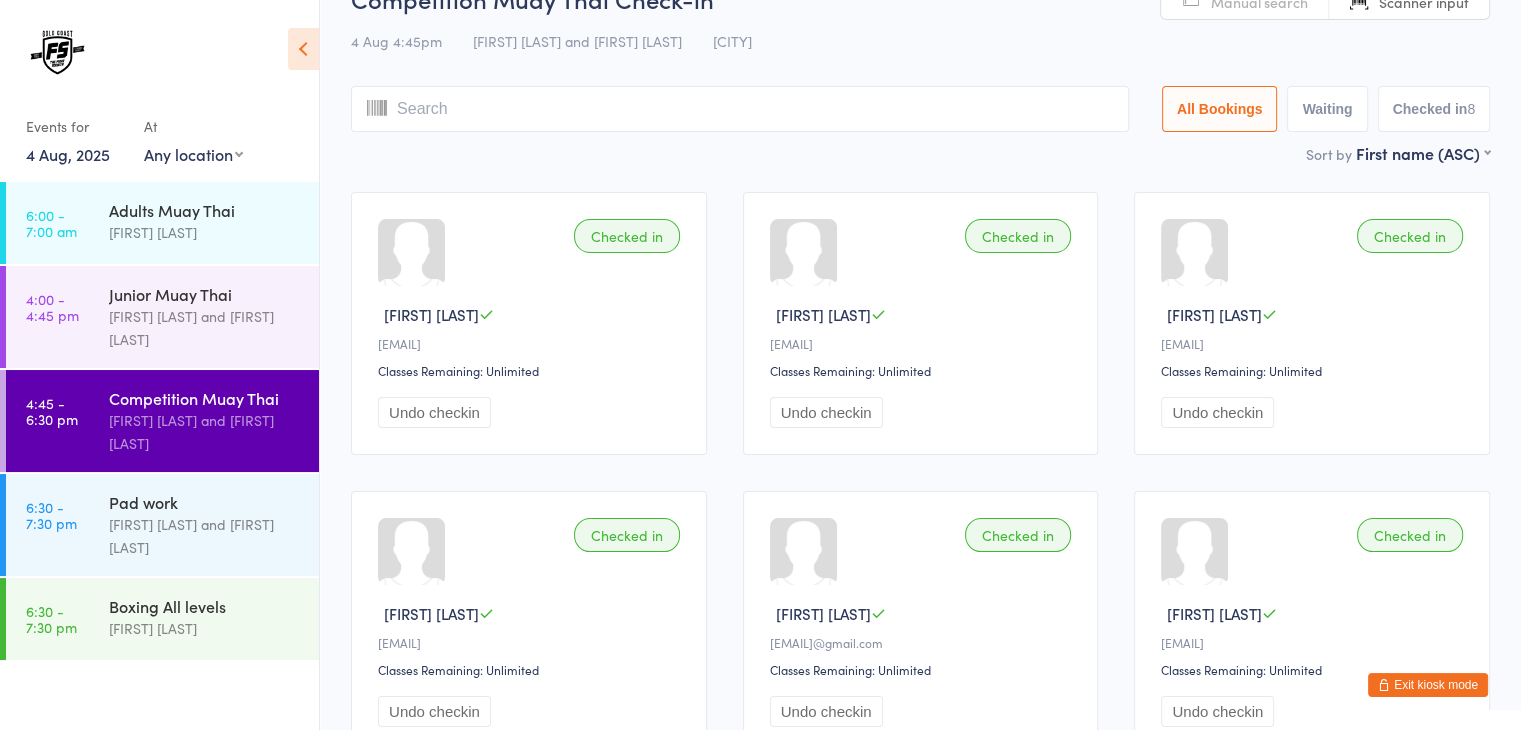 click on "Sort by   First name (ASC) First name (ASC) First name (DESC) Last name (ASC) Last name (DESC) Check in time (ASC) Check in time (DESC)" at bounding box center [920, 153] 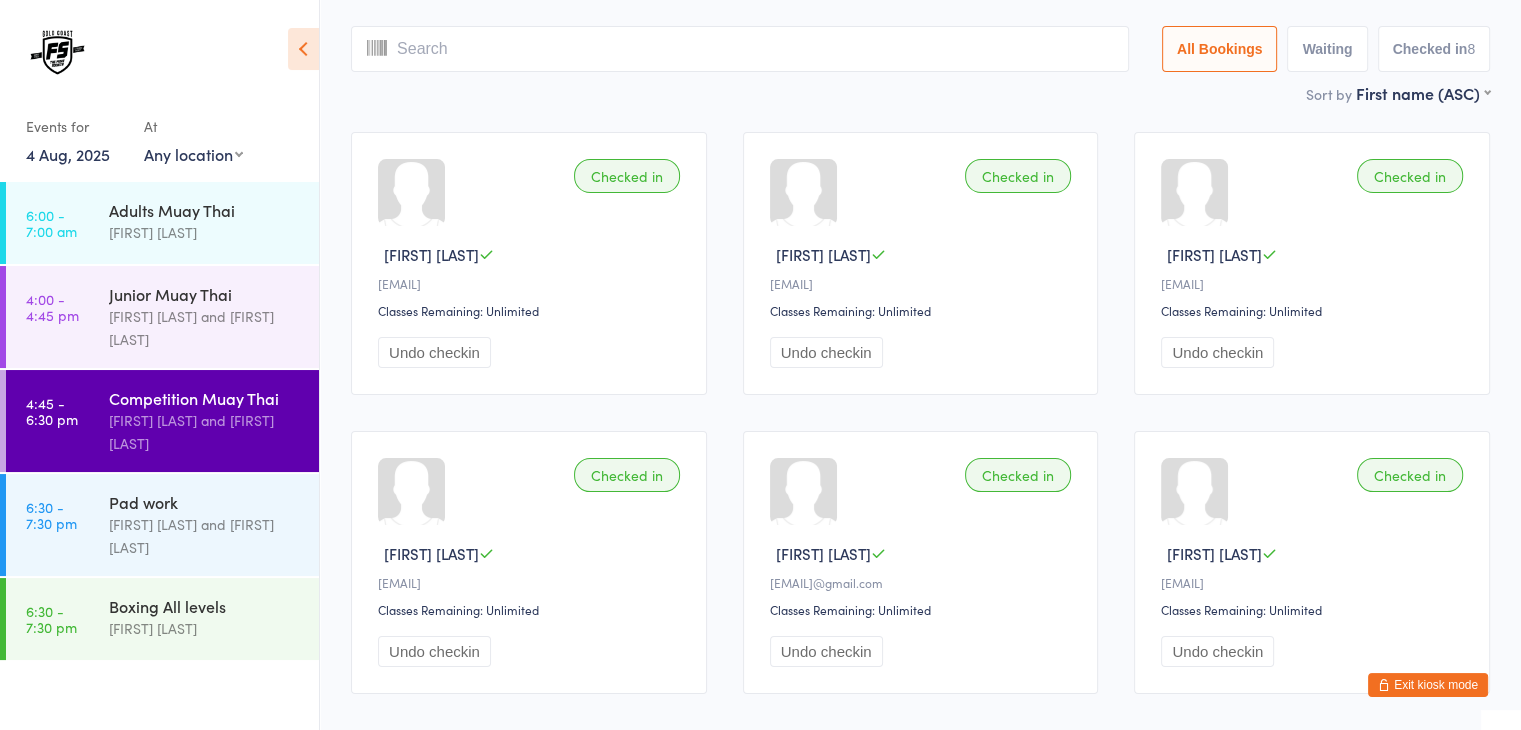 scroll, scrollTop: 0, scrollLeft: 0, axis: both 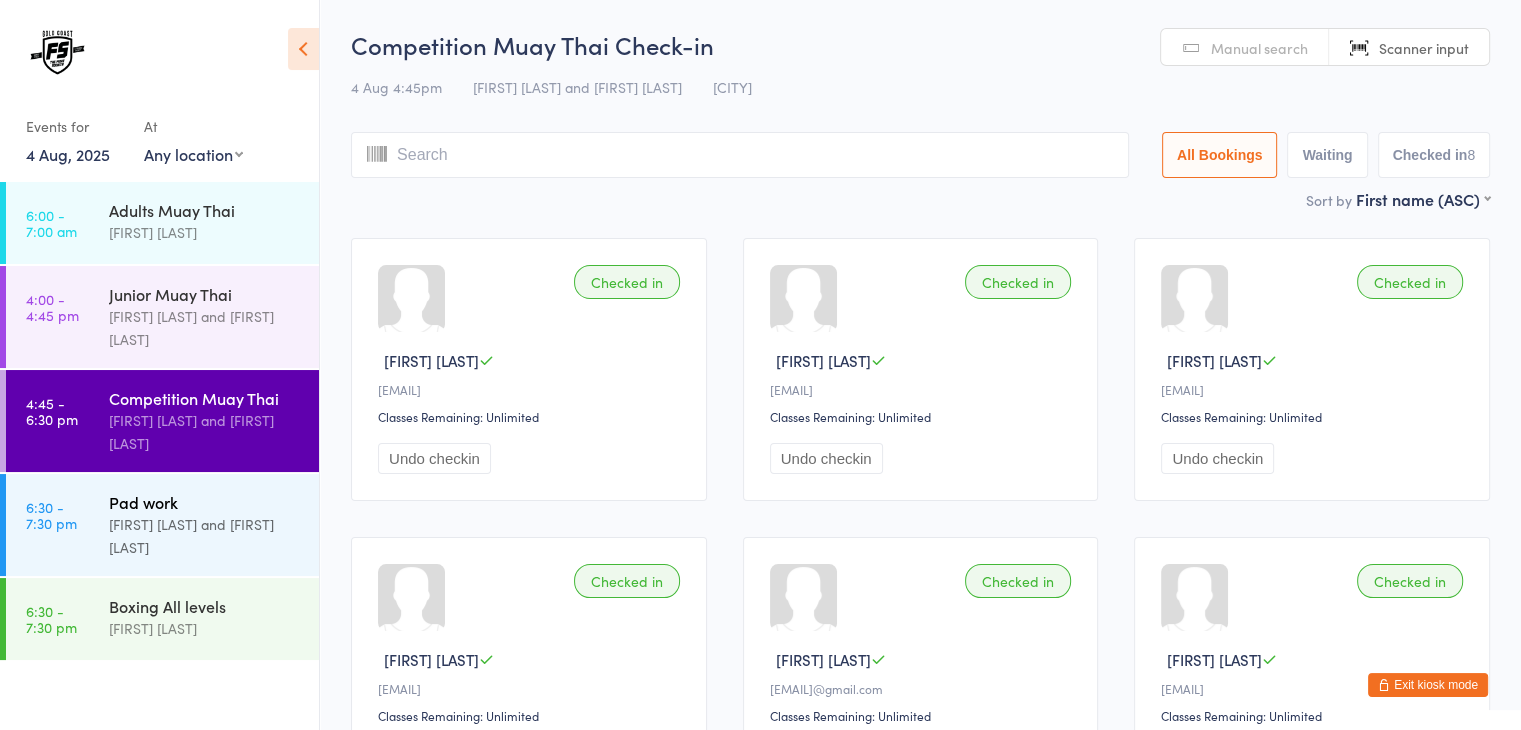 click on "[FIRST] [LAST] and [FIRST] [LAST]" at bounding box center (205, 536) 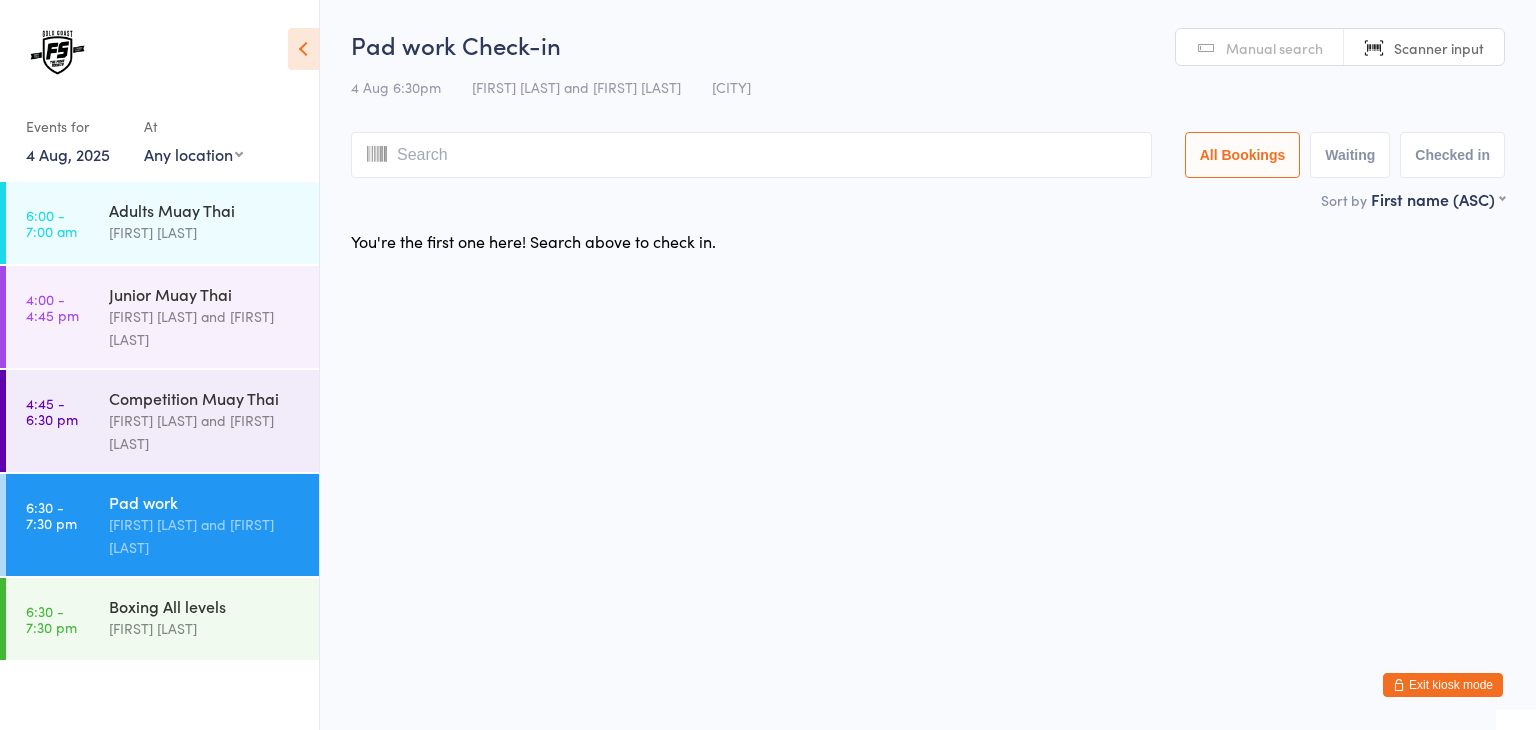 click at bounding box center (751, 155) 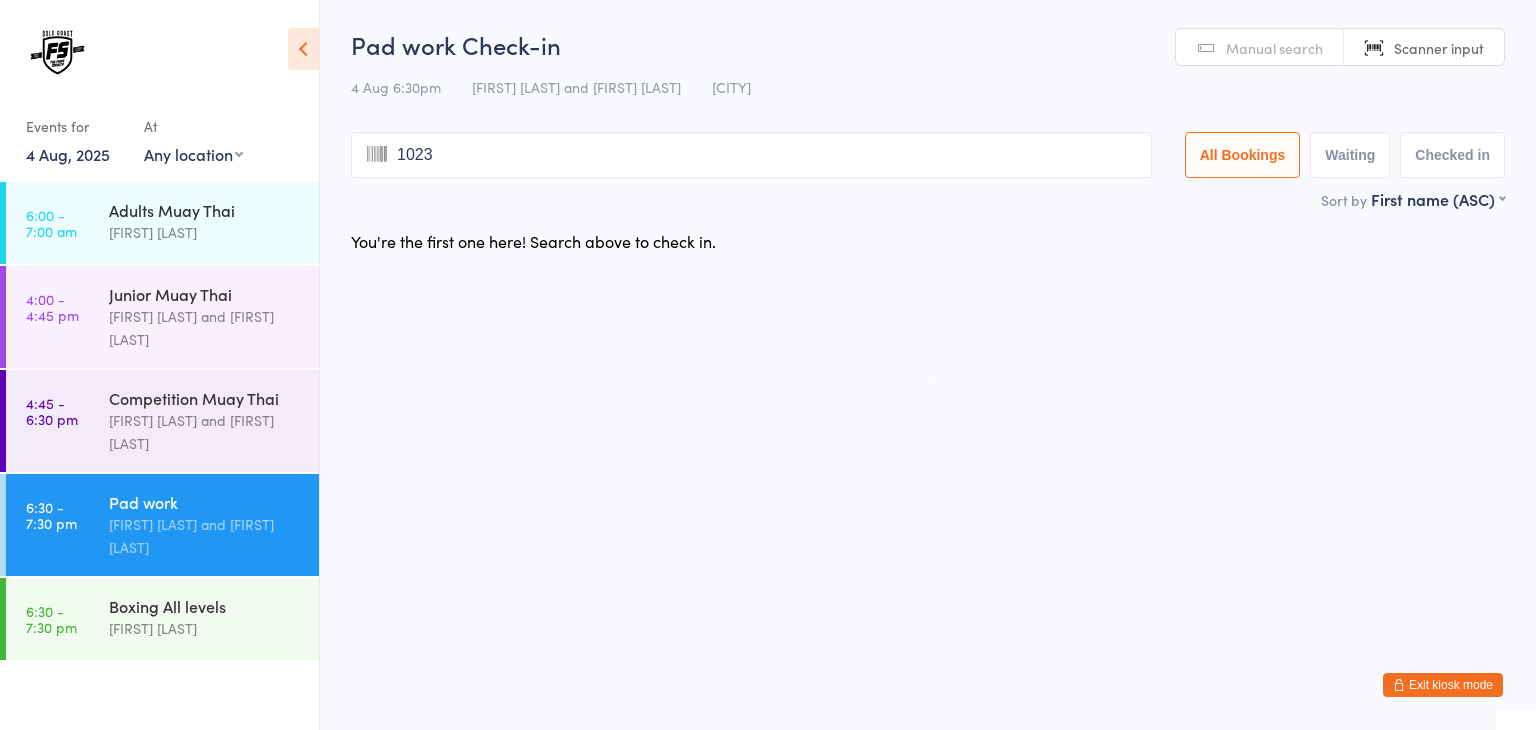 type on "1023" 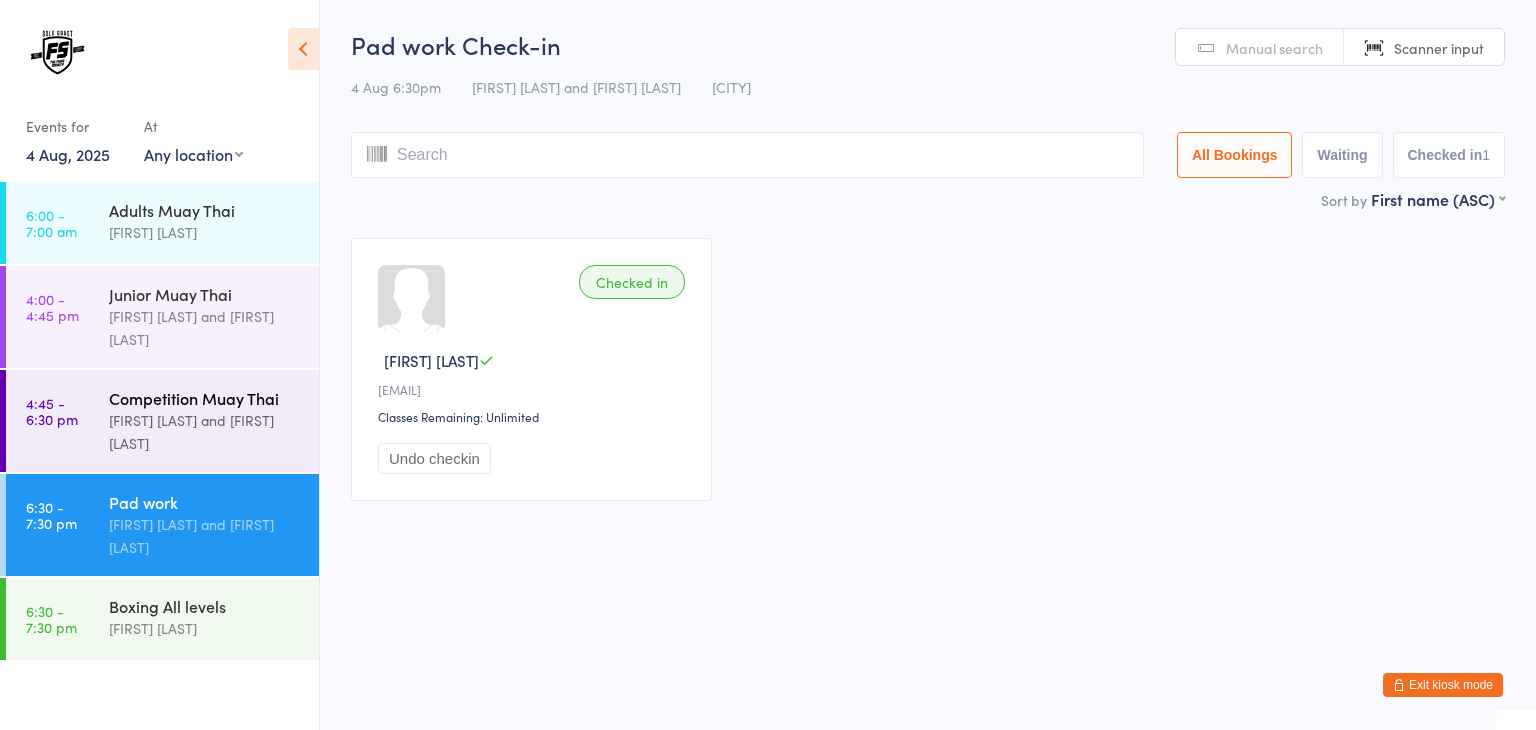 click on "[FIRST] [LAST] and [FIRST] [LAST]" at bounding box center (205, 432) 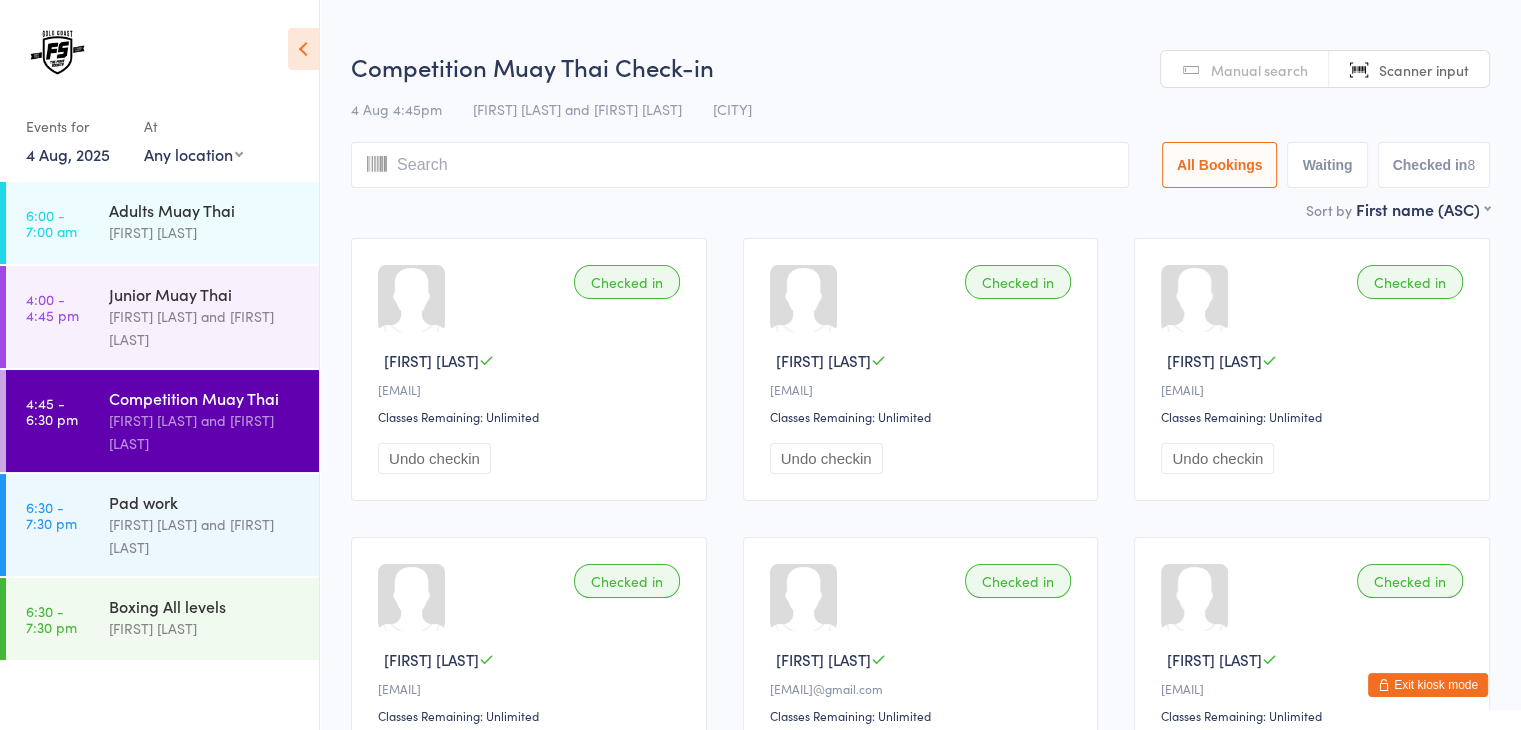 click on "Scanner input" at bounding box center (1409, 70) 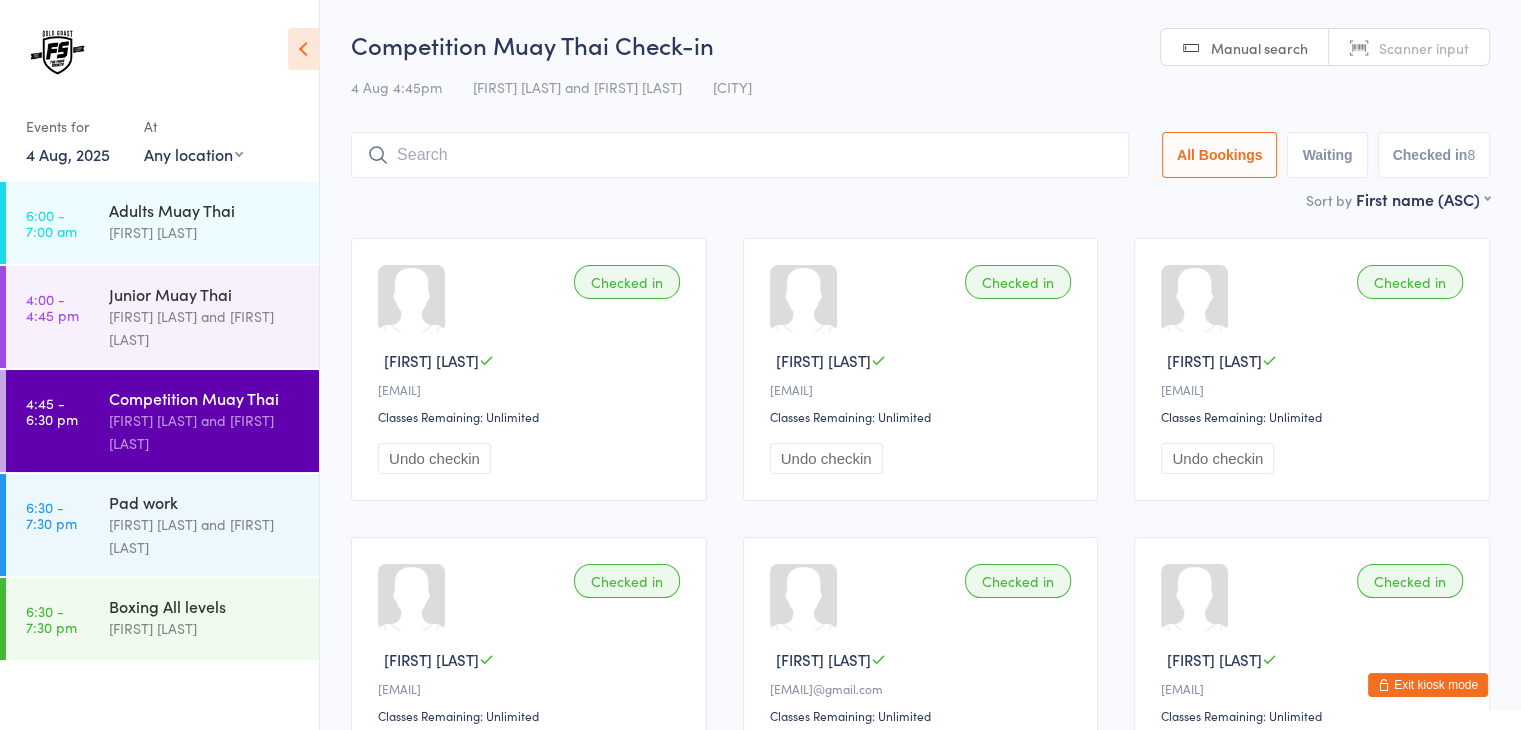click at bounding box center [740, 155] 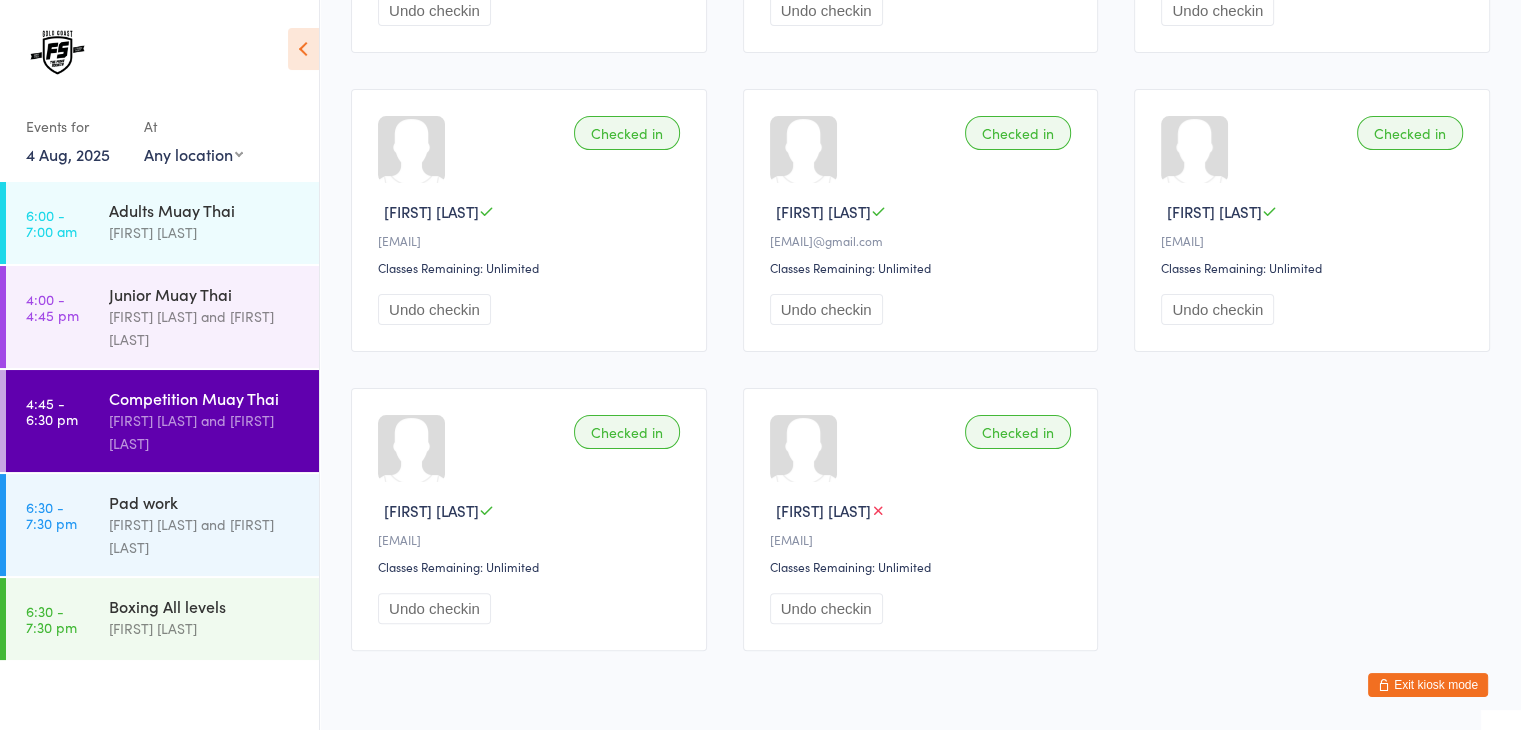scroll, scrollTop: 489, scrollLeft: 0, axis: vertical 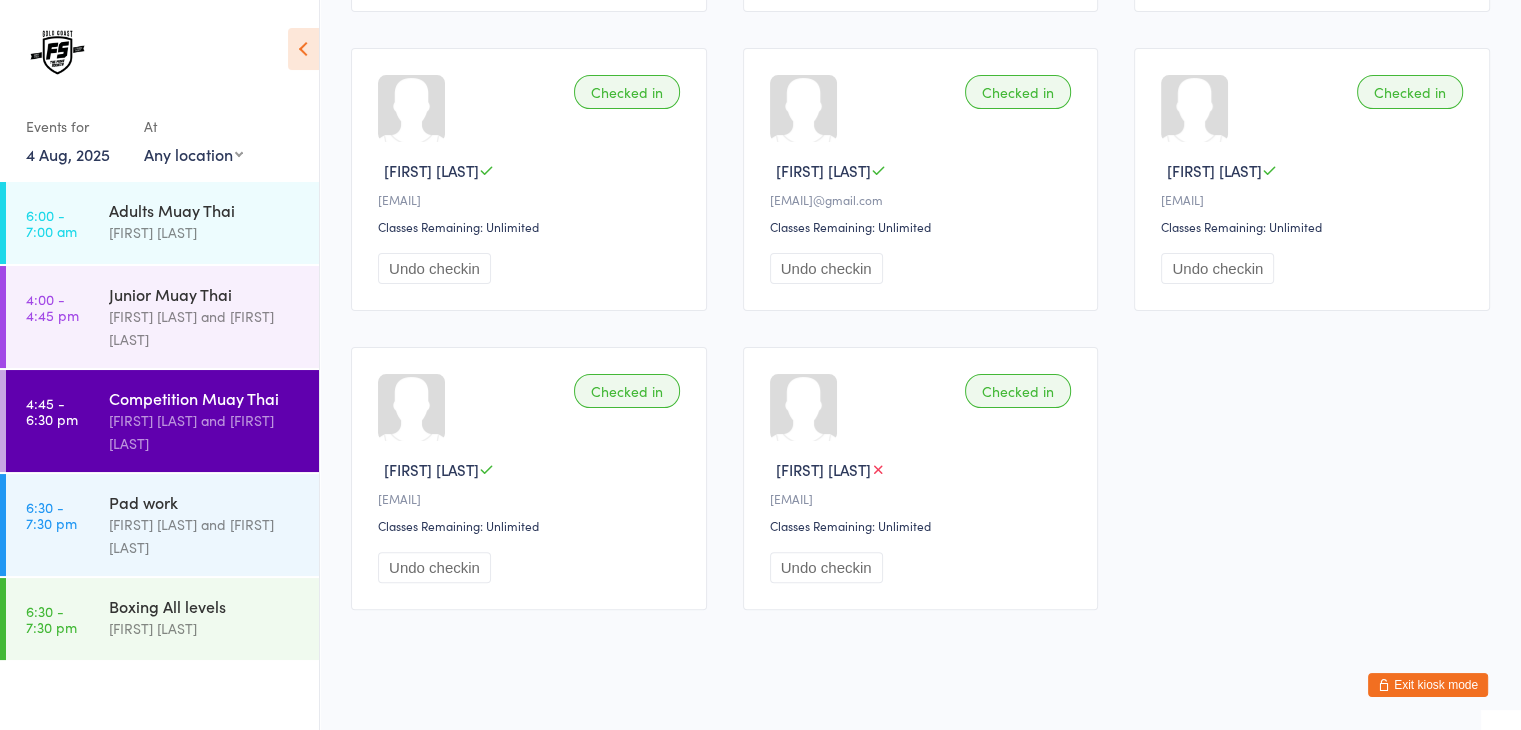click on "[FIRST] [LAST] and [FIRST] [LAST]" at bounding box center [205, 432] 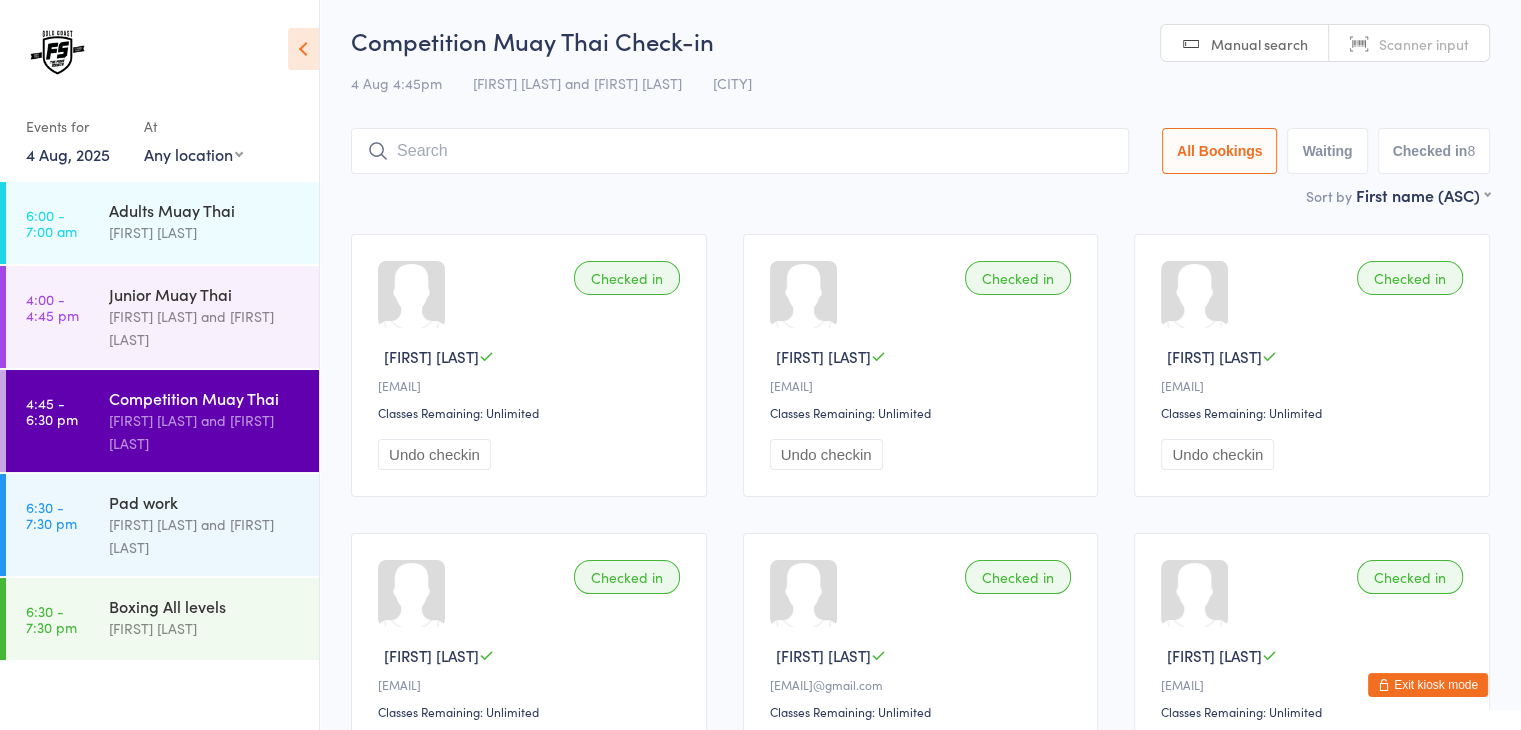 scroll, scrollTop: 0, scrollLeft: 0, axis: both 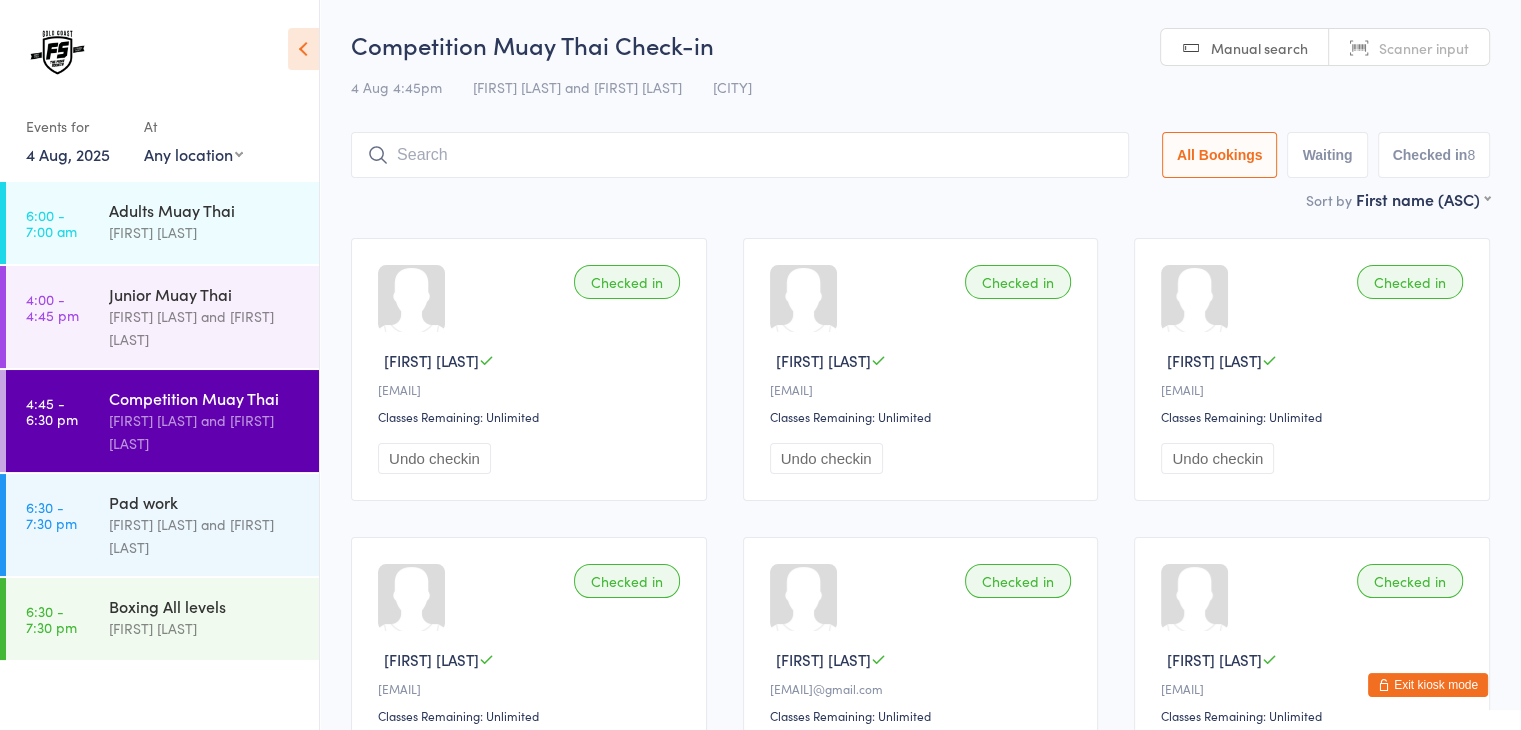 click at bounding box center [740, 155] 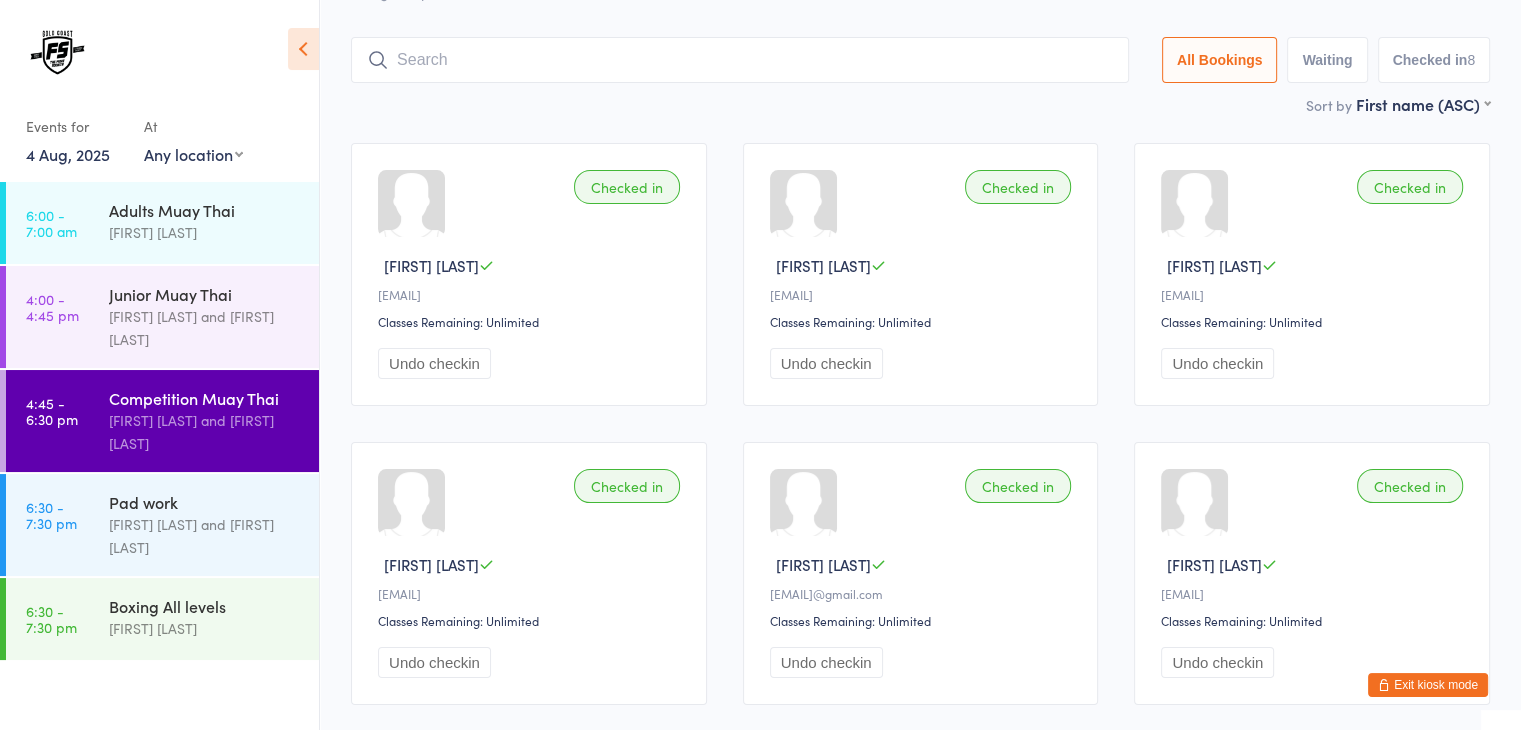 scroll, scrollTop: 132, scrollLeft: 0, axis: vertical 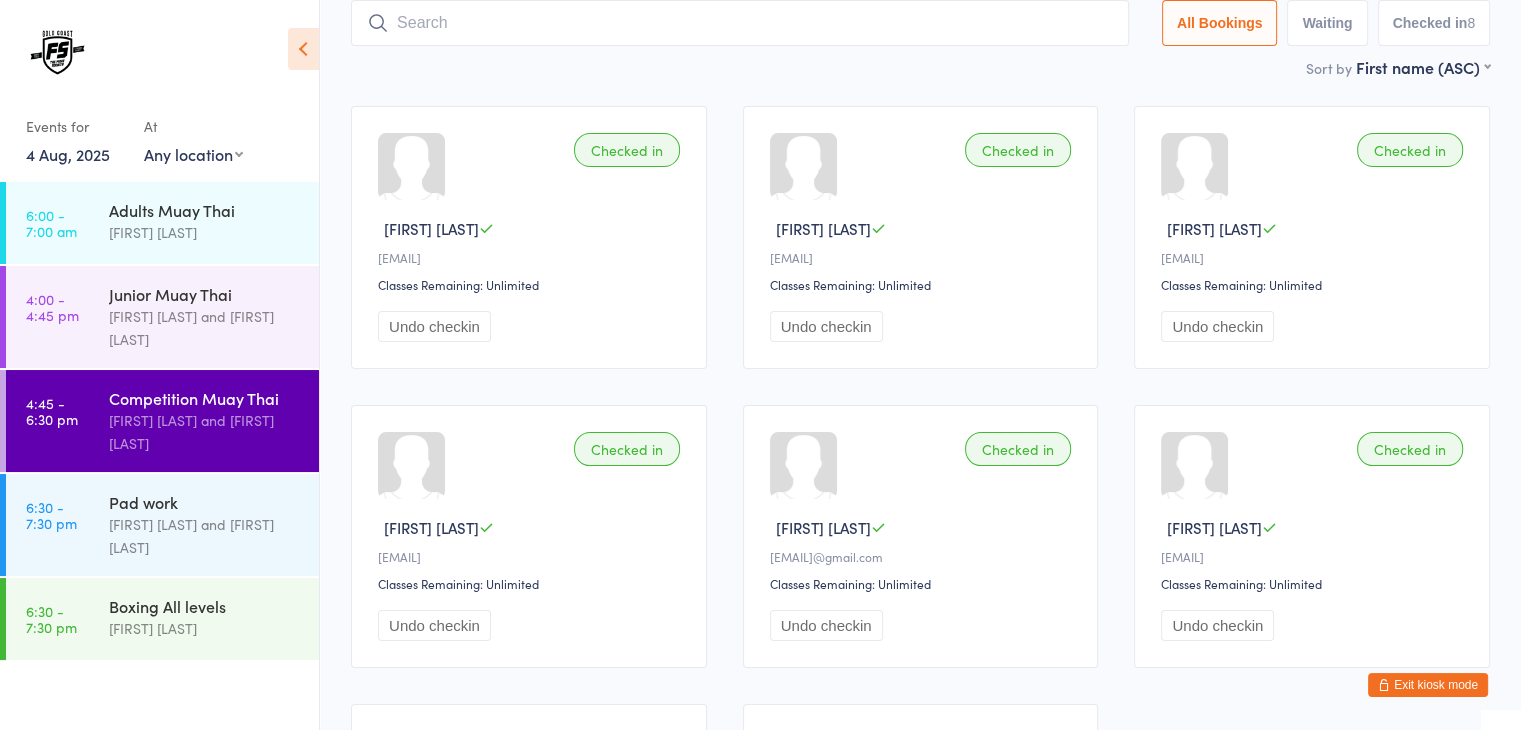 click on "Checked in [FIRST] [LAST]  [EMAIL] Classes Remaining: Unlimited   Undo checkin" at bounding box center (529, 237) 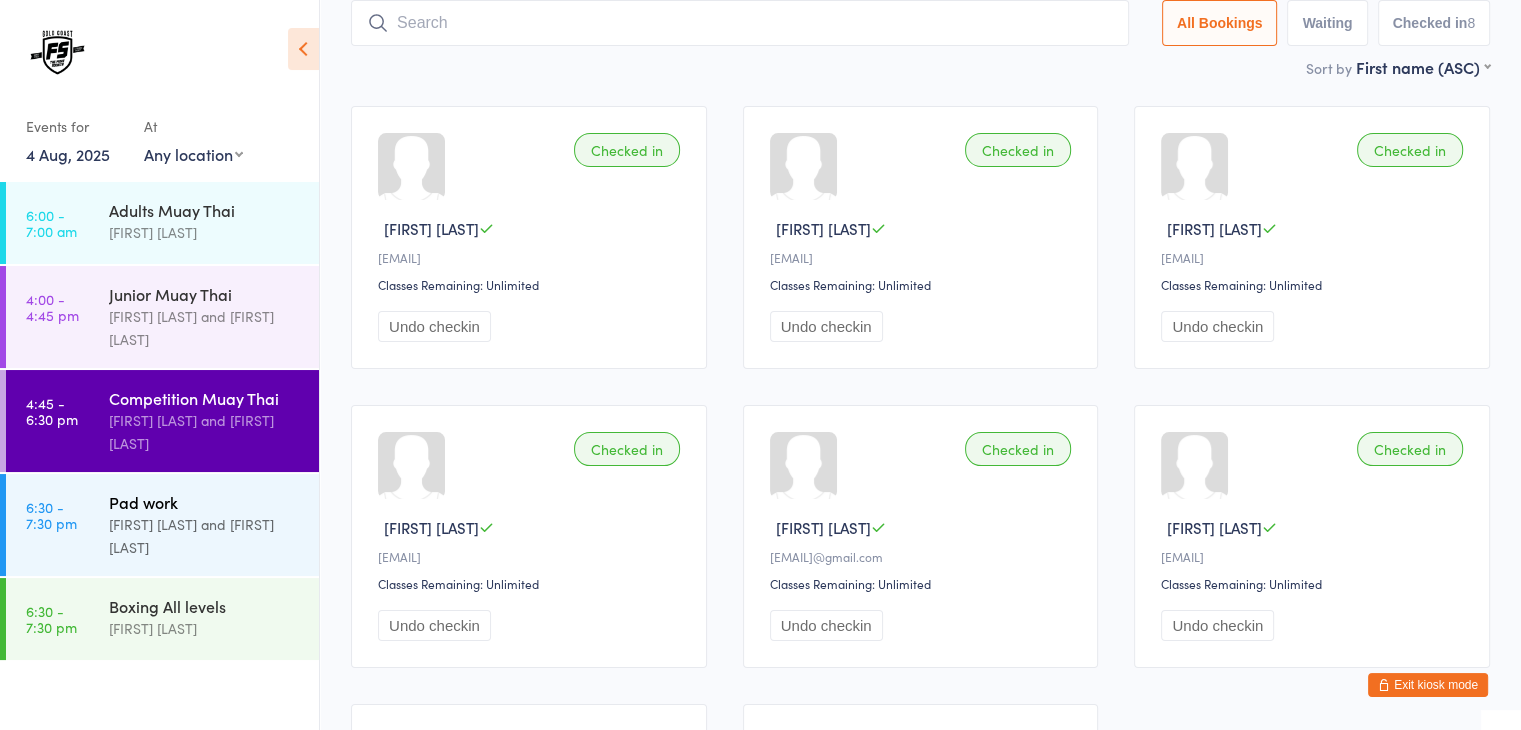 click on "[FIRST] [LAST] and [FIRST] [LAST]" at bounding box center (205, 536) 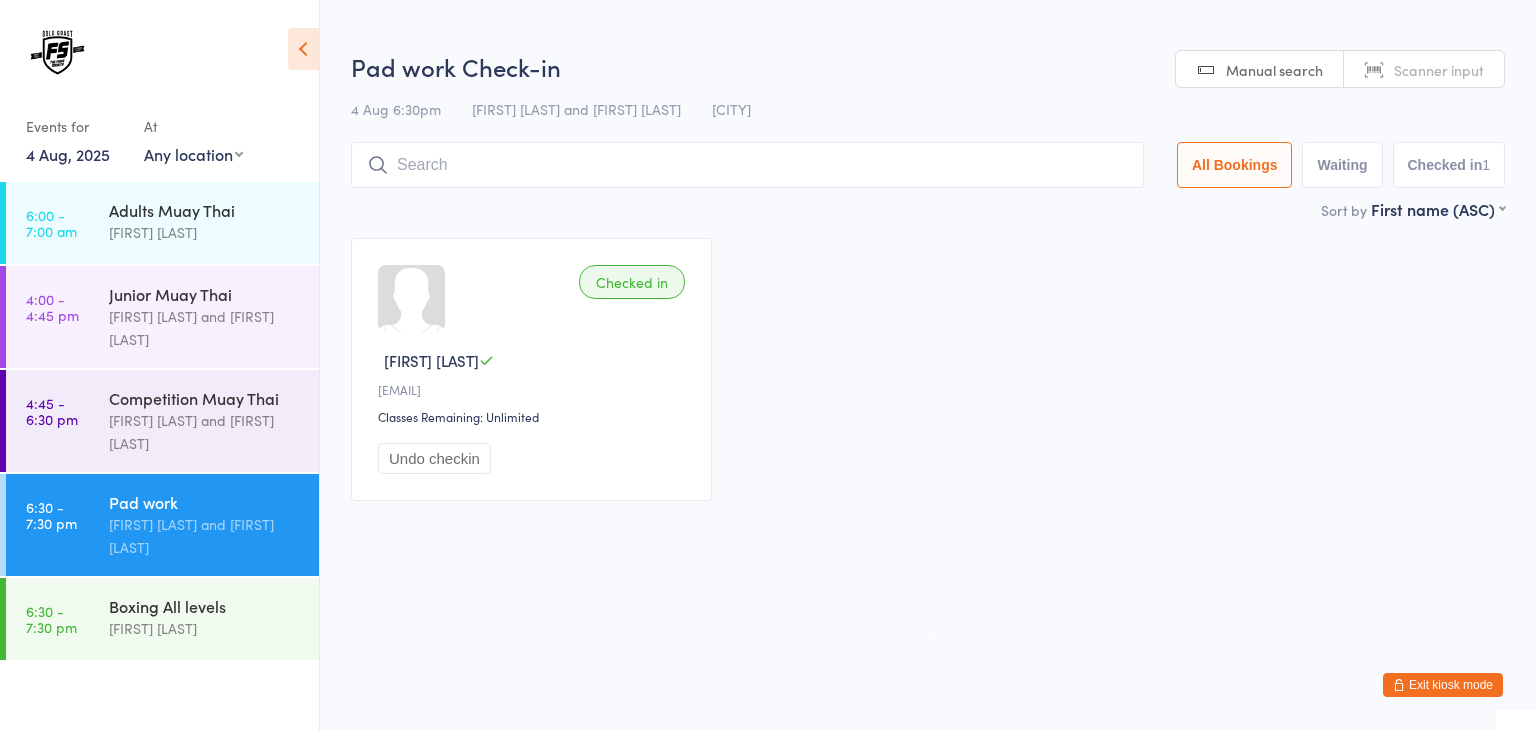 click on "Scanner input" at bounding box center [1424, 70] 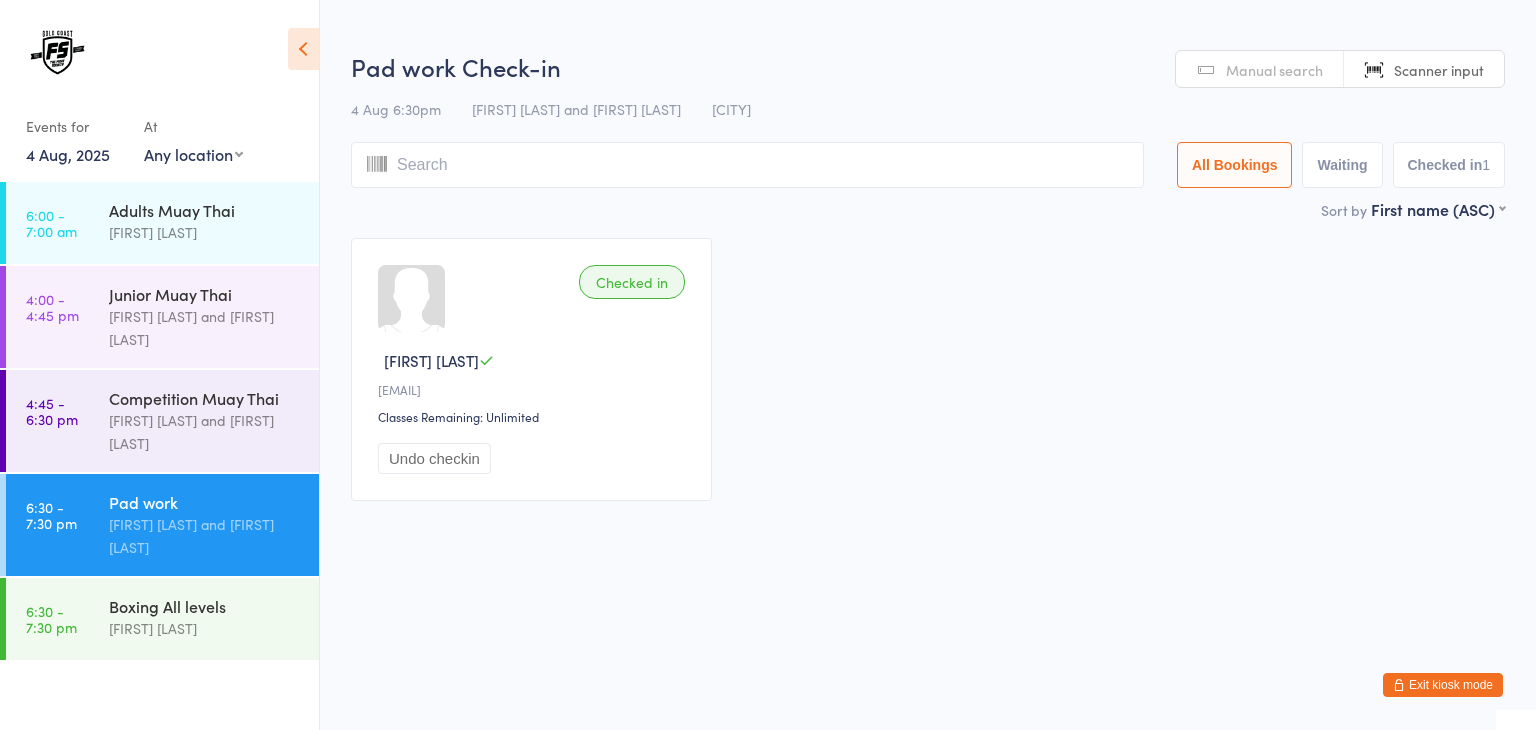 click at bounding box center [747, 165] 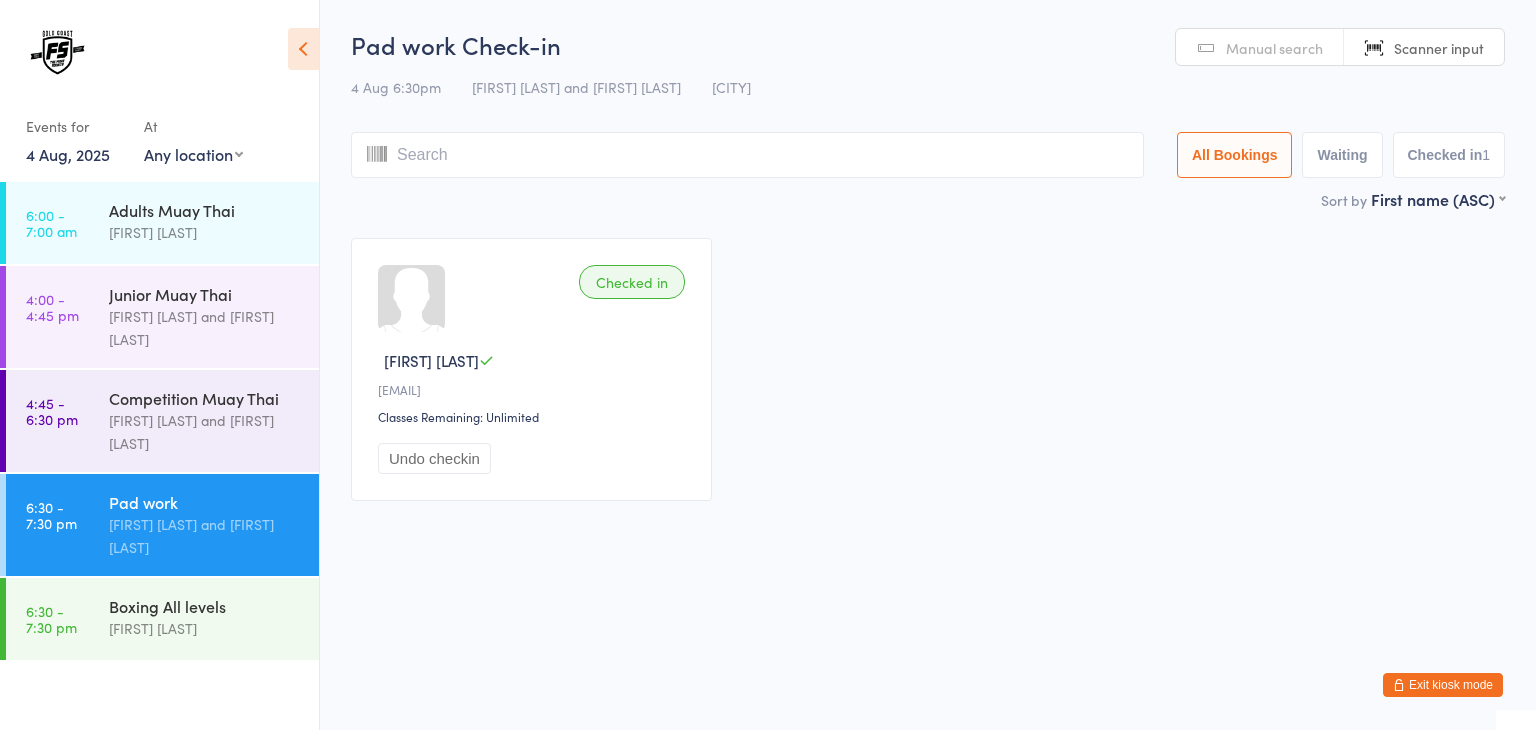 click on "You have now entered Kiosk Mode. Members will be able to check themselves in using the search field below. Click "Exit kiosk mode" below to exit Kiosk Mode at any time. Welcome, [FIRST]! You don't have a booking for Pad work, but there are spaces available, so we've created a booking for you. Hi [FIRST]! Your attendance for Competition Muay Thai  has already been marked. Events for 4 Aug, 2025 4 Aug, 2025
August 2025
Sun Mon Tue Wed Thu Fri Sat
31
27
28
29
30
31
01
02
32
03
04
05
06
07
08
09
33
10
11
12
13
14
15" at bounding box center [768, 365] 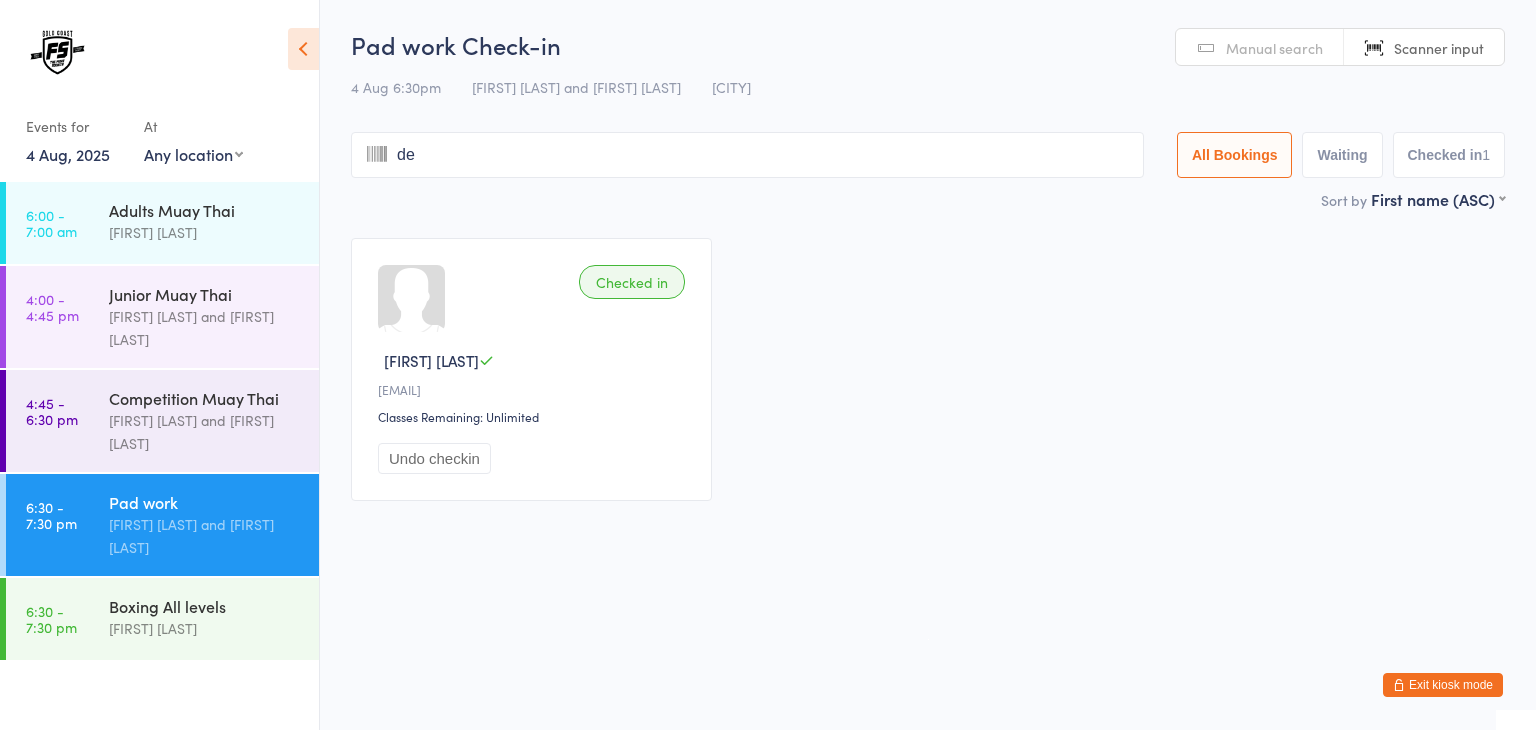 type on "dee" 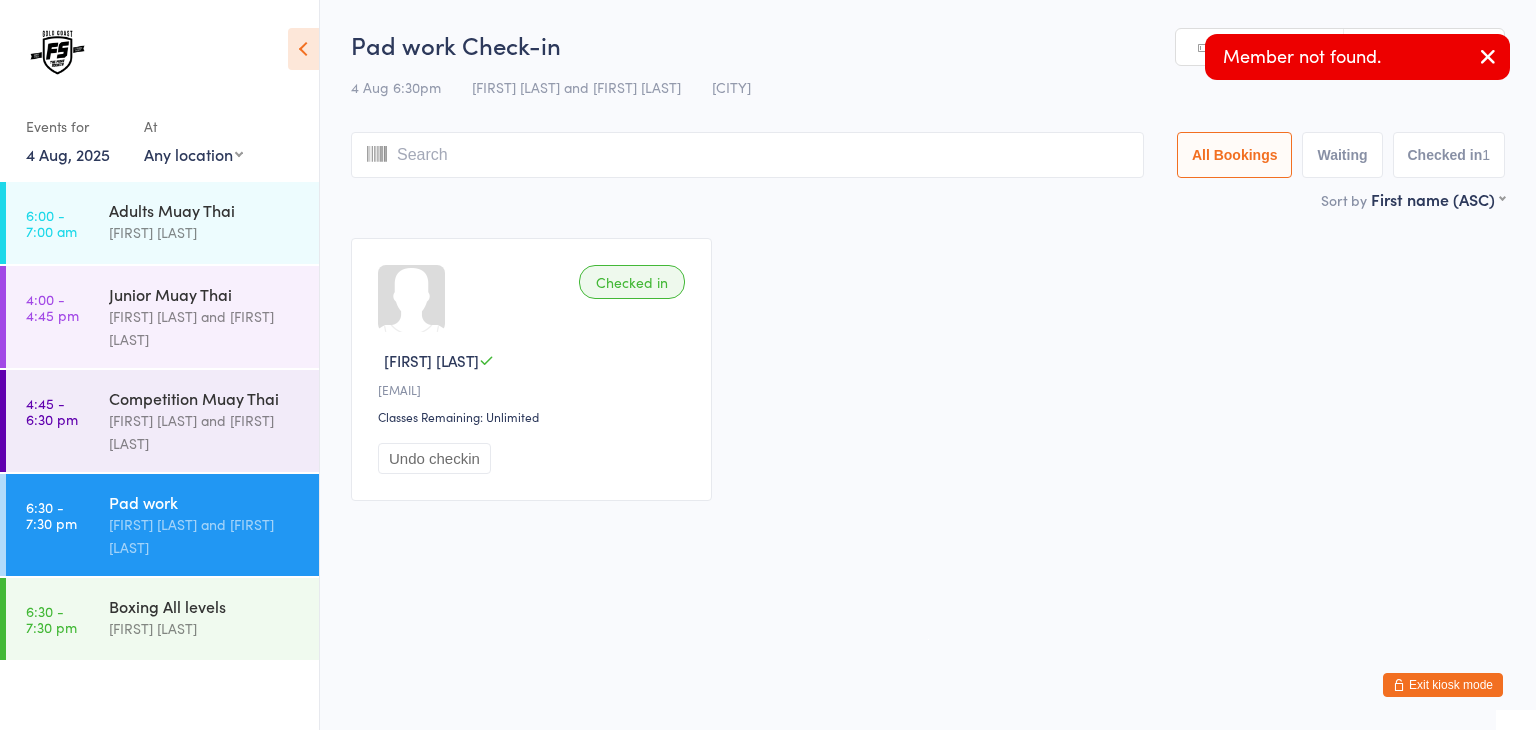 click on "Manual search" at bounding box center [1260, 48] 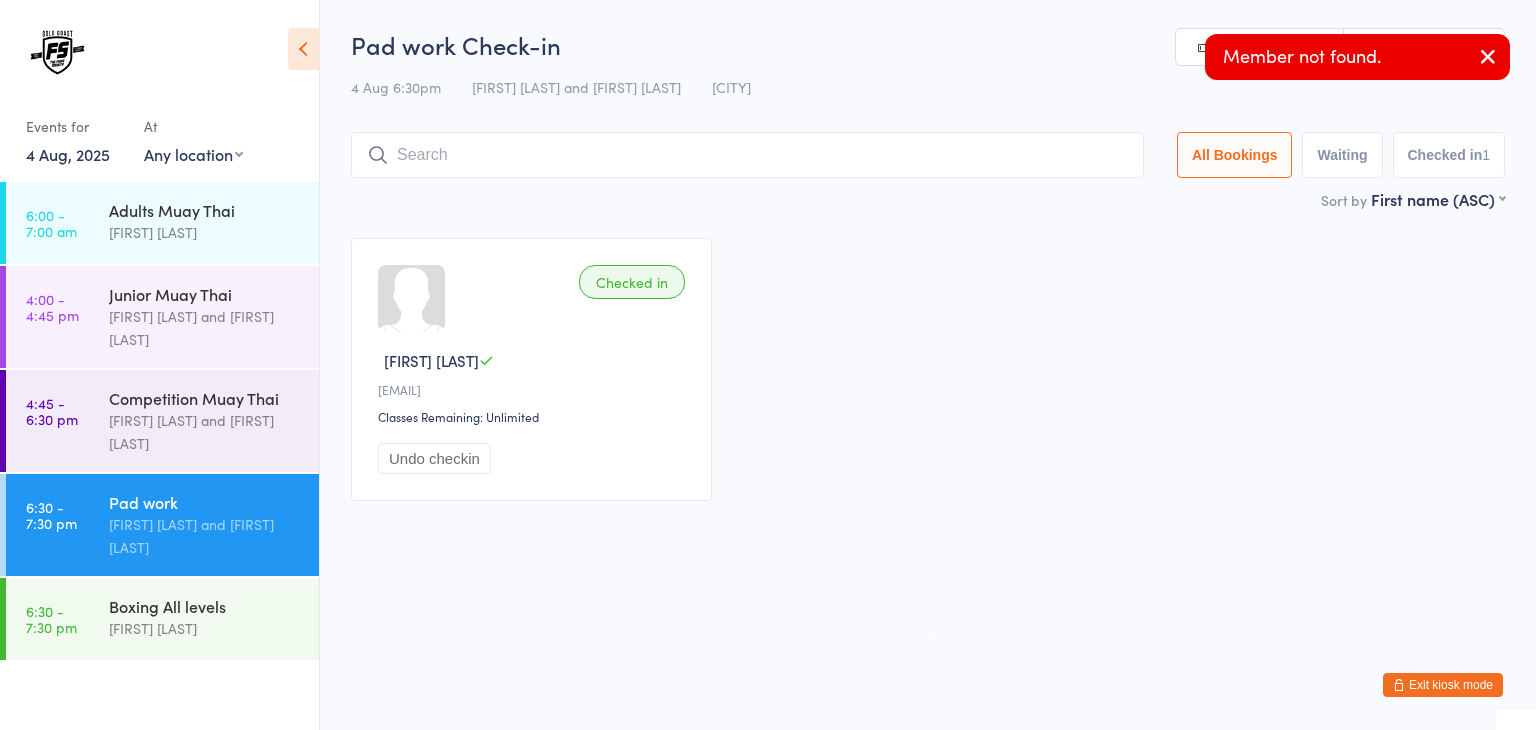 click at bounding box center [747, 155] 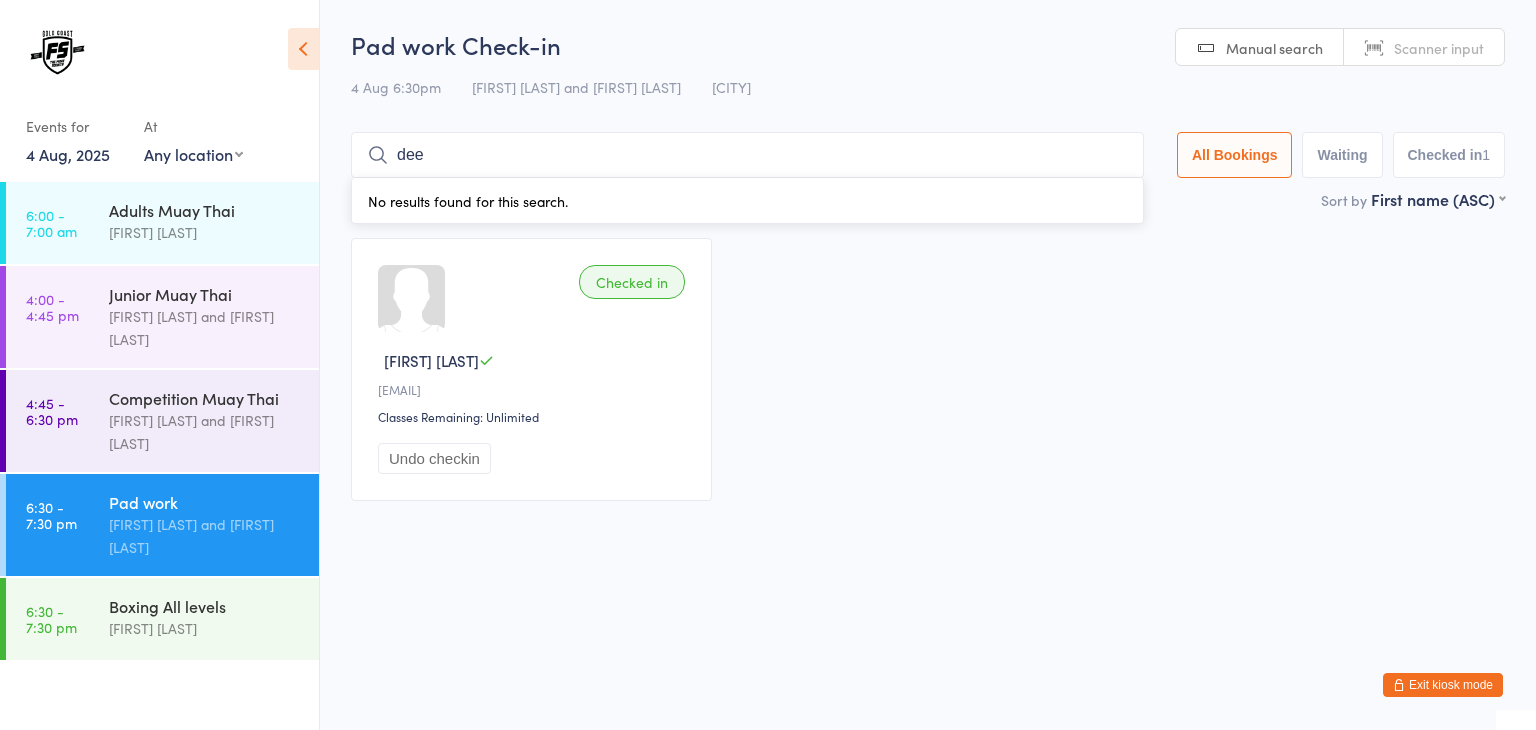 click on "dee" at bounding box center [747, 155] 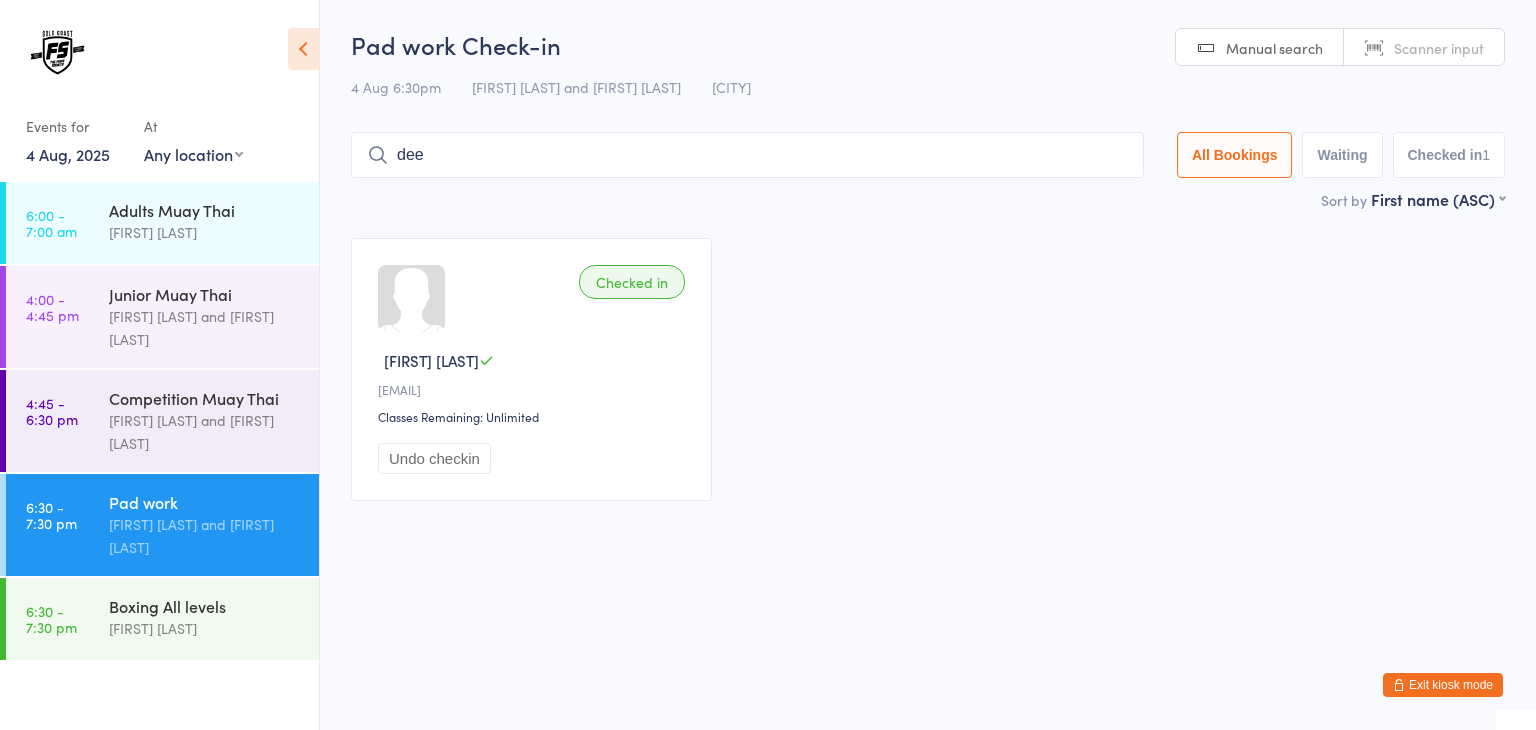 click on "Scanner input" at bounding box center [1439, 48] 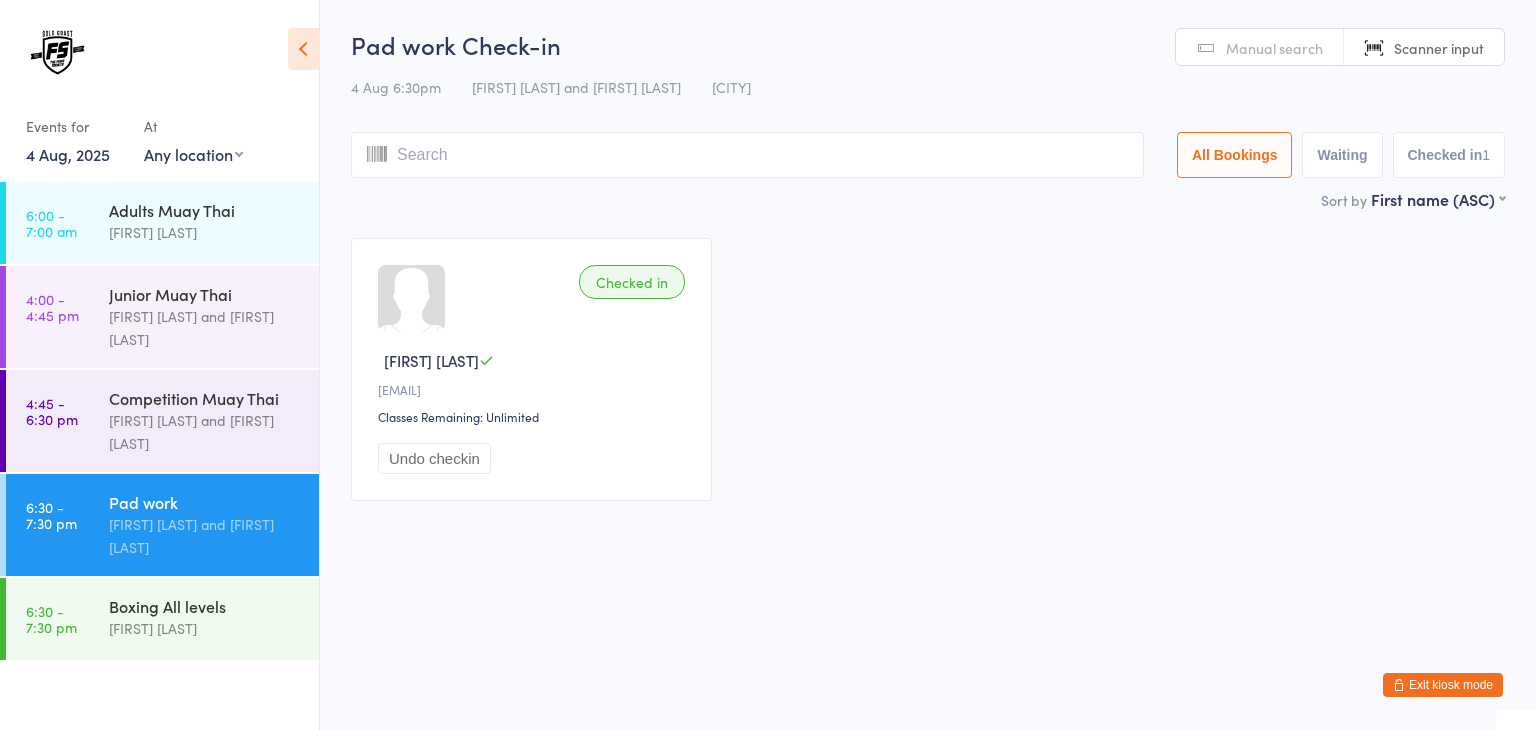 click at bounding box center (747, 155) 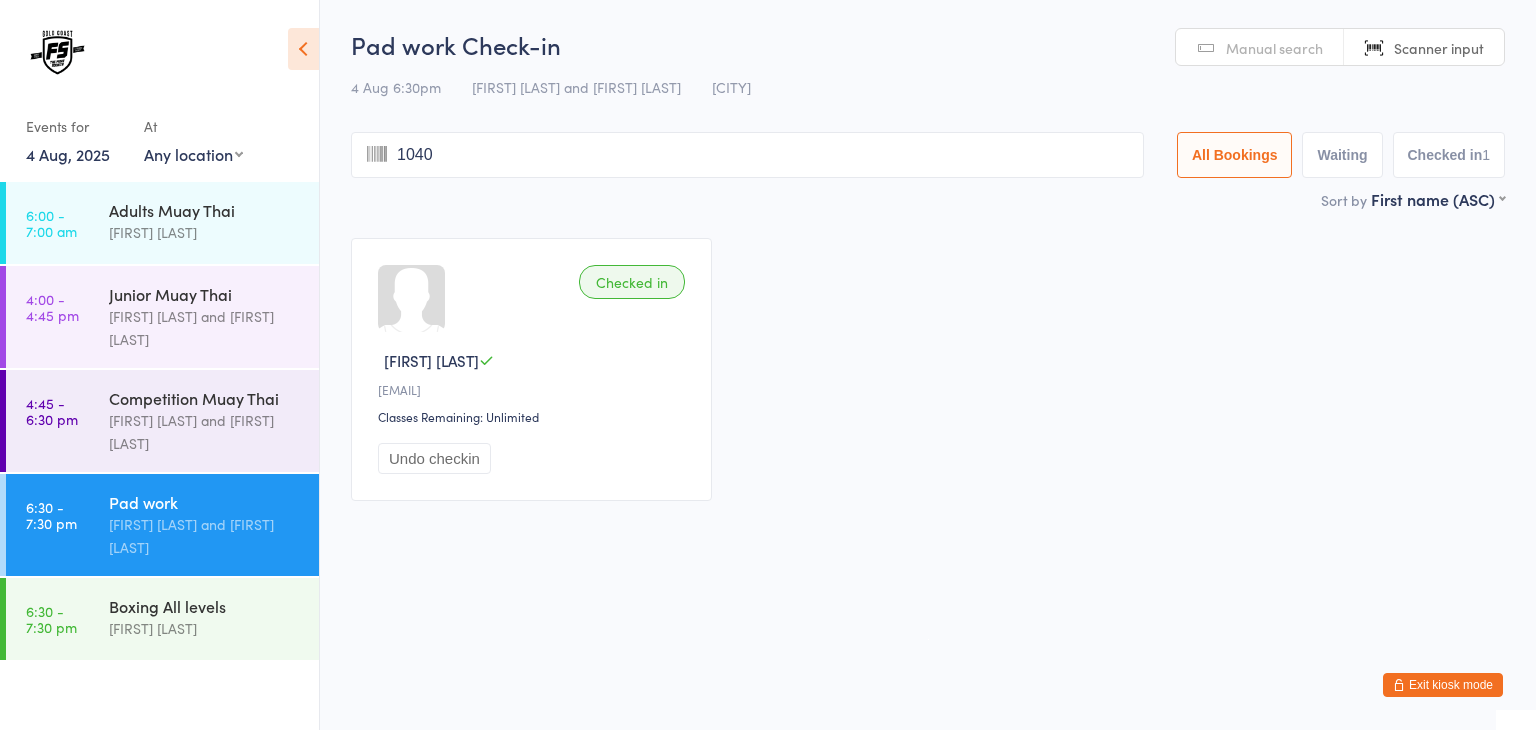 type on "1040" 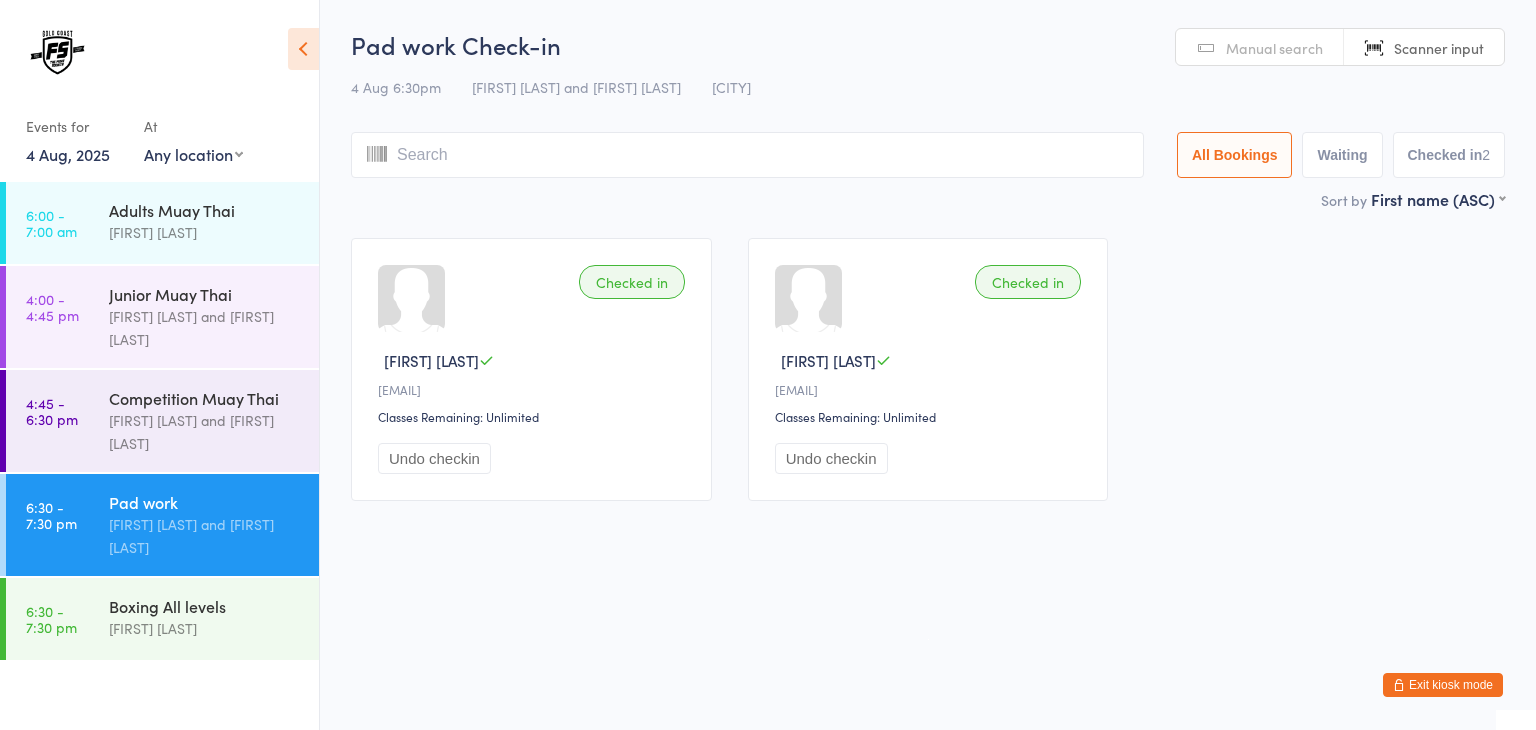 click at bounding box center [747, 155] 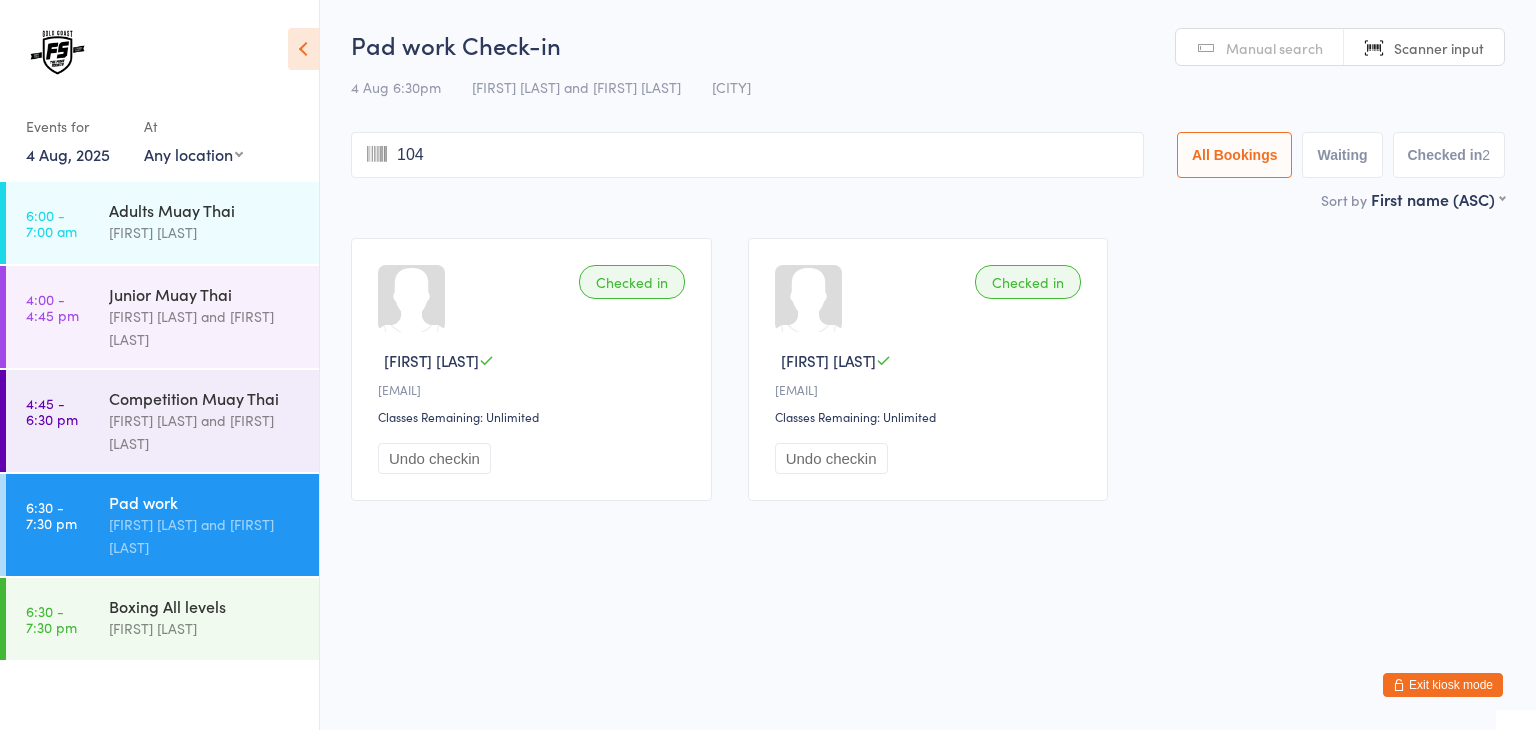 type on "1048" 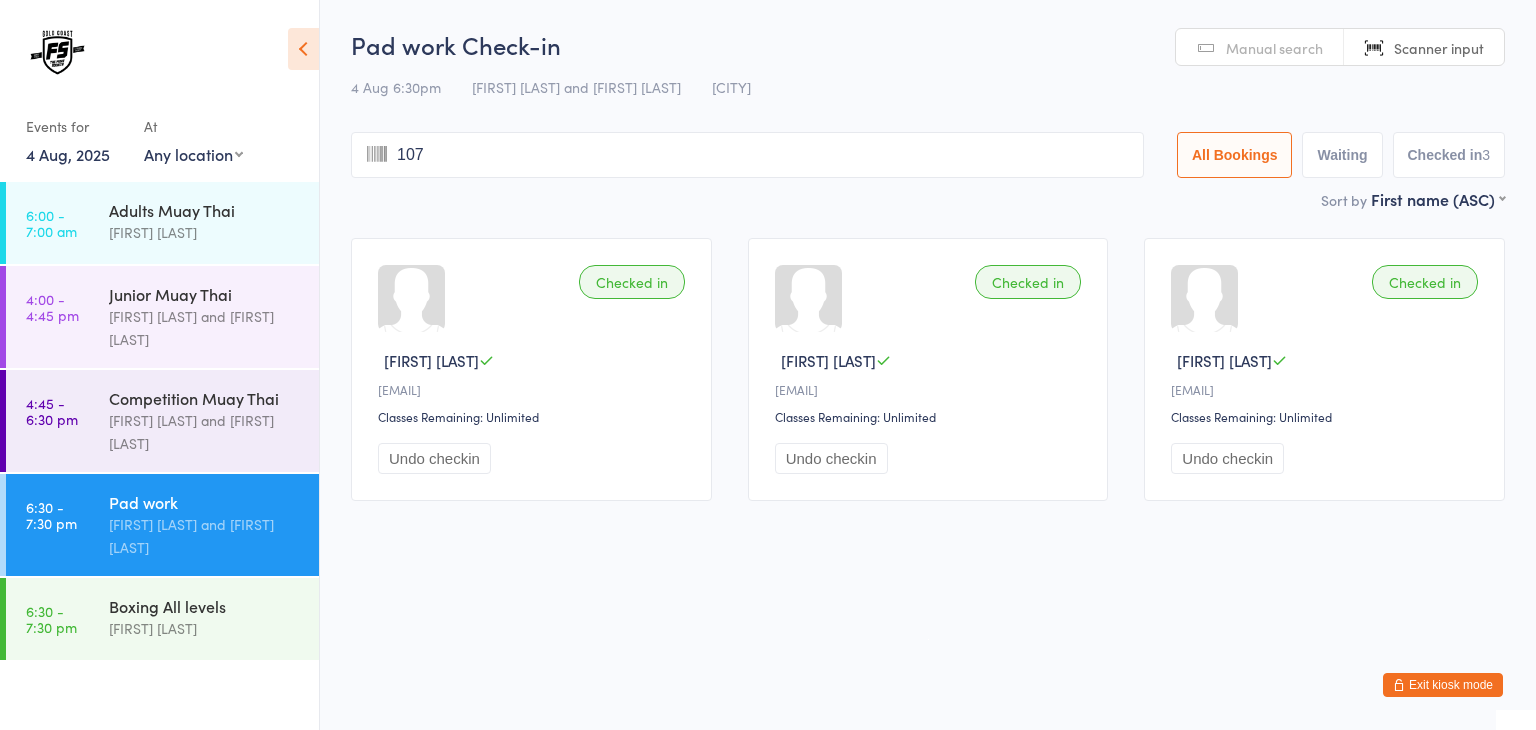 type on "1079" 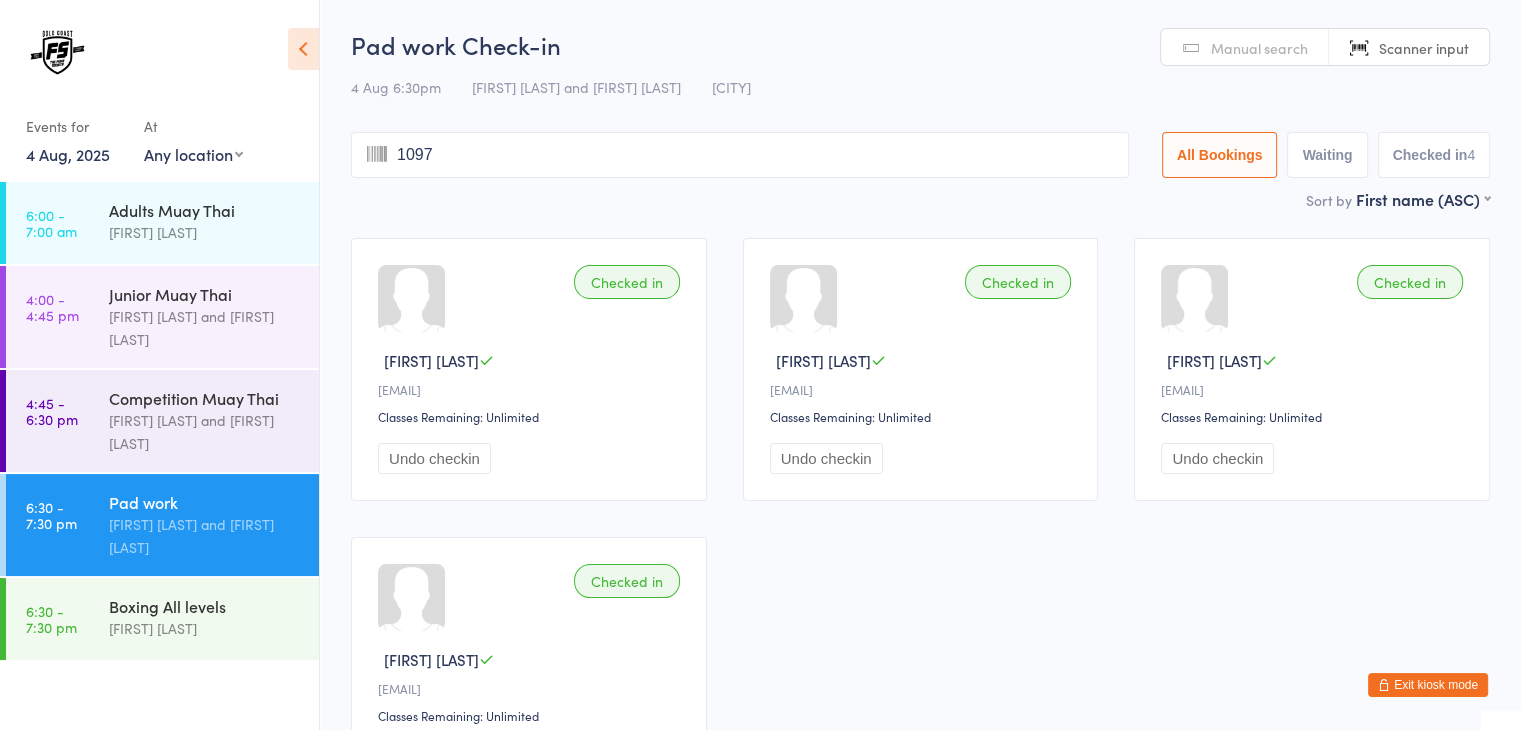 type on "1097" 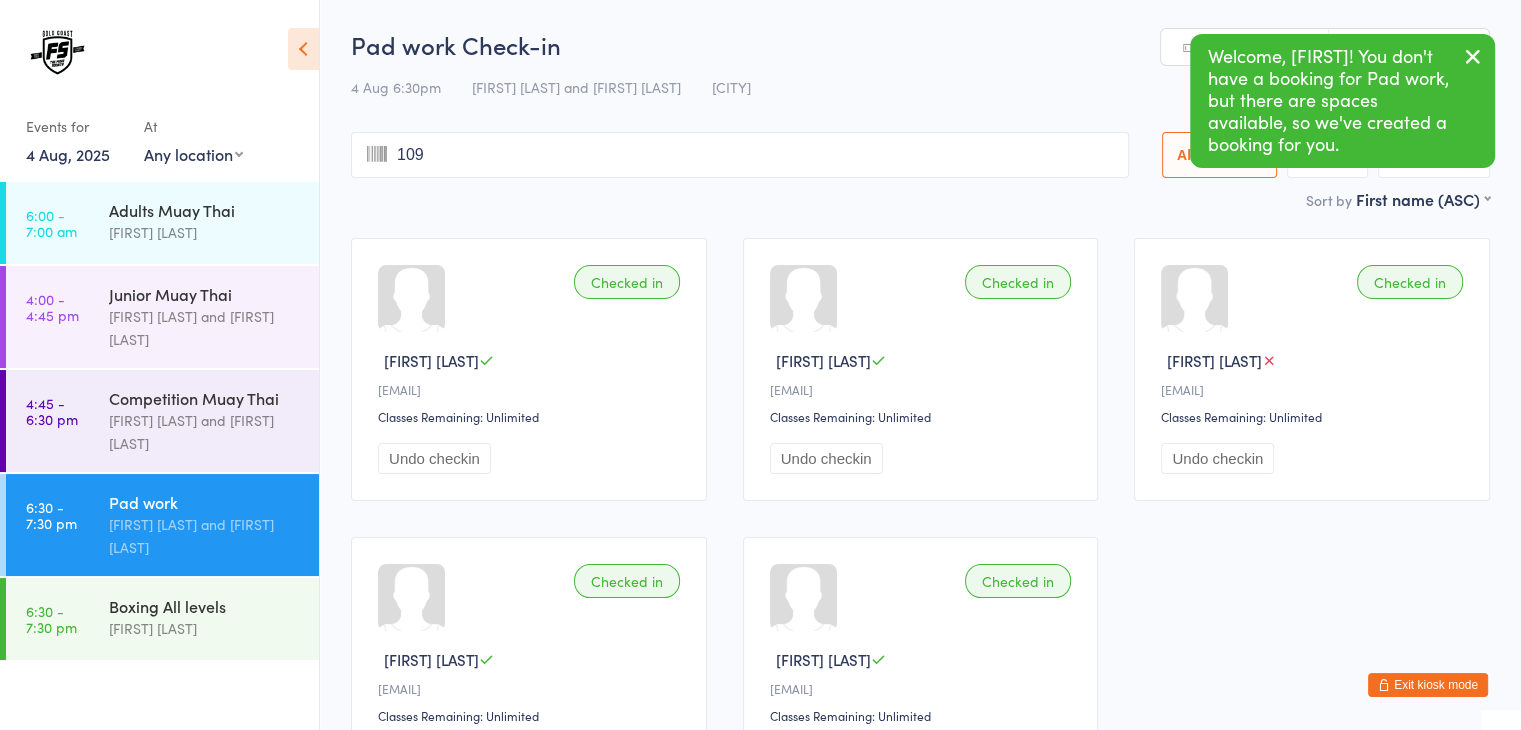 type on "1097" 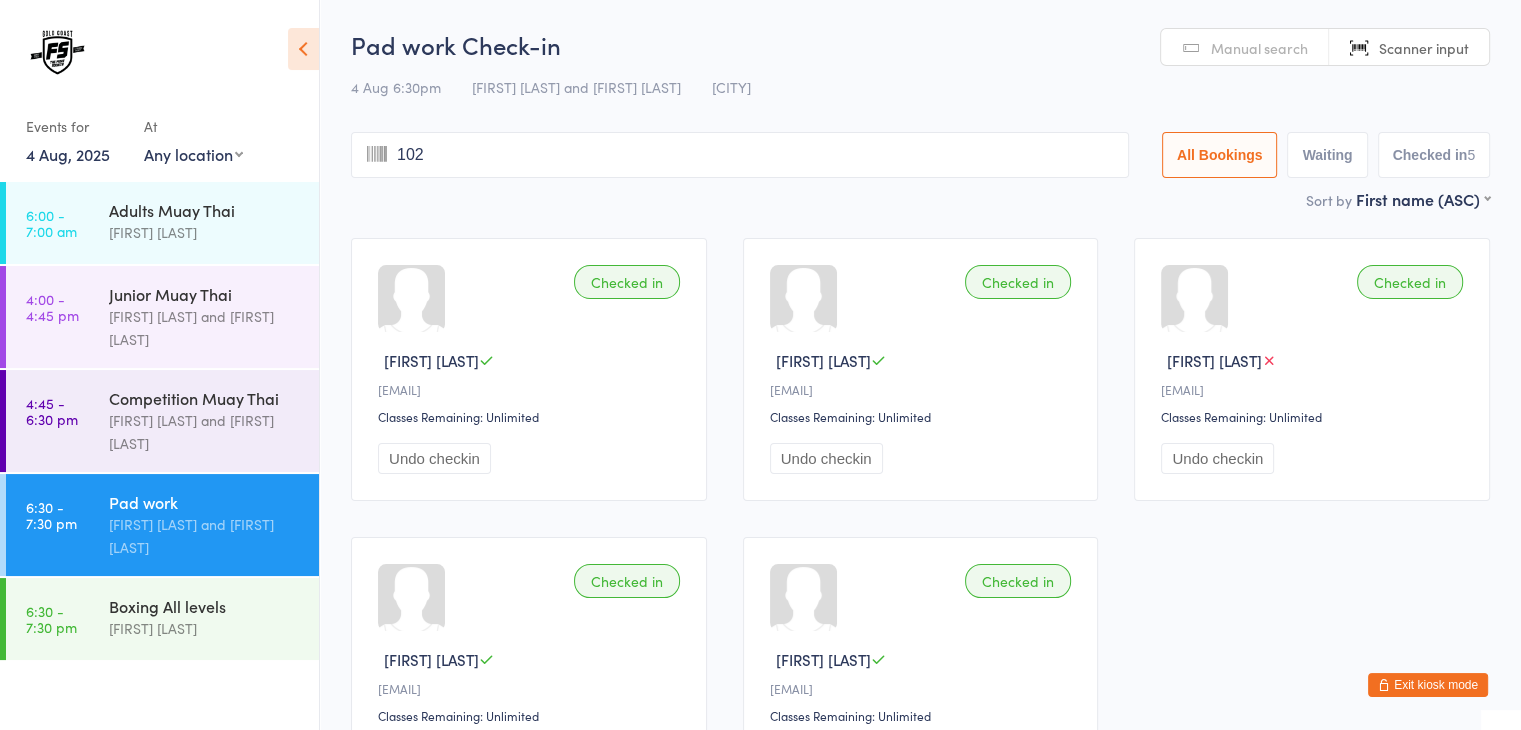 type on "1024" 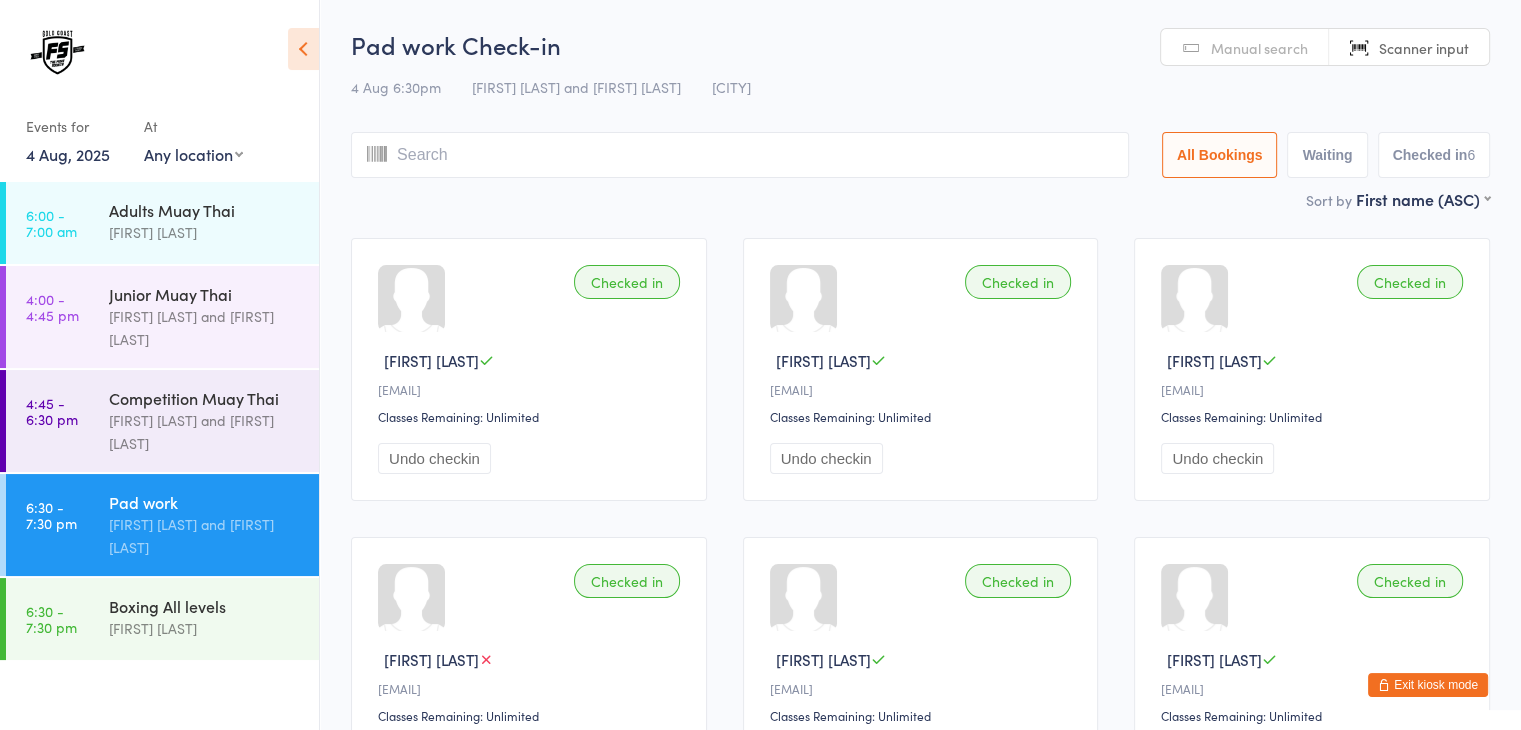 click at bounding box center (740, 155) 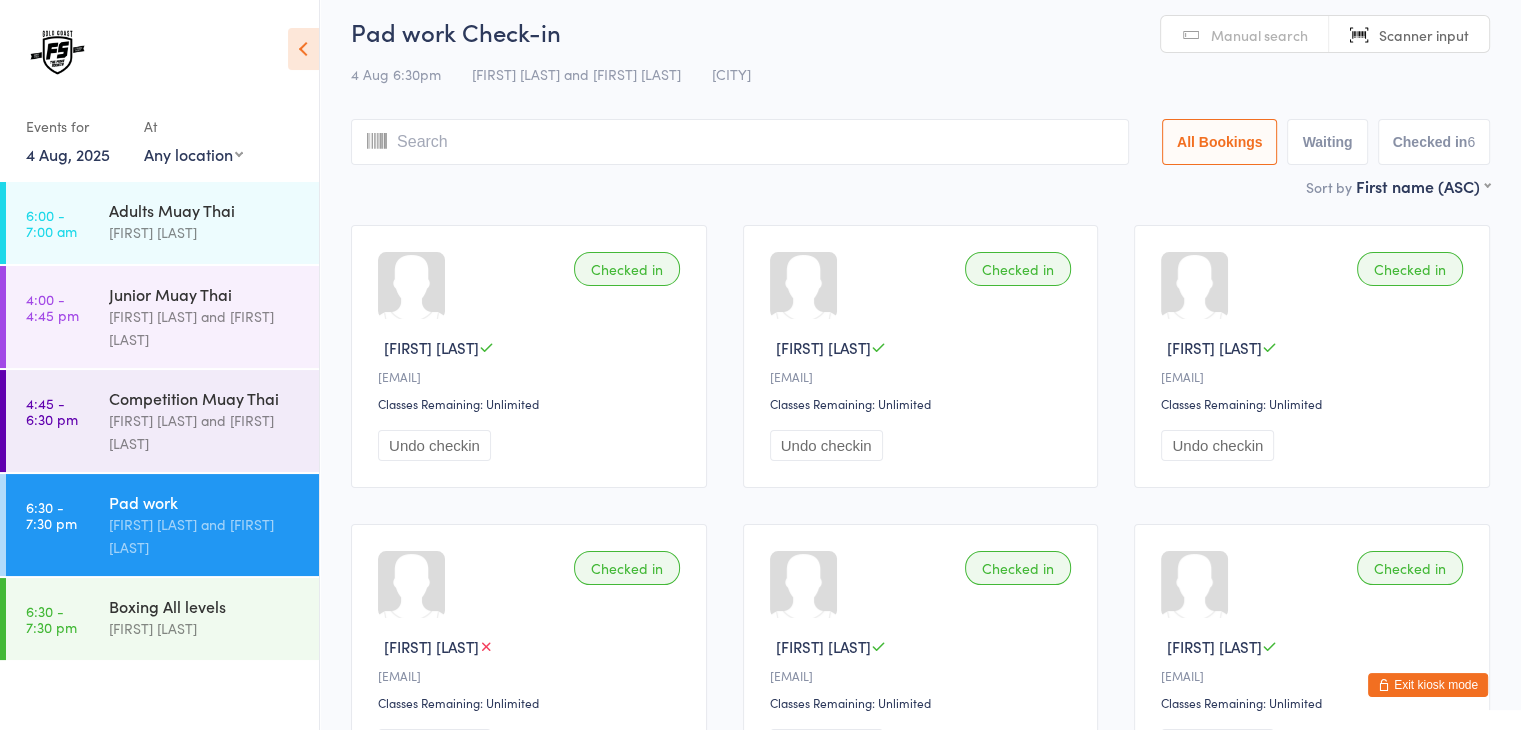 scroll, scrollTop: 8, scrollLeft: 0, axis: vertical 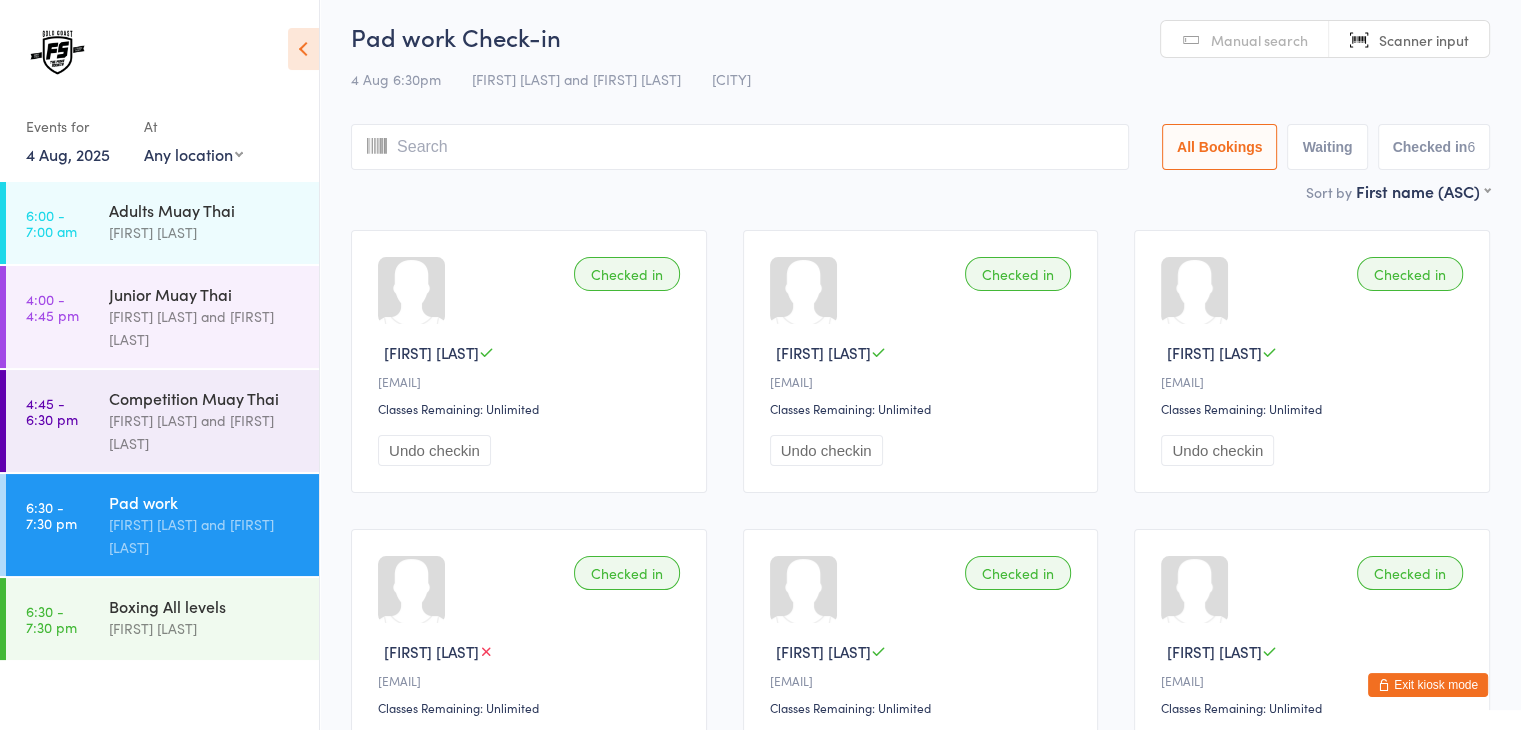 click at bounding box center (740, 147) 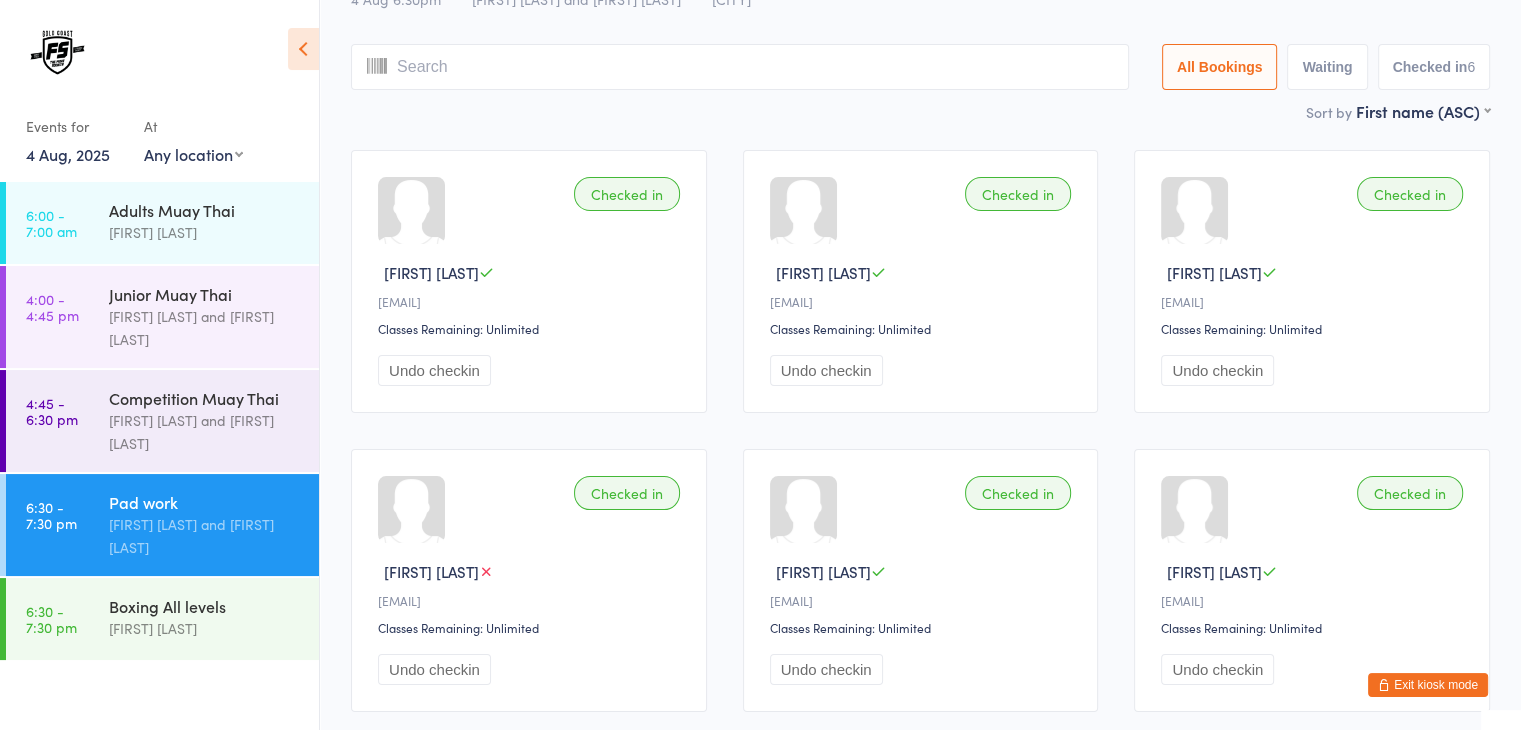 scroll, scrollTop: 132, scrollLeft: 0, axis: vertical 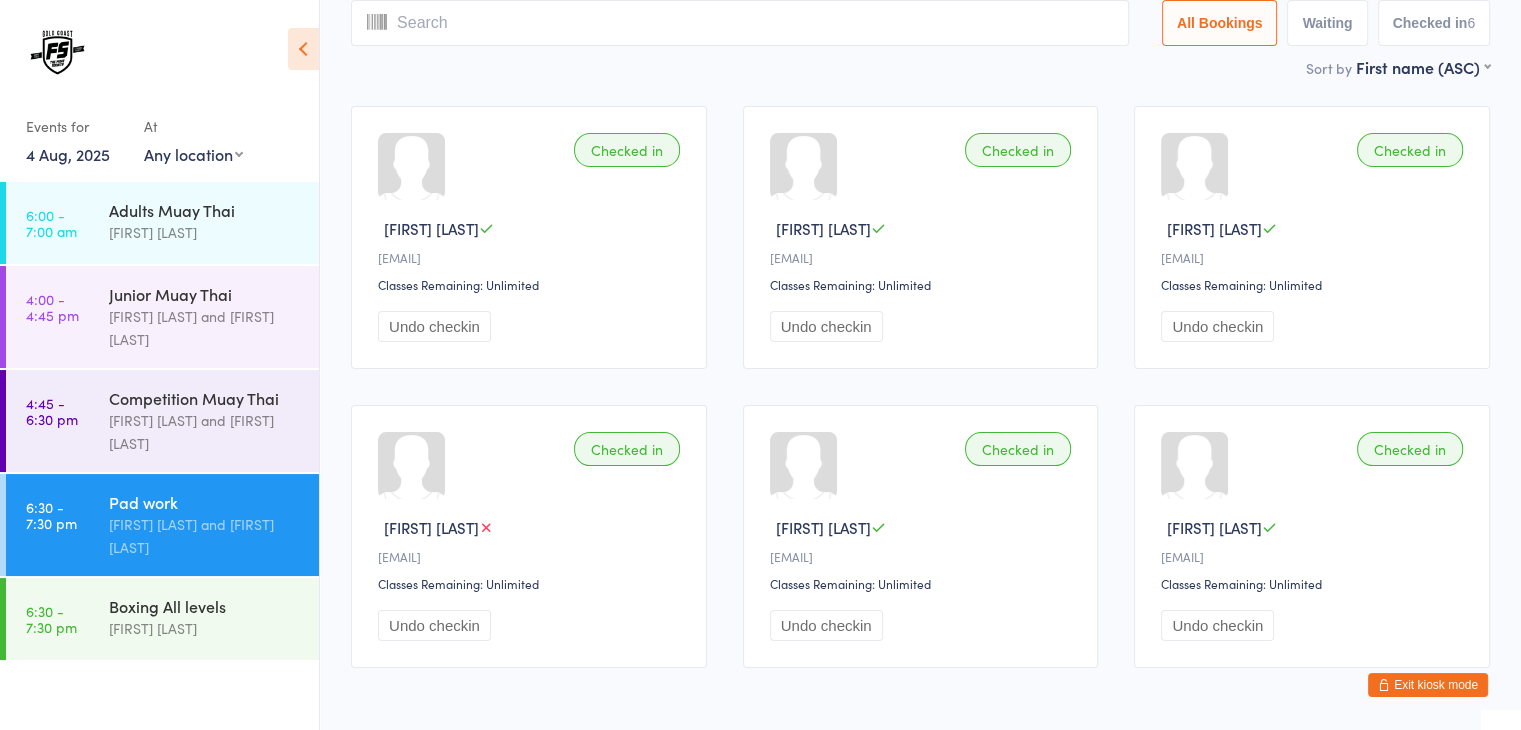 click at bounding box center (740, 23) 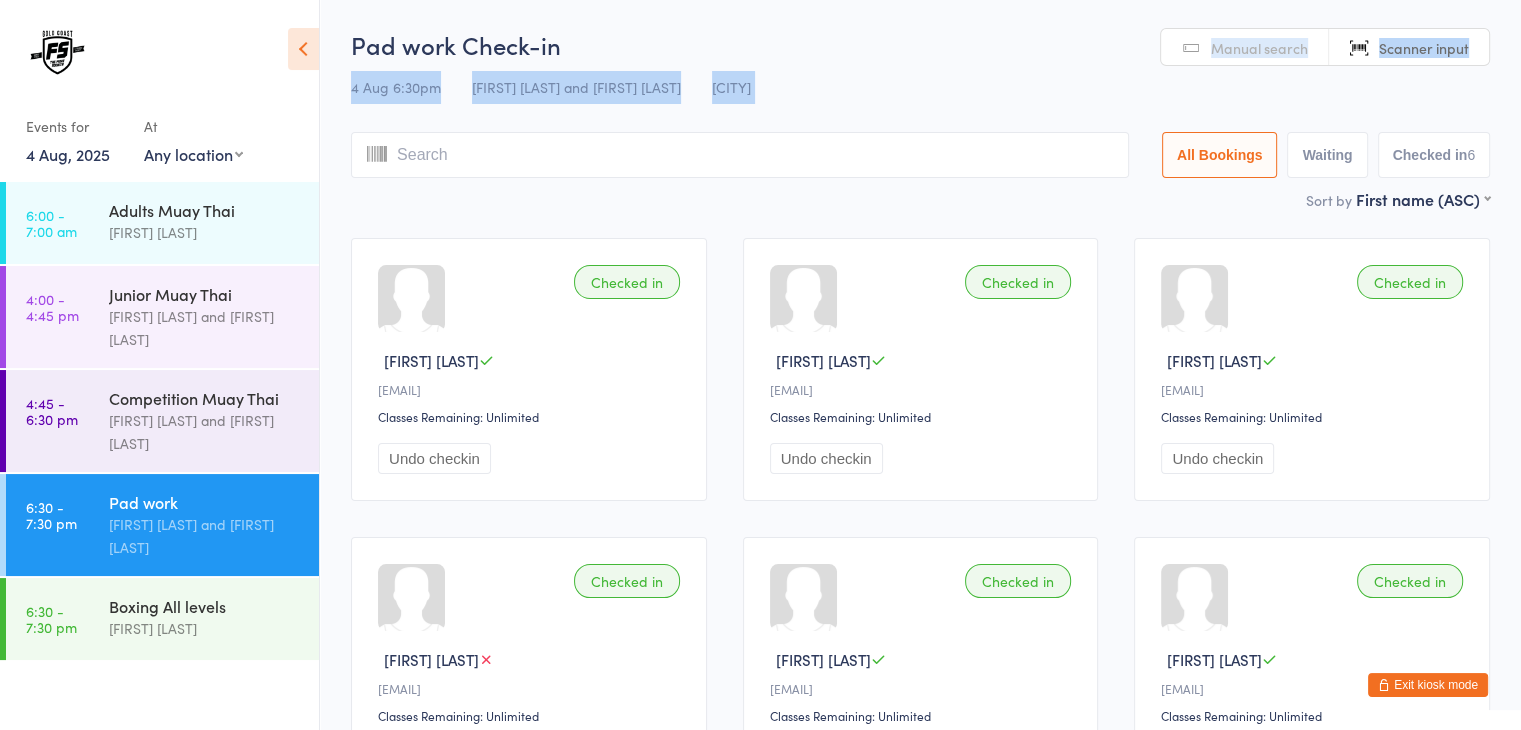 drag, startPoint x: 961, startPoint y: 26, endPoint x: 896, endPoint y: 144, distance: 134.71823 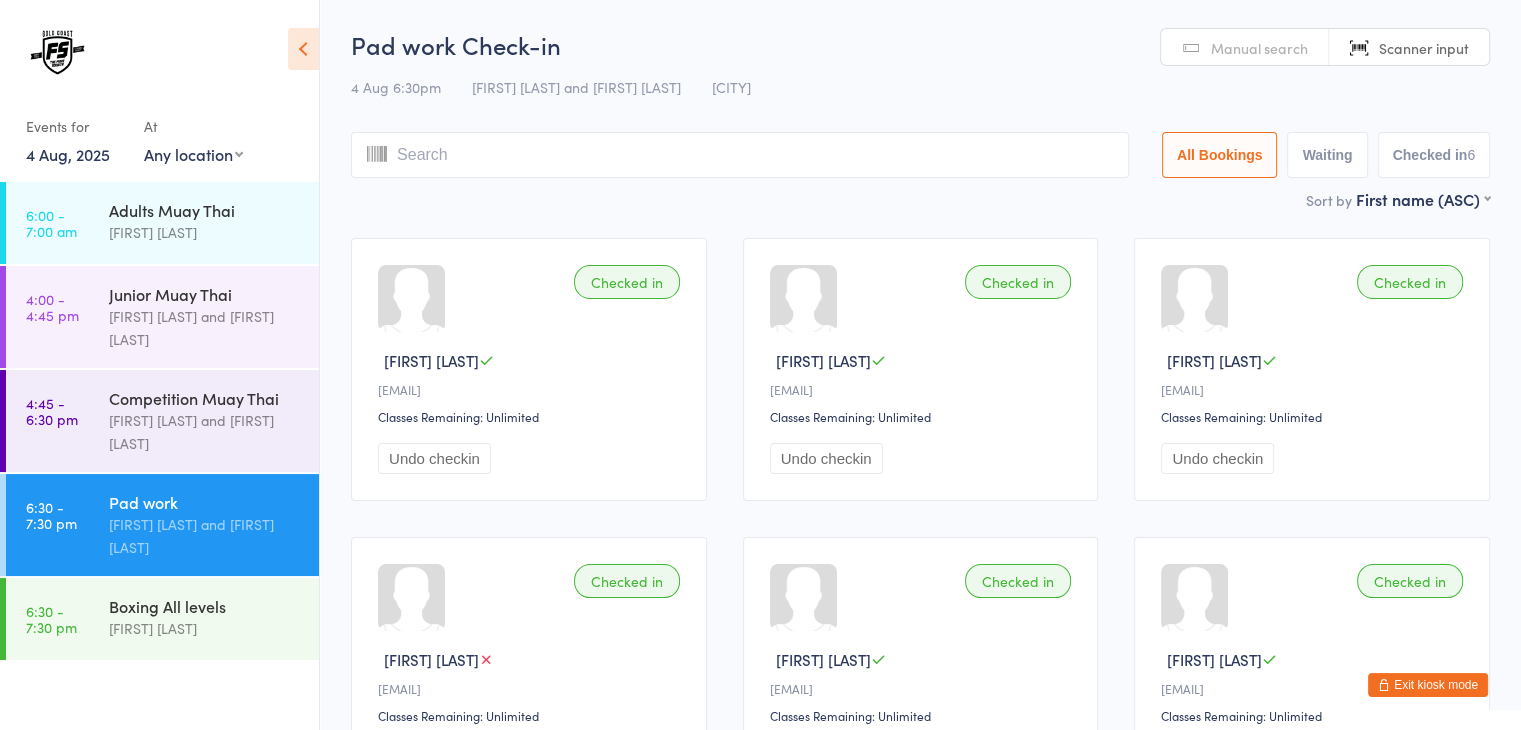 click at bounding box center (740, 155) 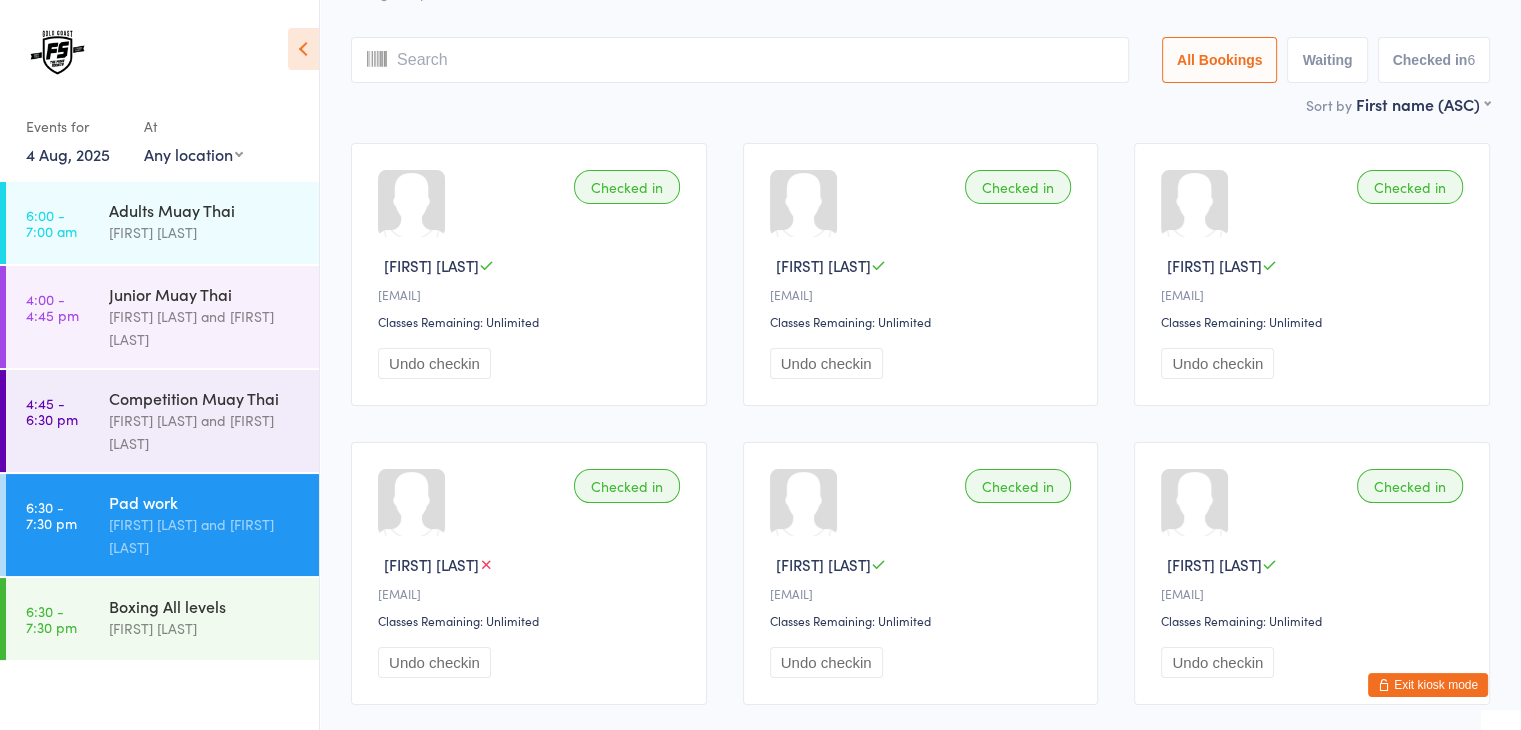 scroll, scrollTop: 132, scrollLeft: 0, axis: vertical 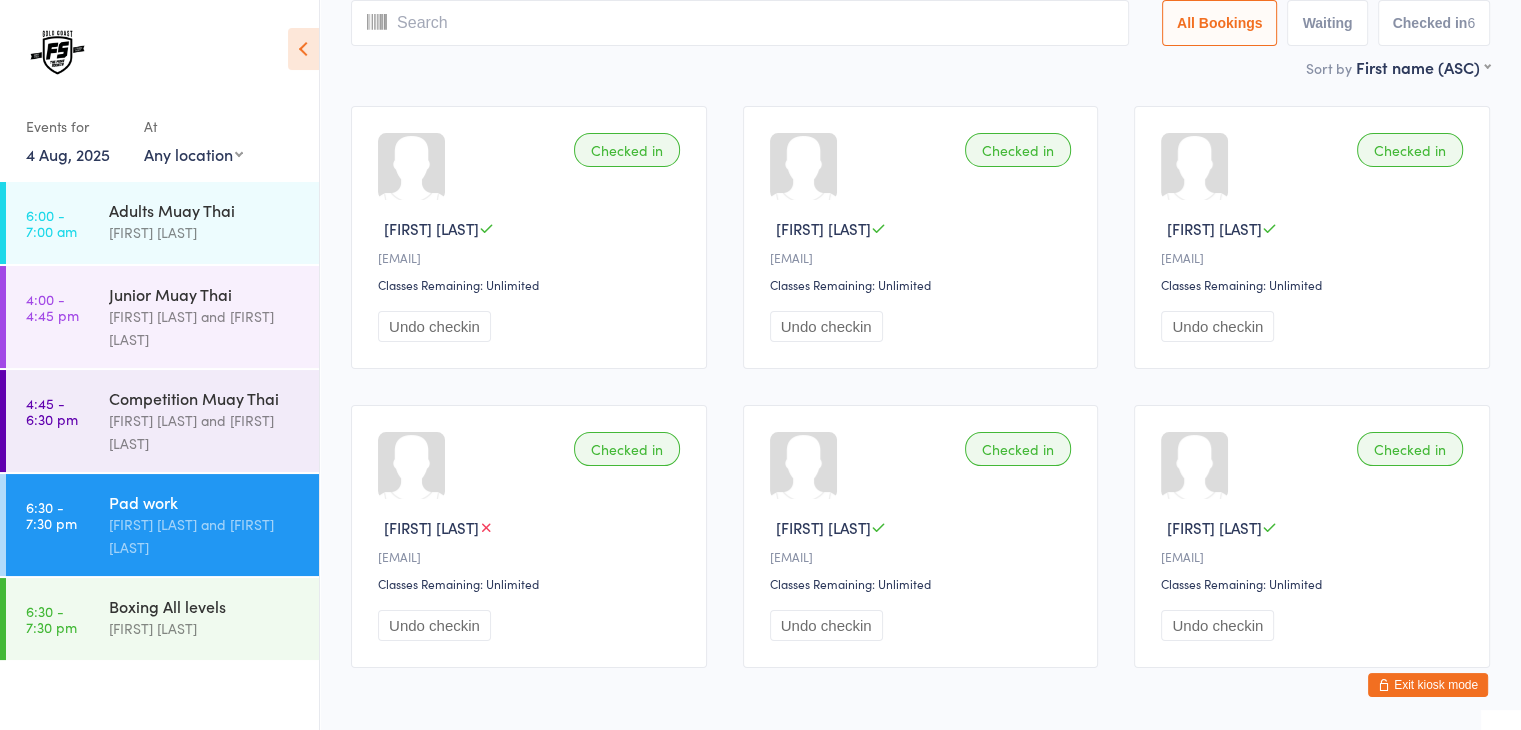 click at bounding box center (740, 23) 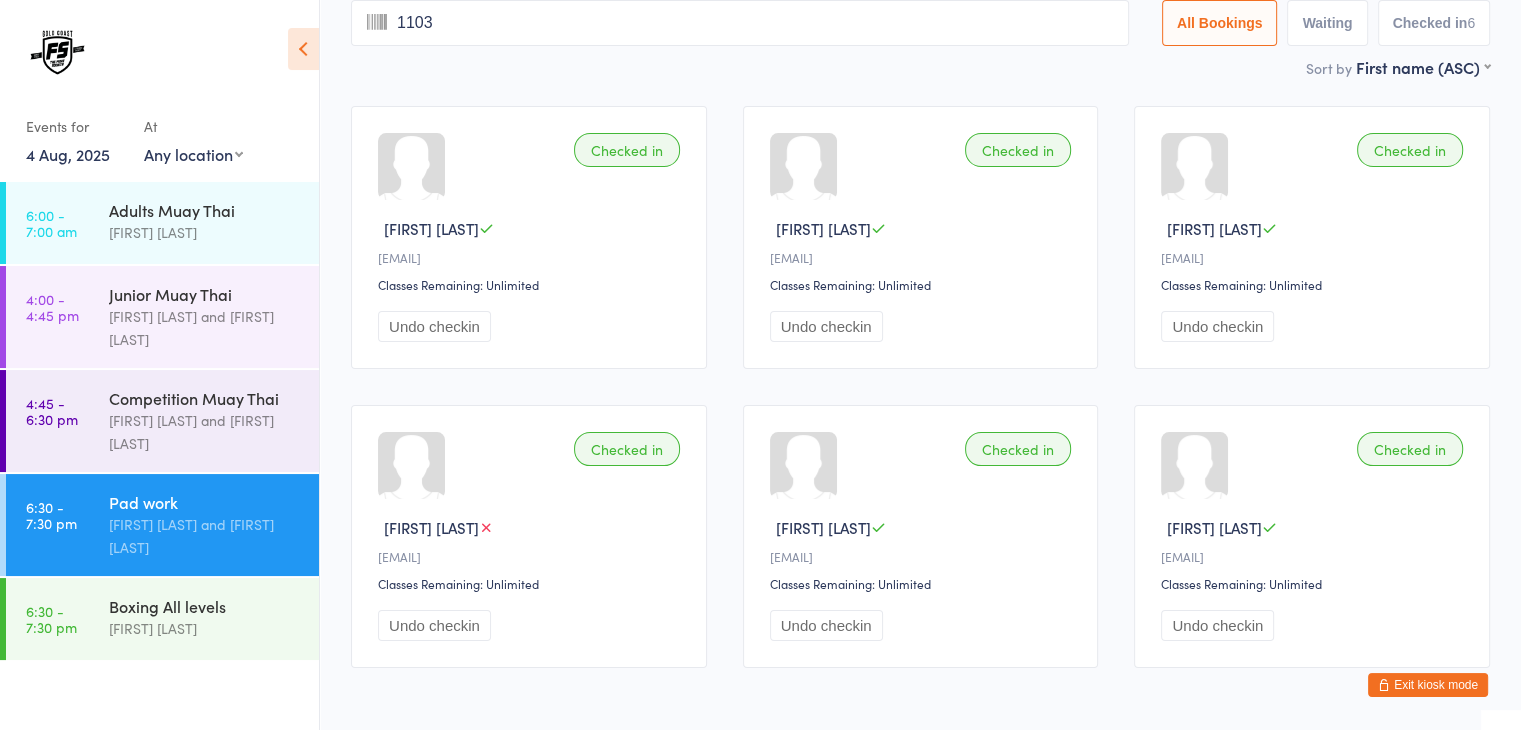 type on "1103" 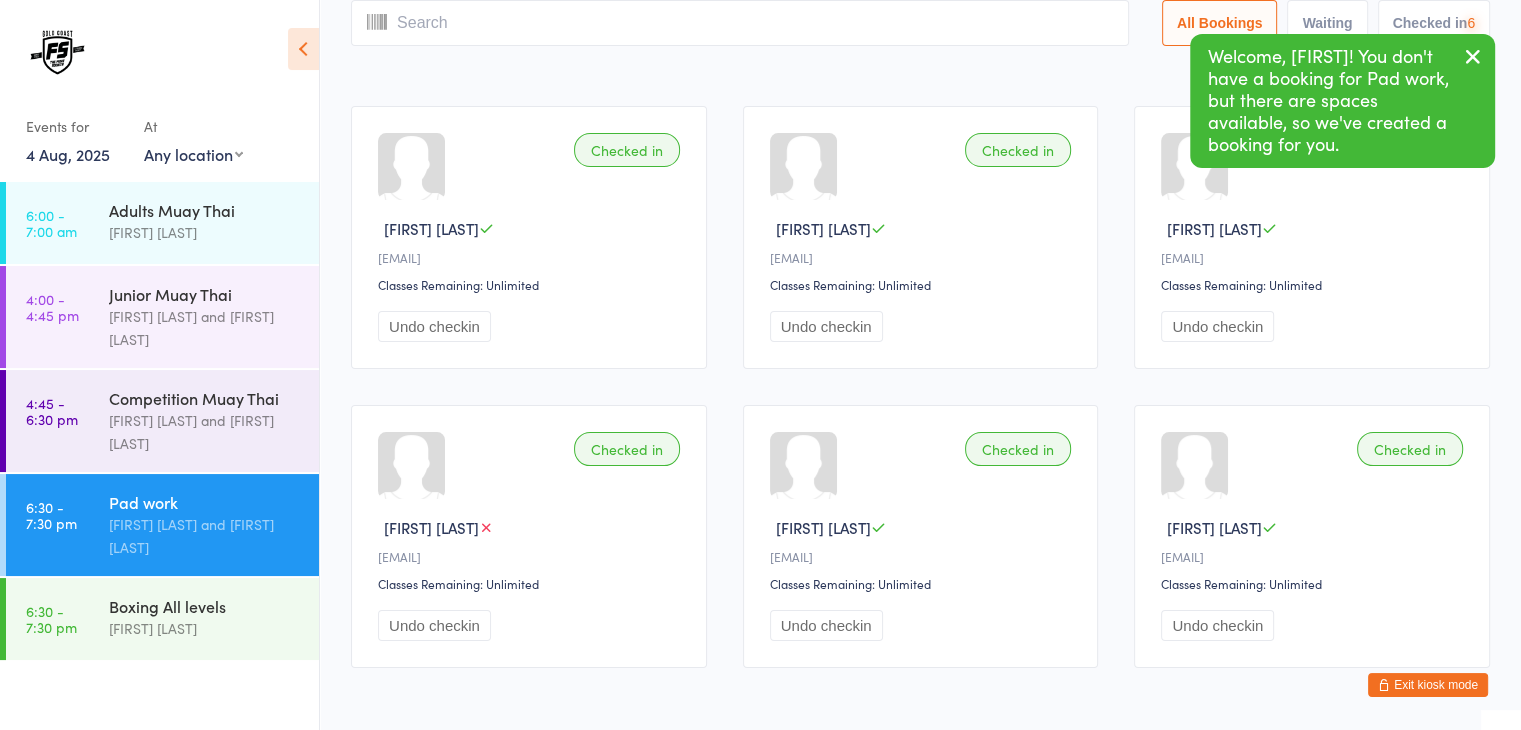 scroll, scrollTop: 0, scrollLeft: 0, axis: both 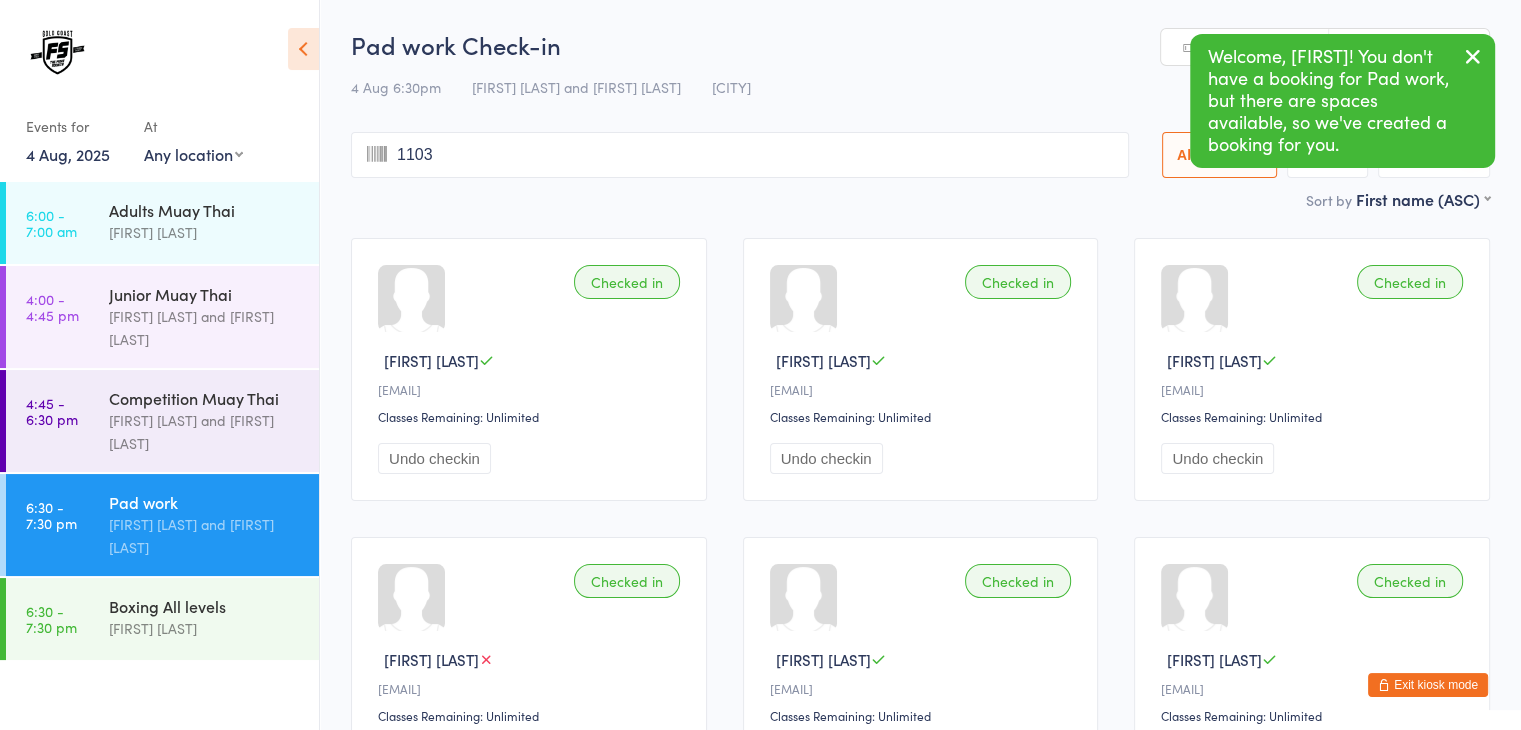 type on "1103" 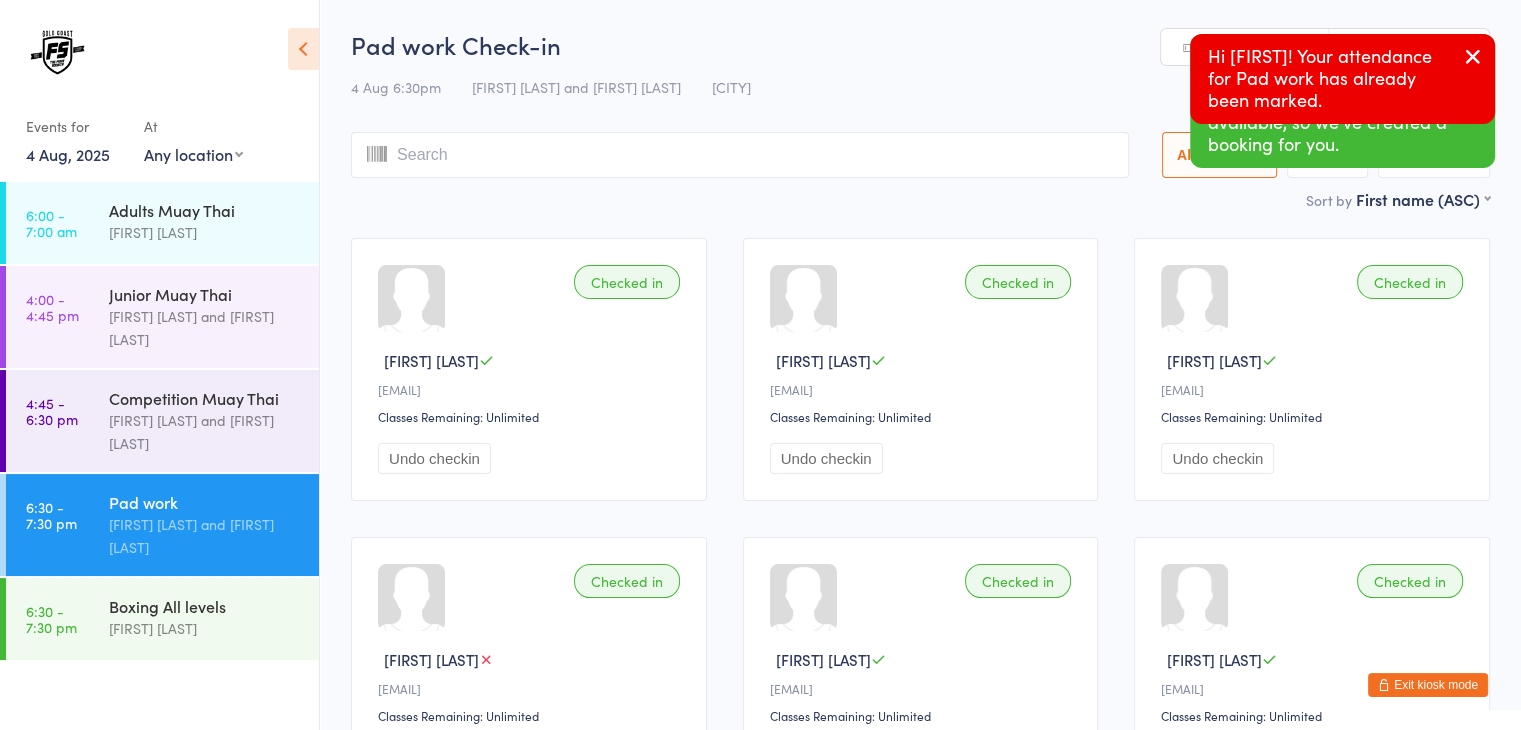 click at bounding box center (1473, 56) 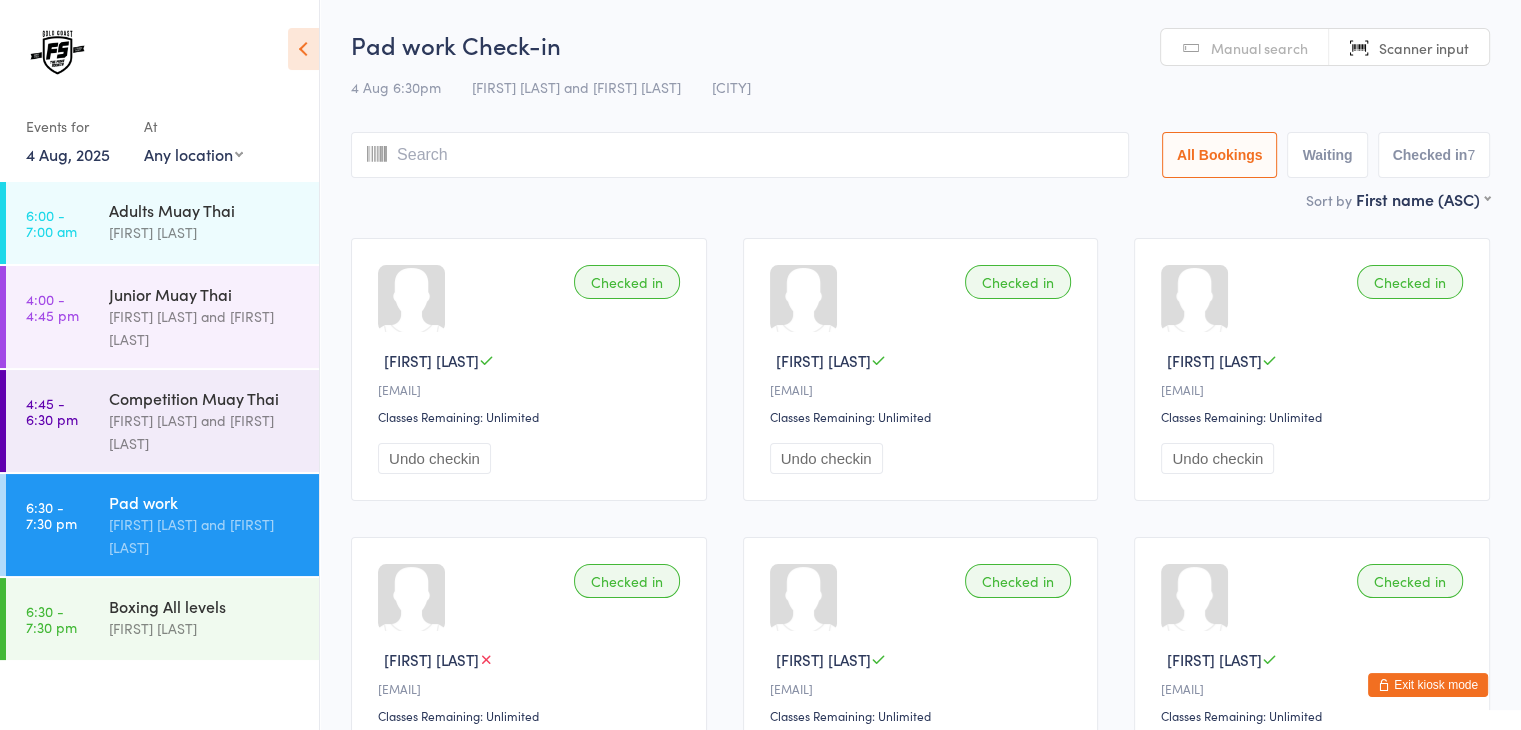 click at bounding box center [740, 155] 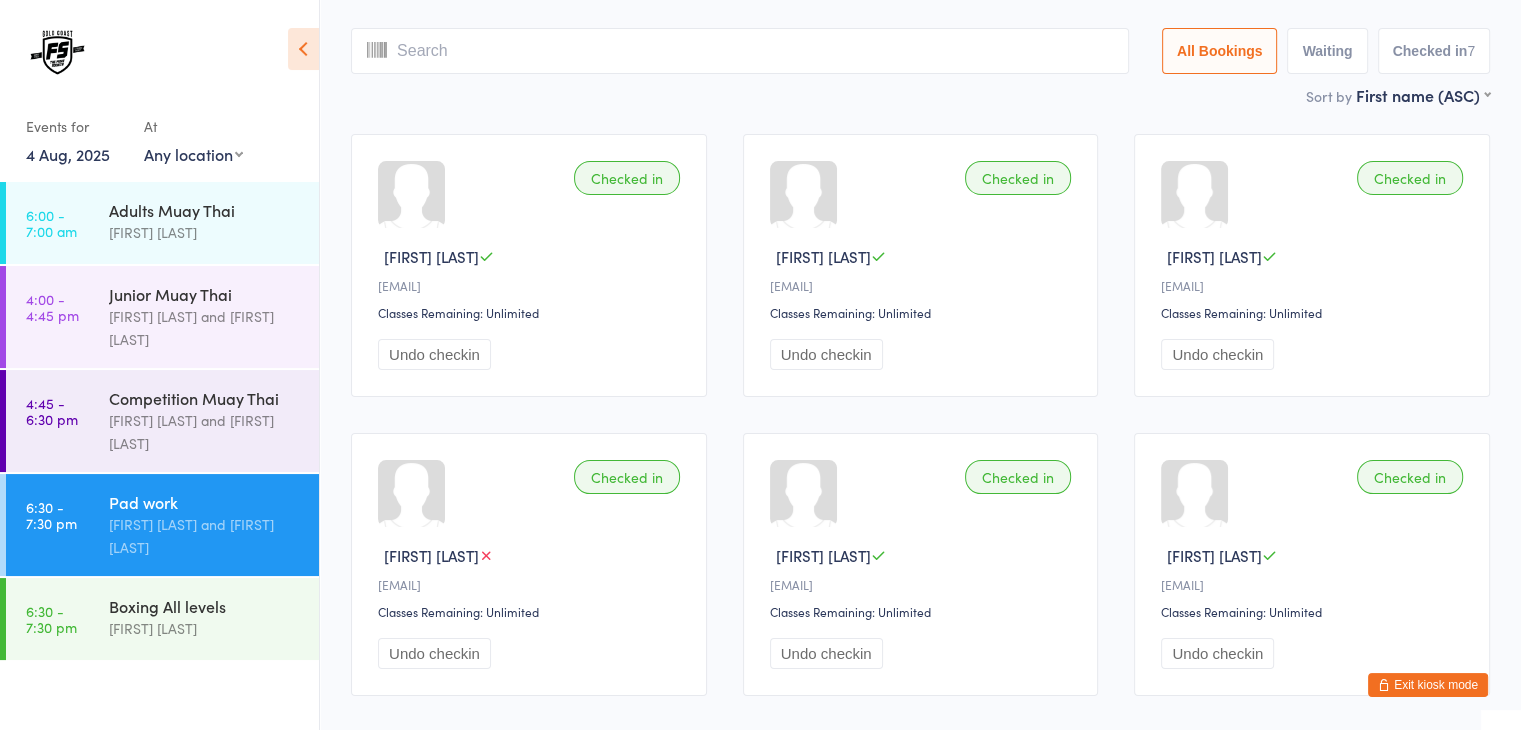 scroll, scrollTop: 132, scrollLeft: 0, axis: vertical 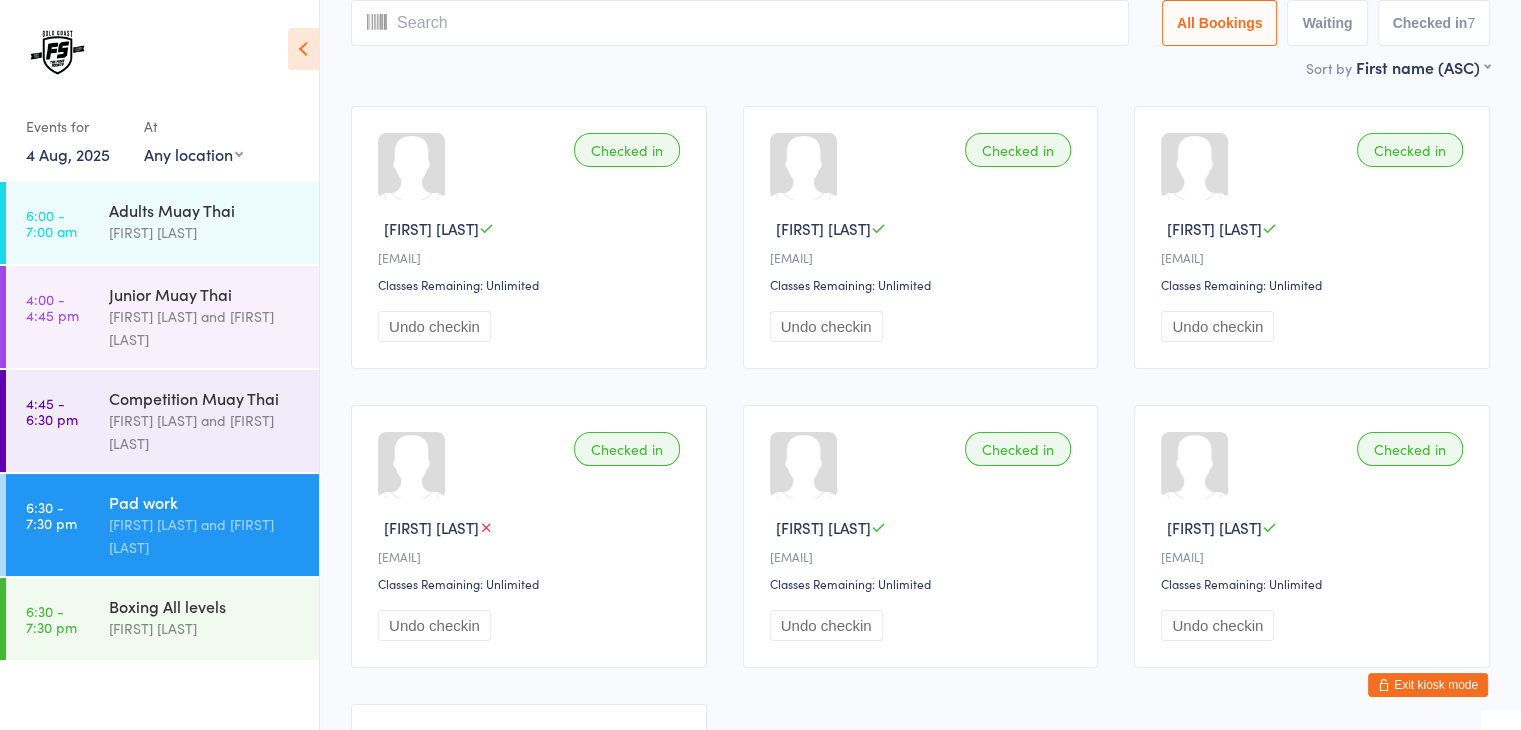 click at bounding box center (740, 23) 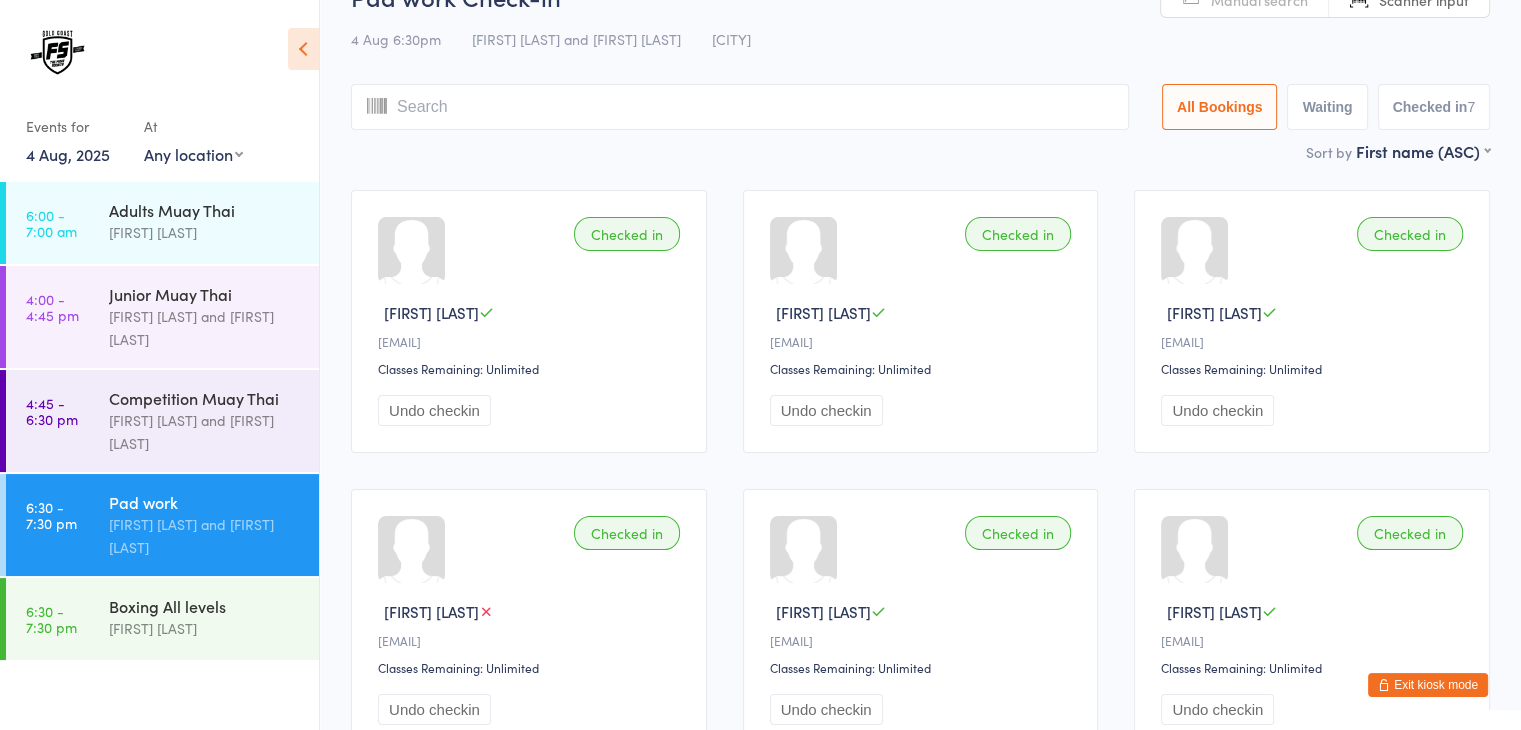 scroll, scrollTop: 24, scrollLeft: 0, axis: vertical 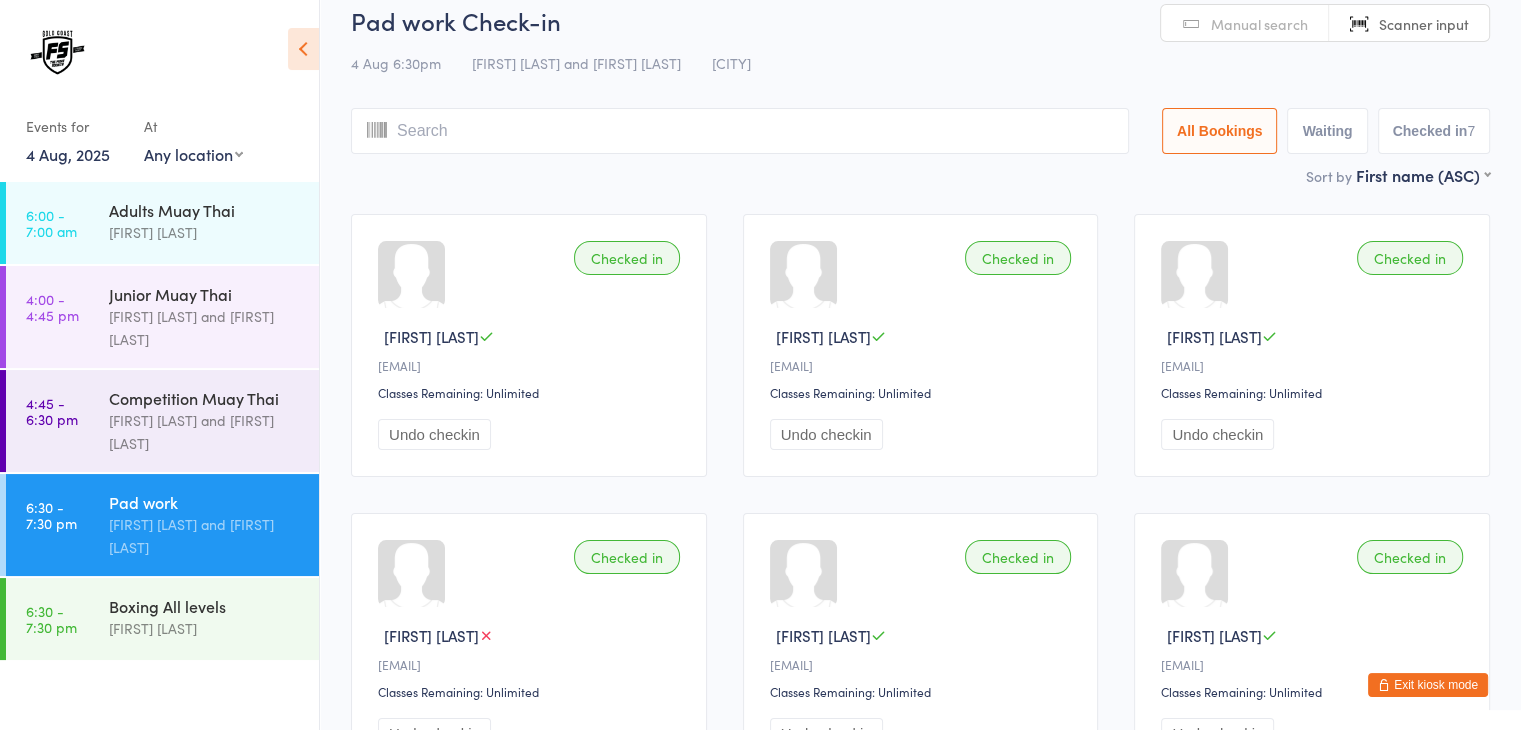 click at bounding box center (740, 131) 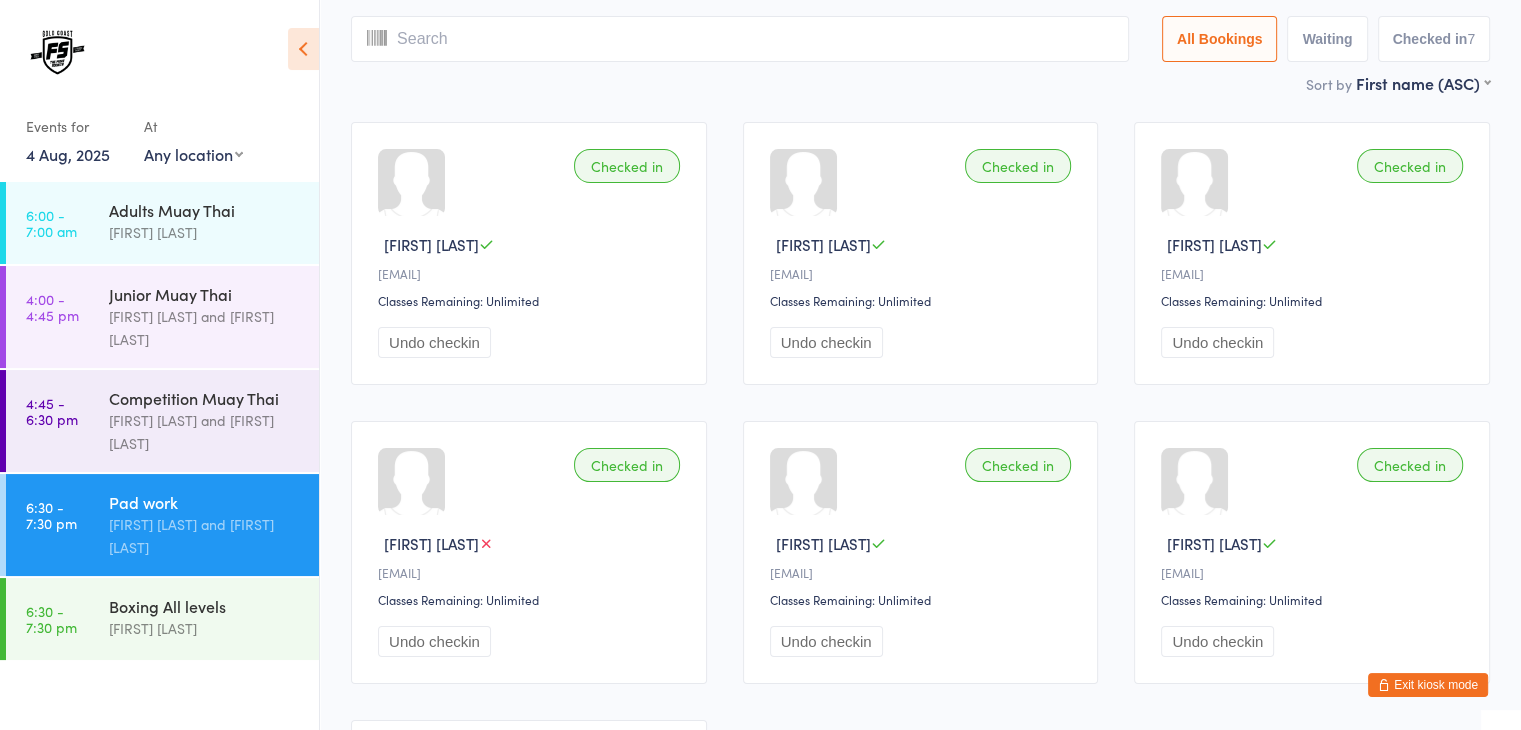 scroll, scrollTop: 132, scrollLeft: 0, axis: vertical 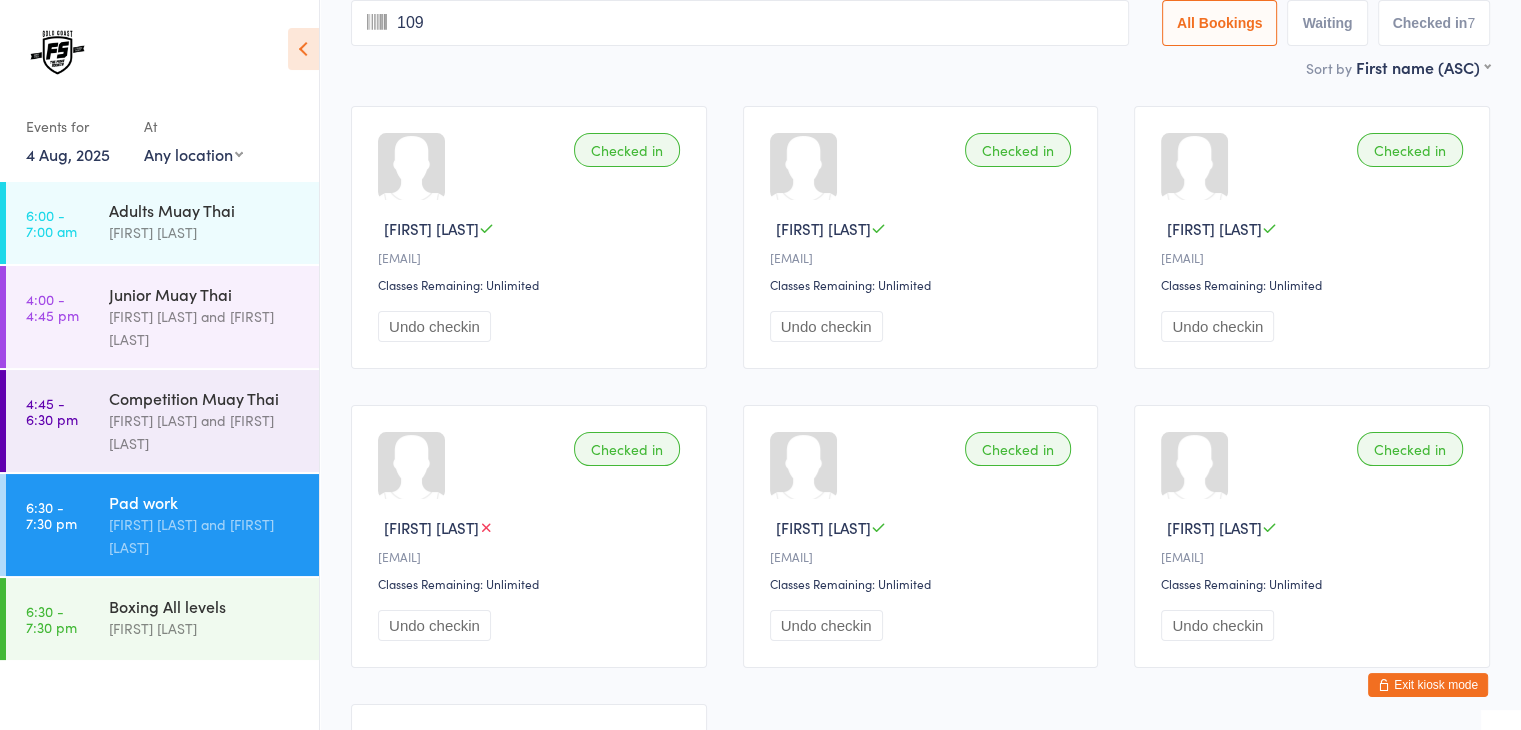 type on "1090" 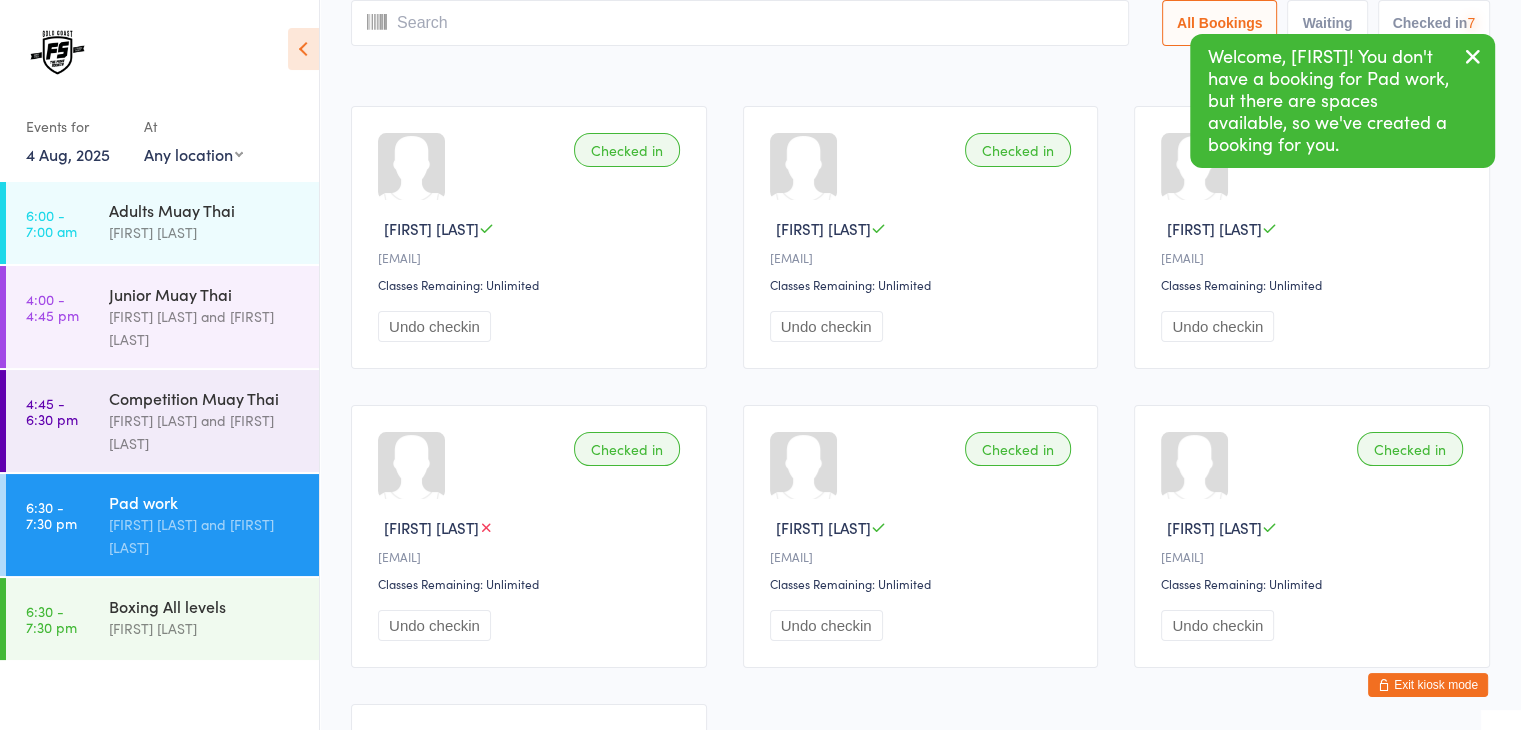 scroll, scrollTop: 0, scrollLeft: 0, axis: both 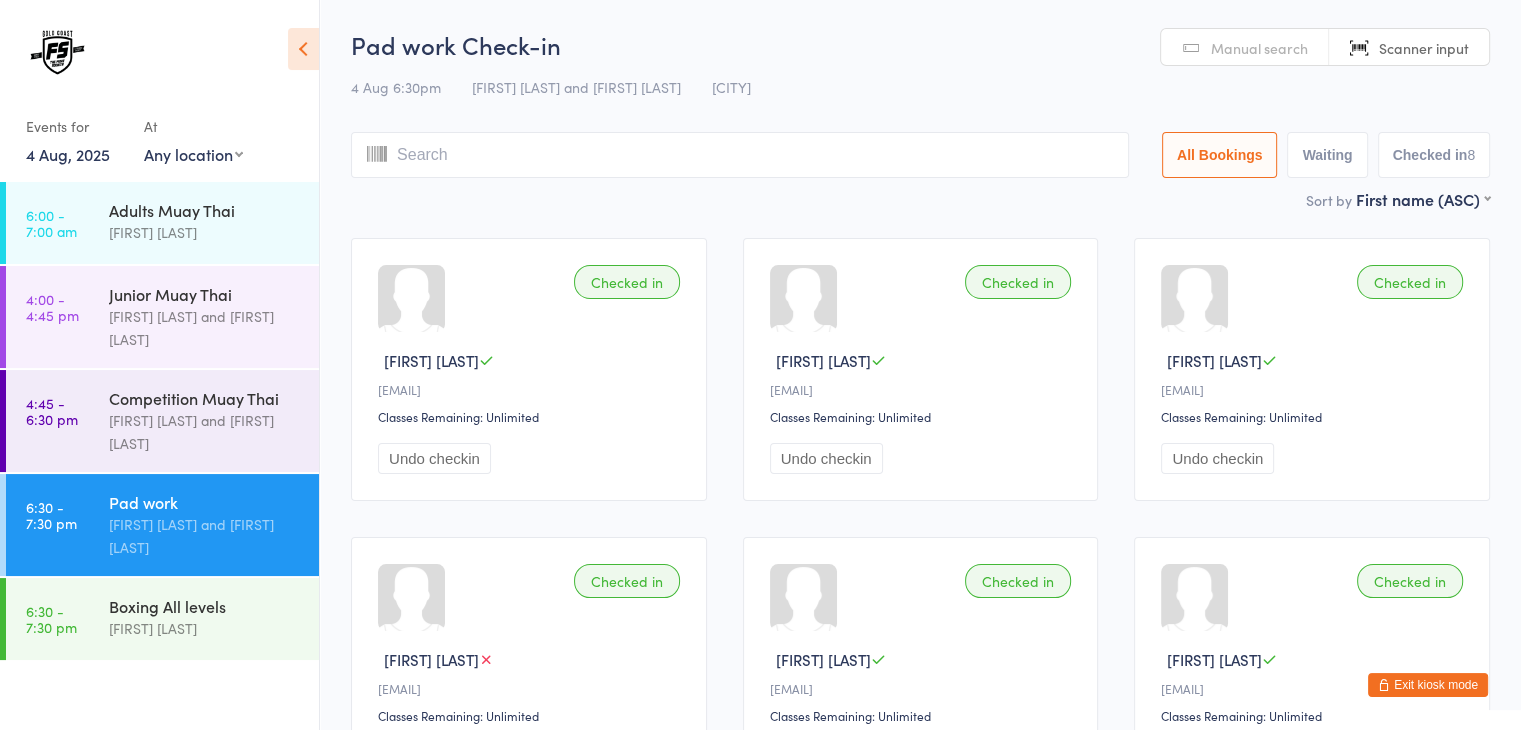 click at bounding box center [740, 155] 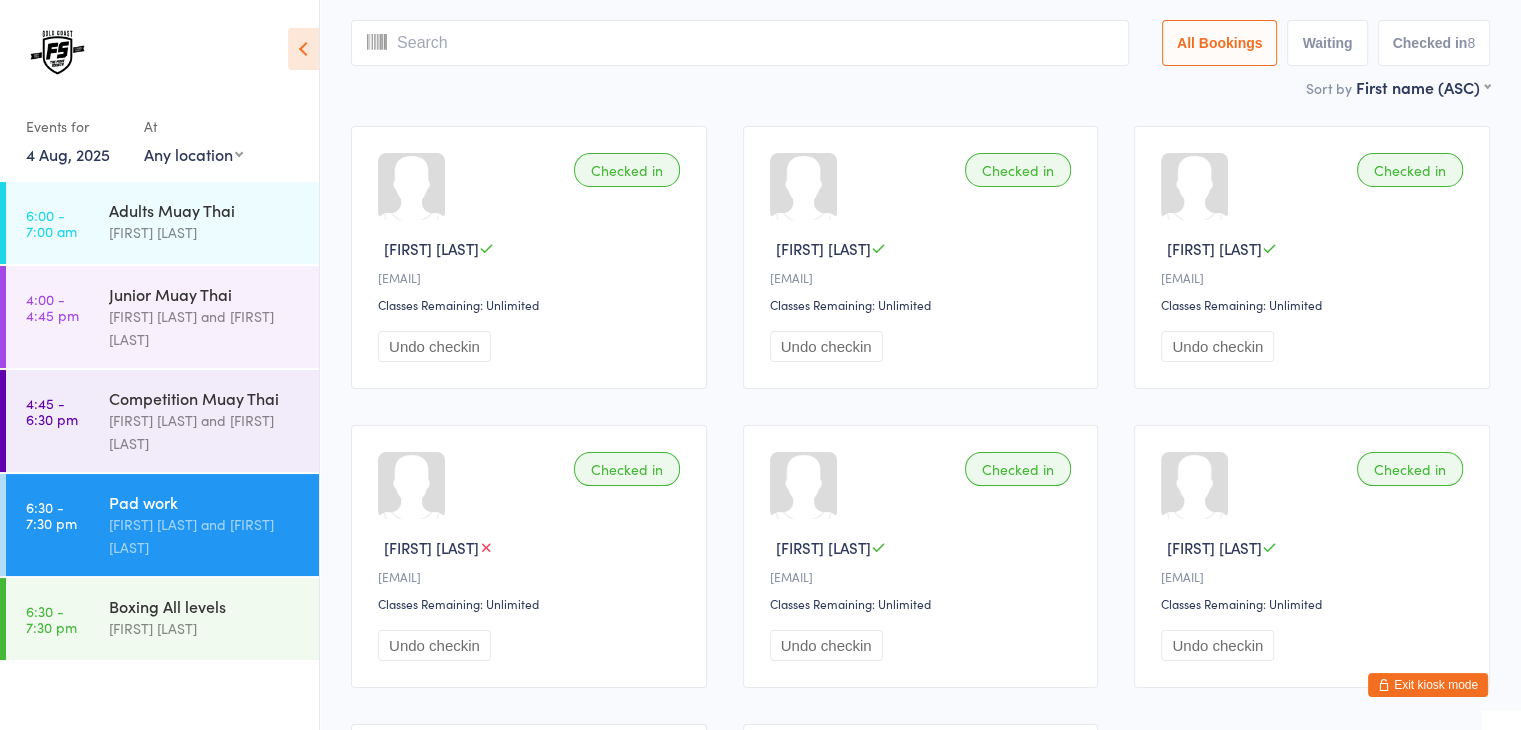 scroll, scrollTop: 132, scrollLeft: 0, axis: vertical 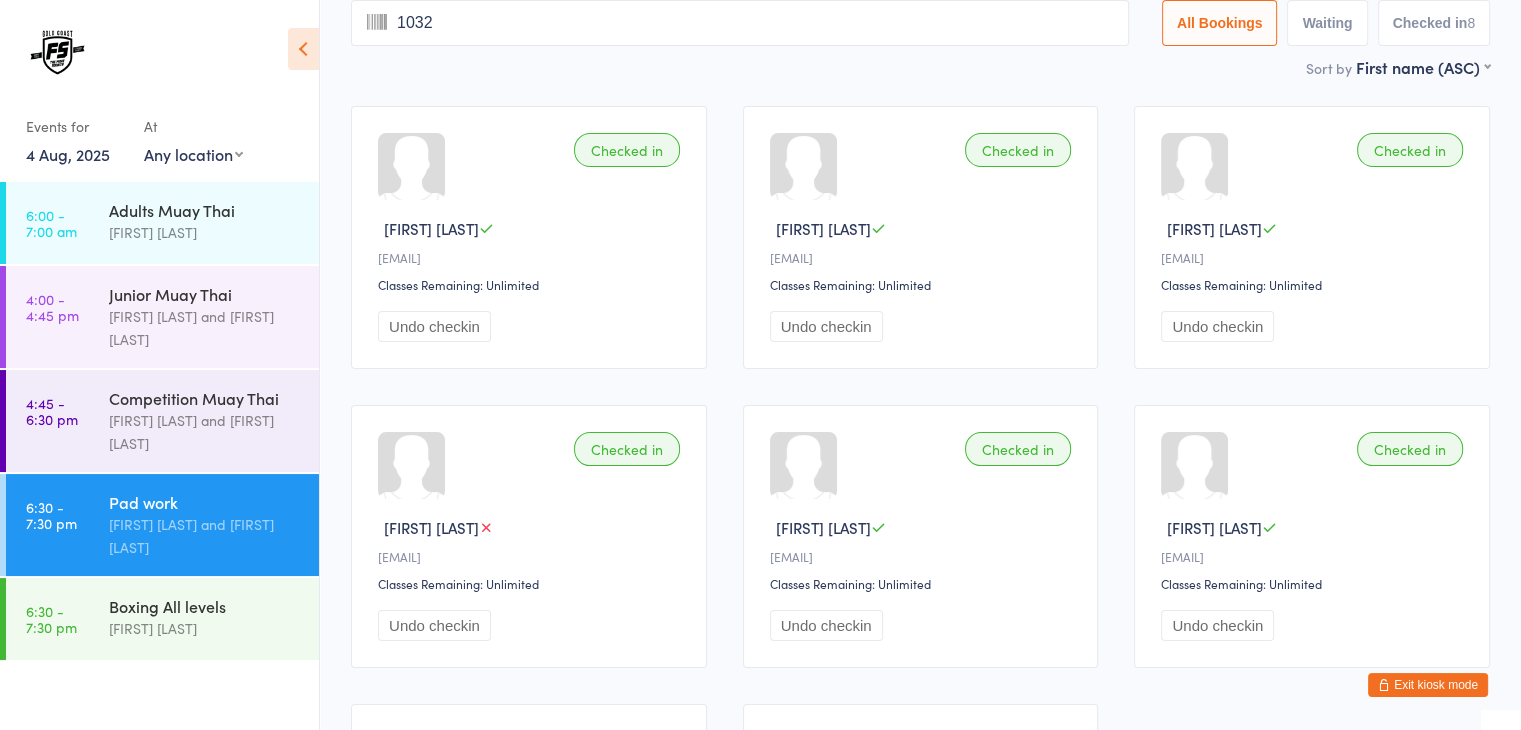 type on "1032" 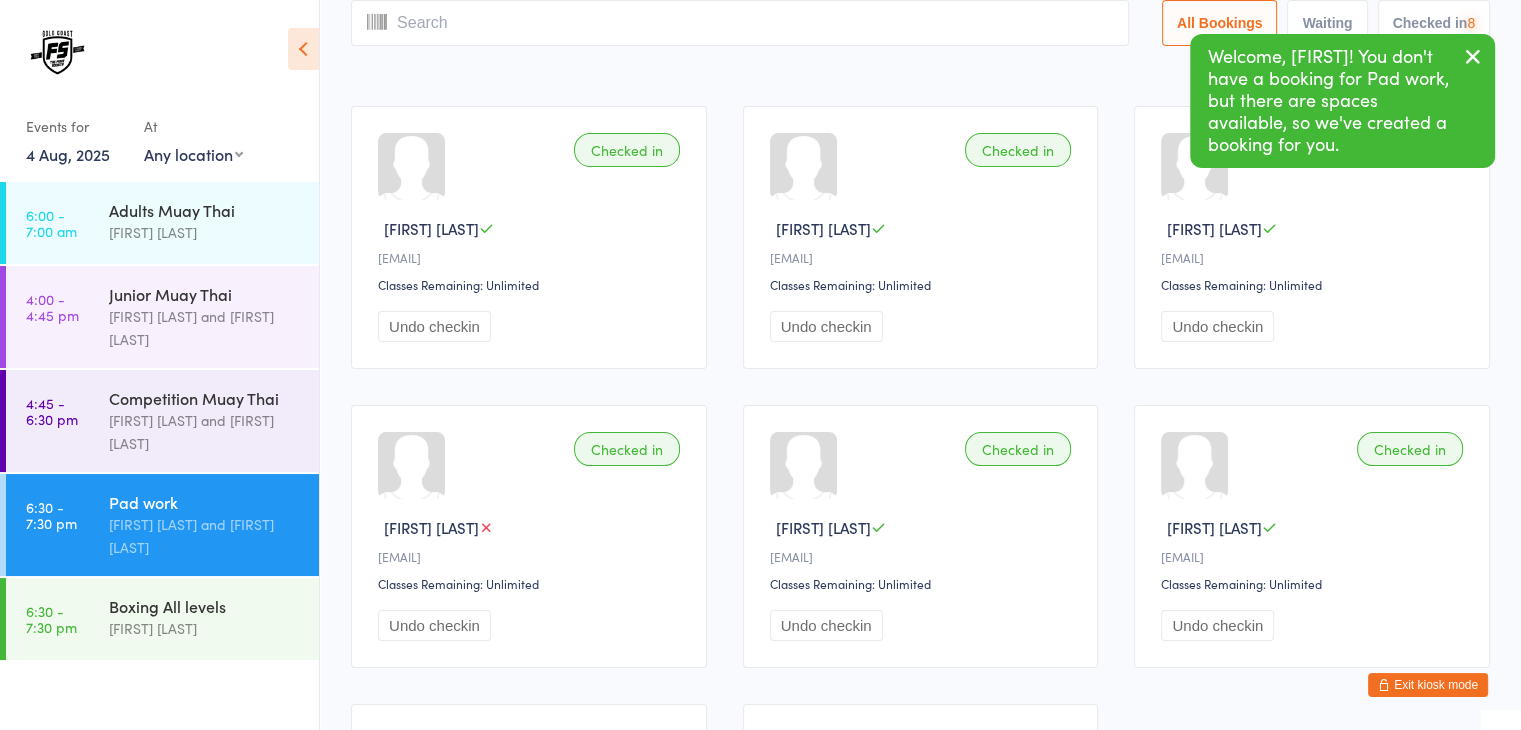 scroll, scrollTop: 0, scrollLeft: 0, axis: both 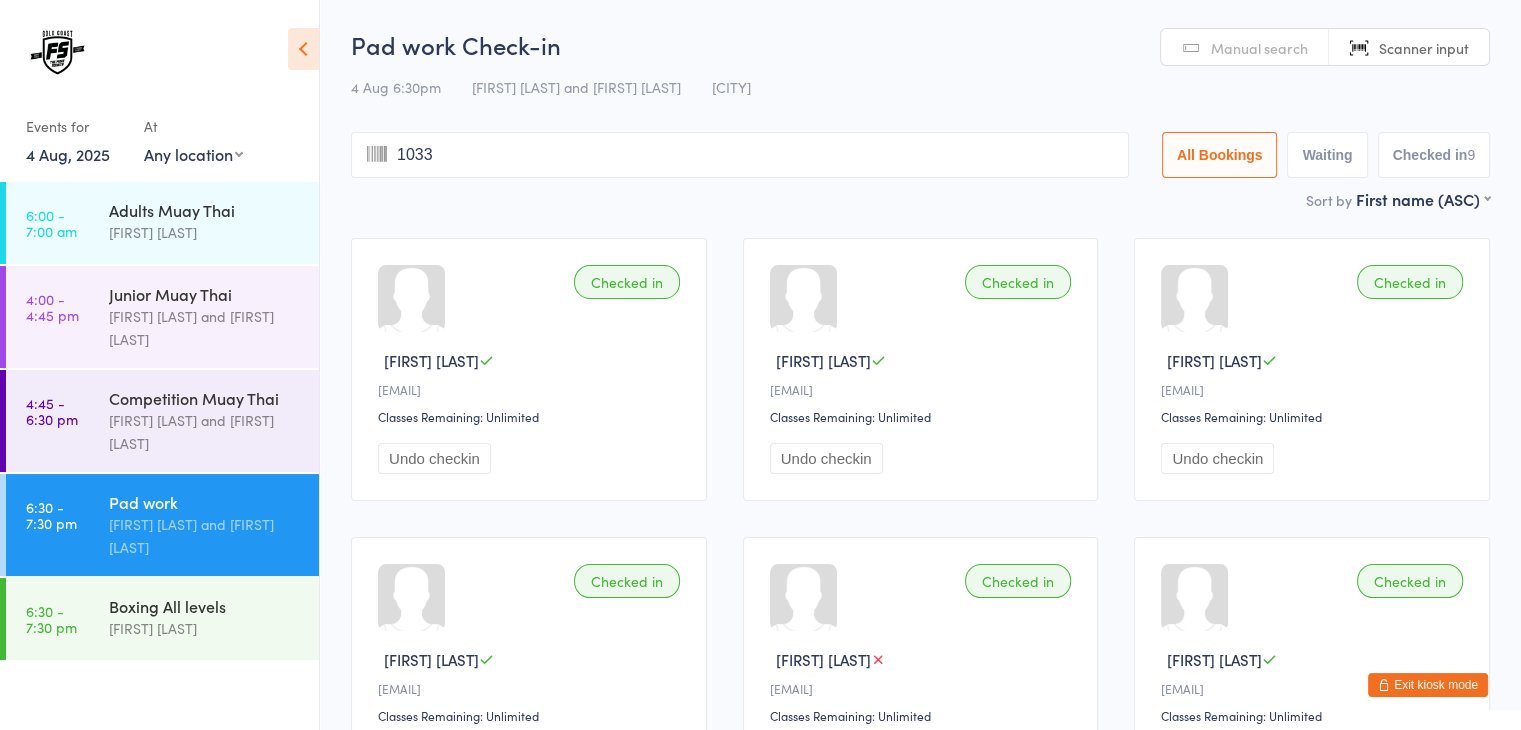 type on "1033" 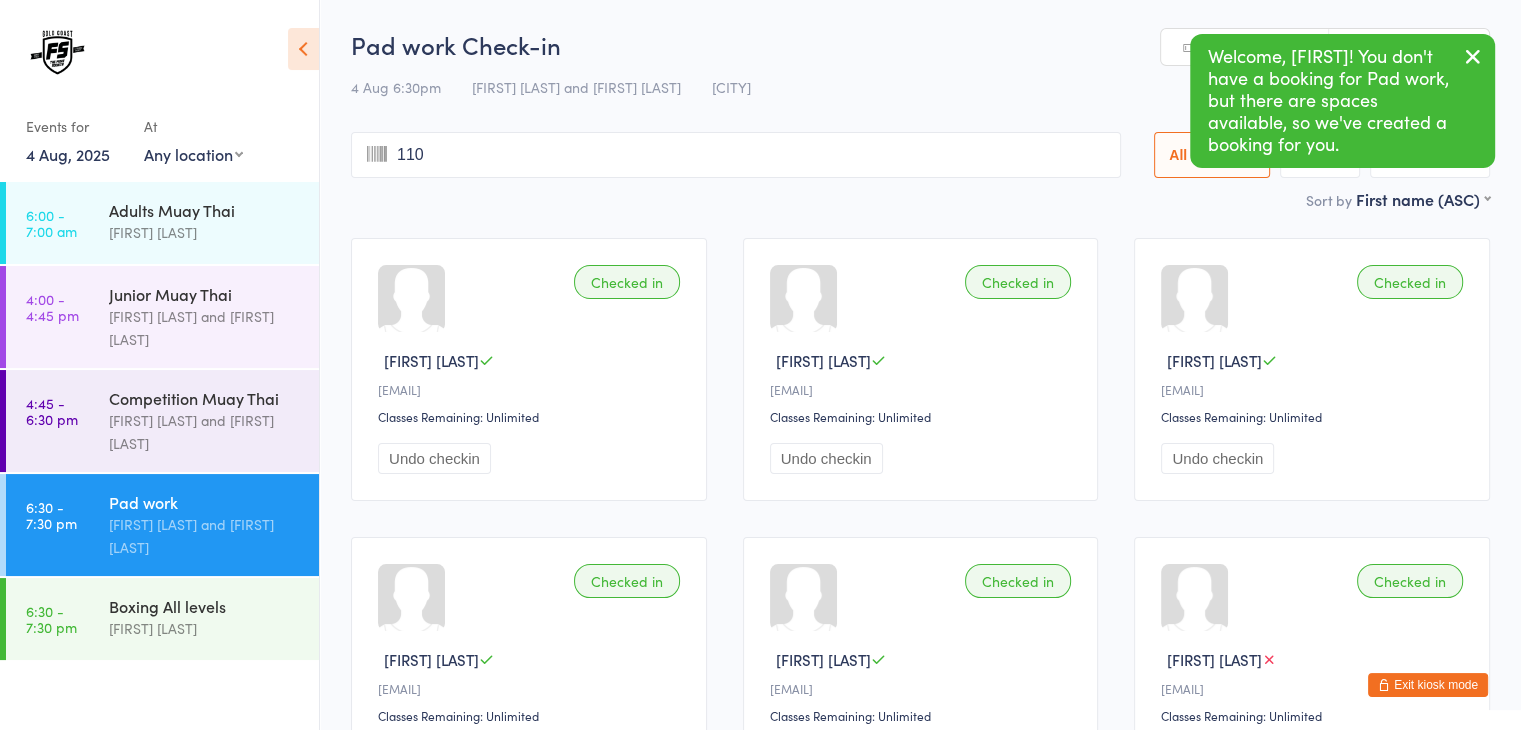 type on "1100" 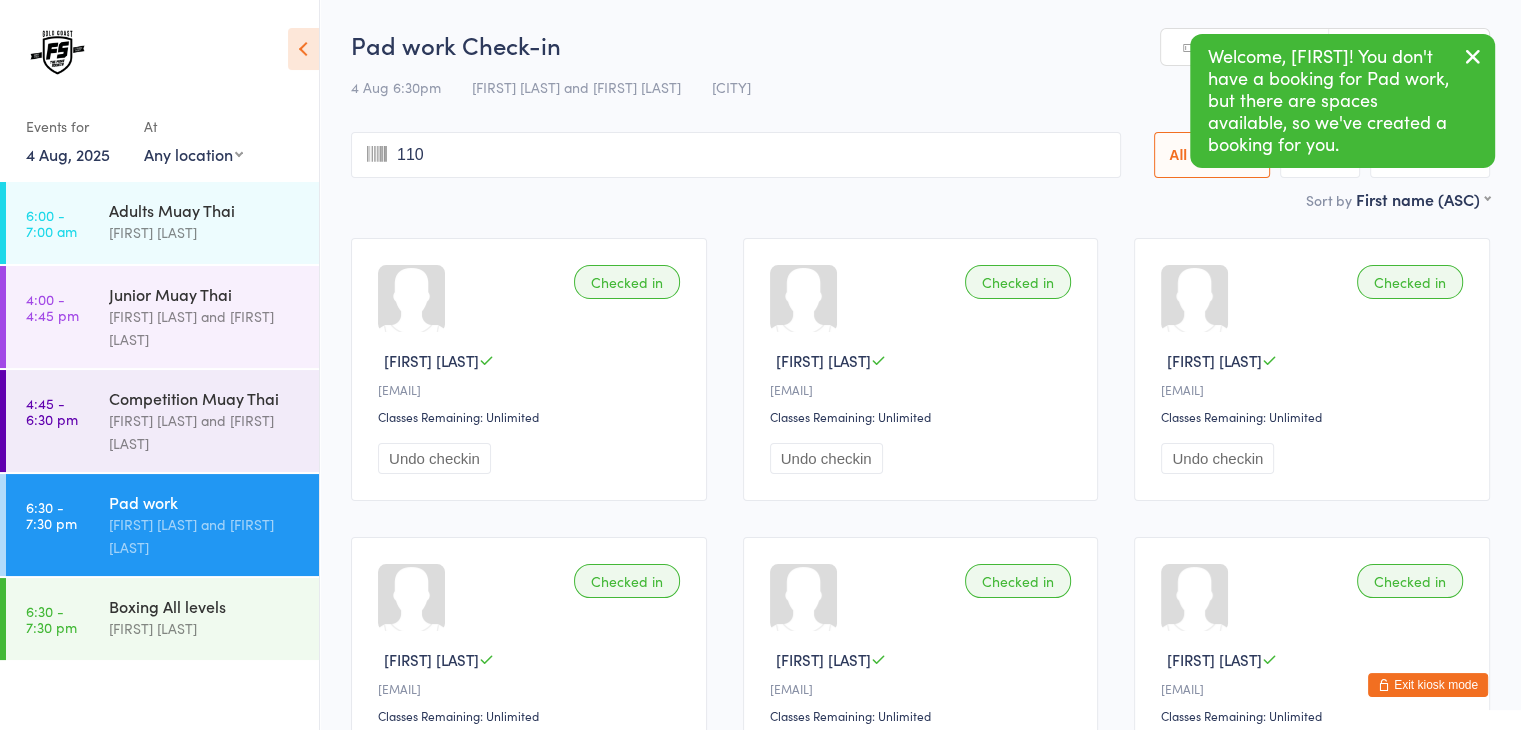 type on "1101" 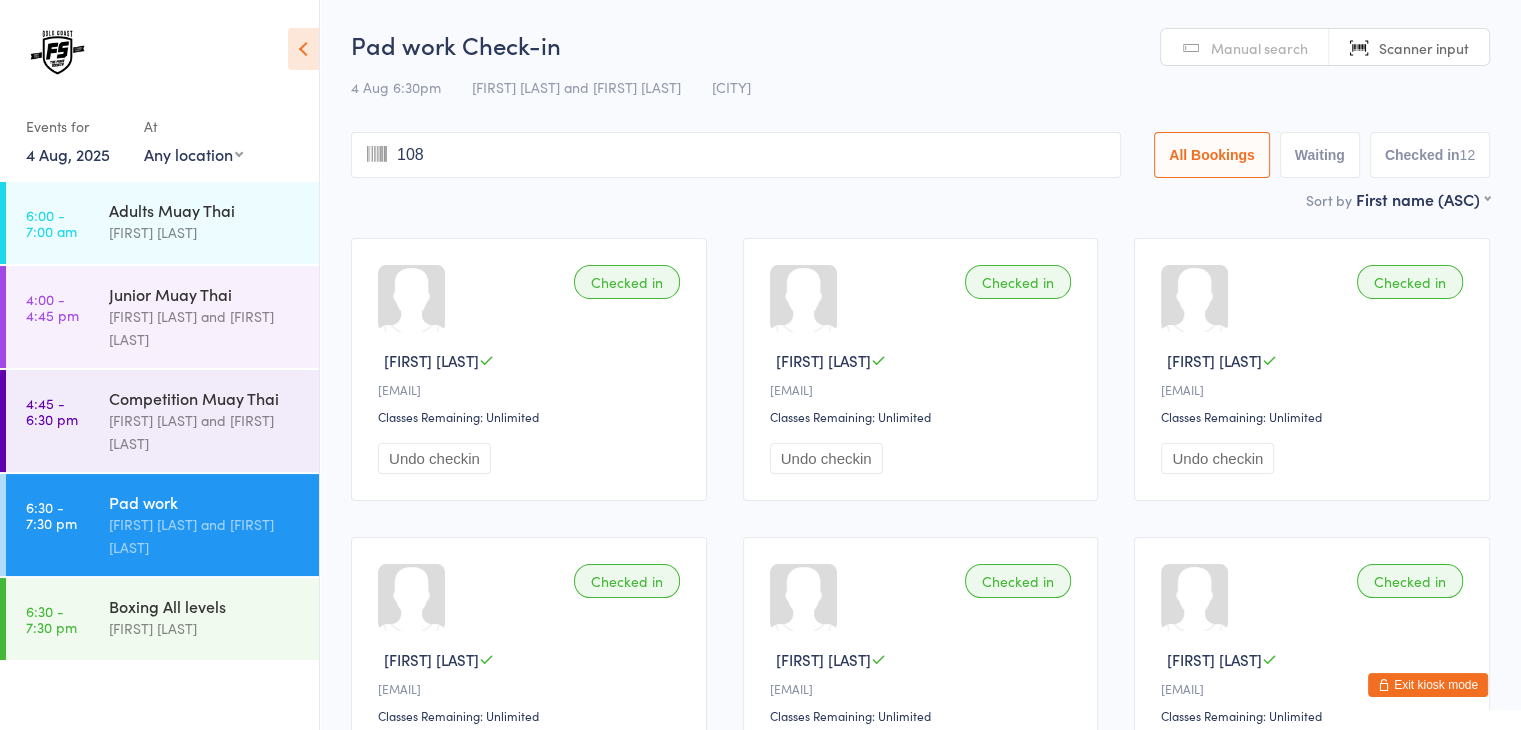 type on "1089" 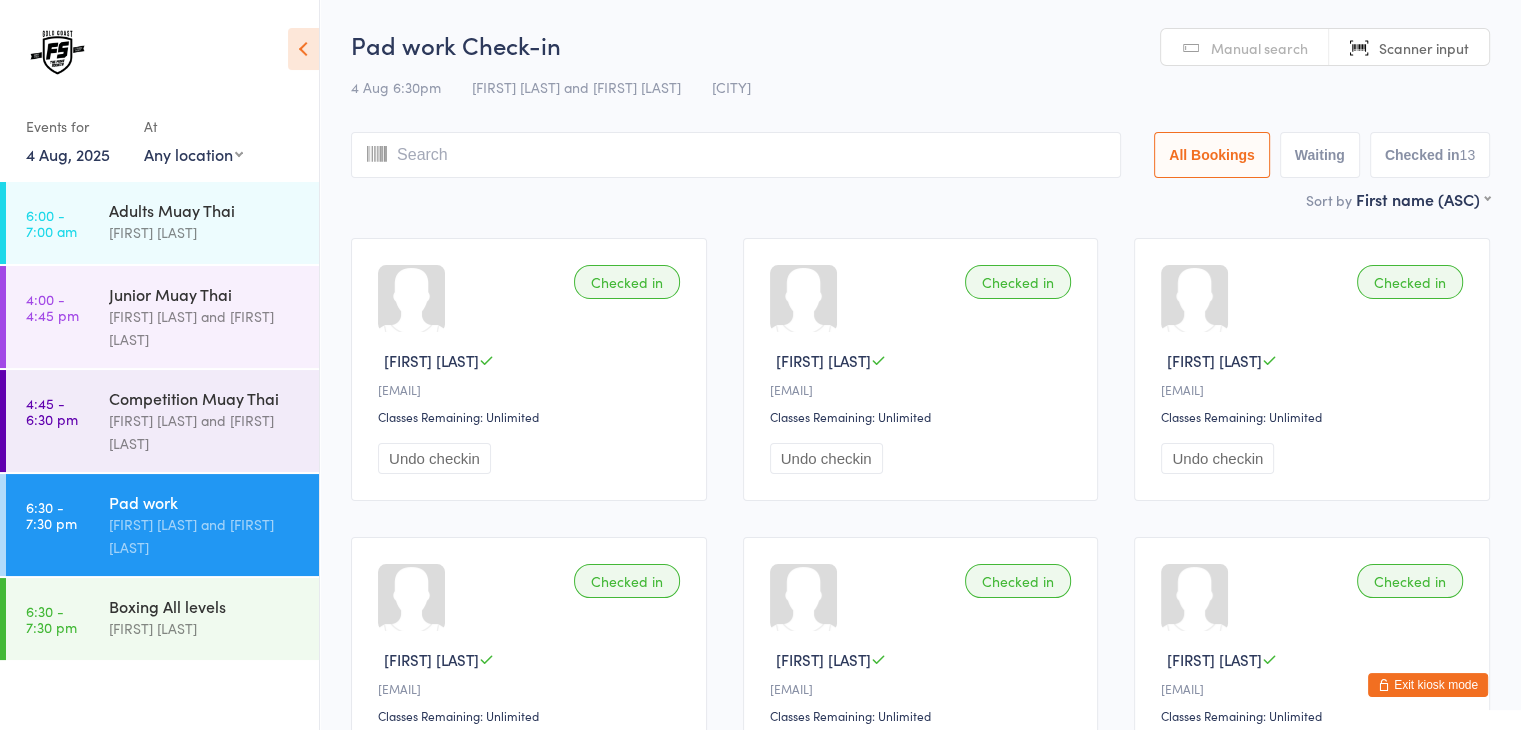 click on "Manual search" at bounding box center [1259, 48] 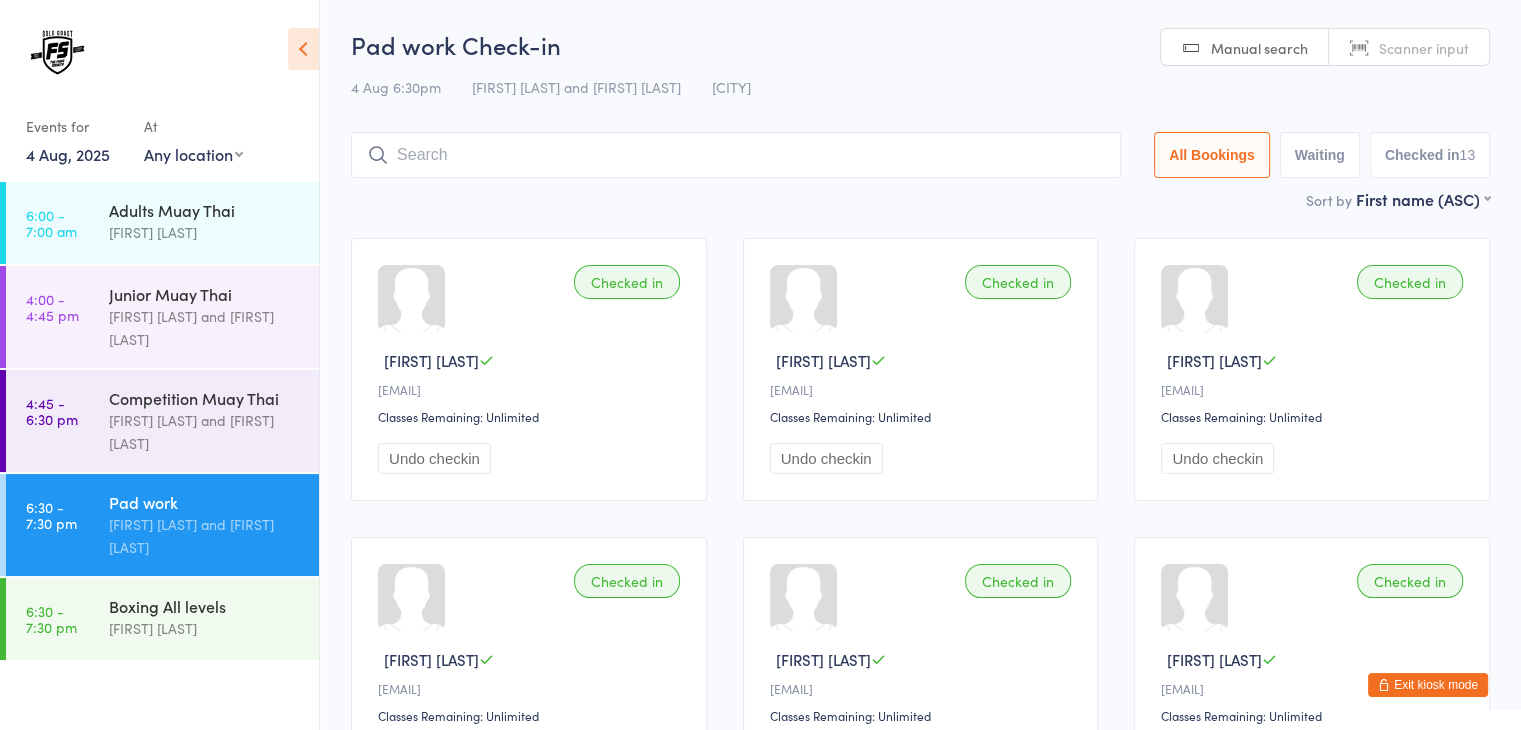 click on "Scanner input" at bounding box center (1424, 48) 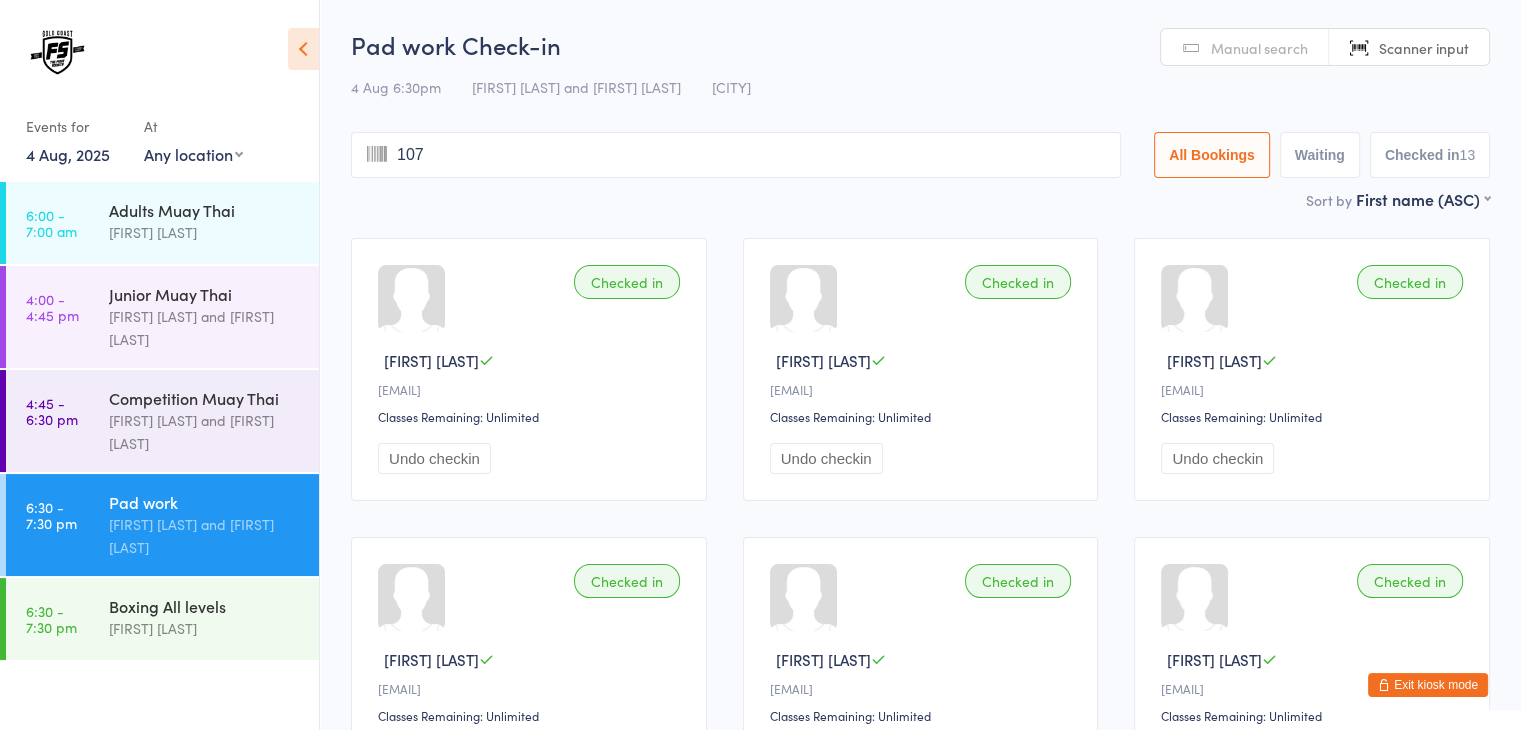 type on "1076" 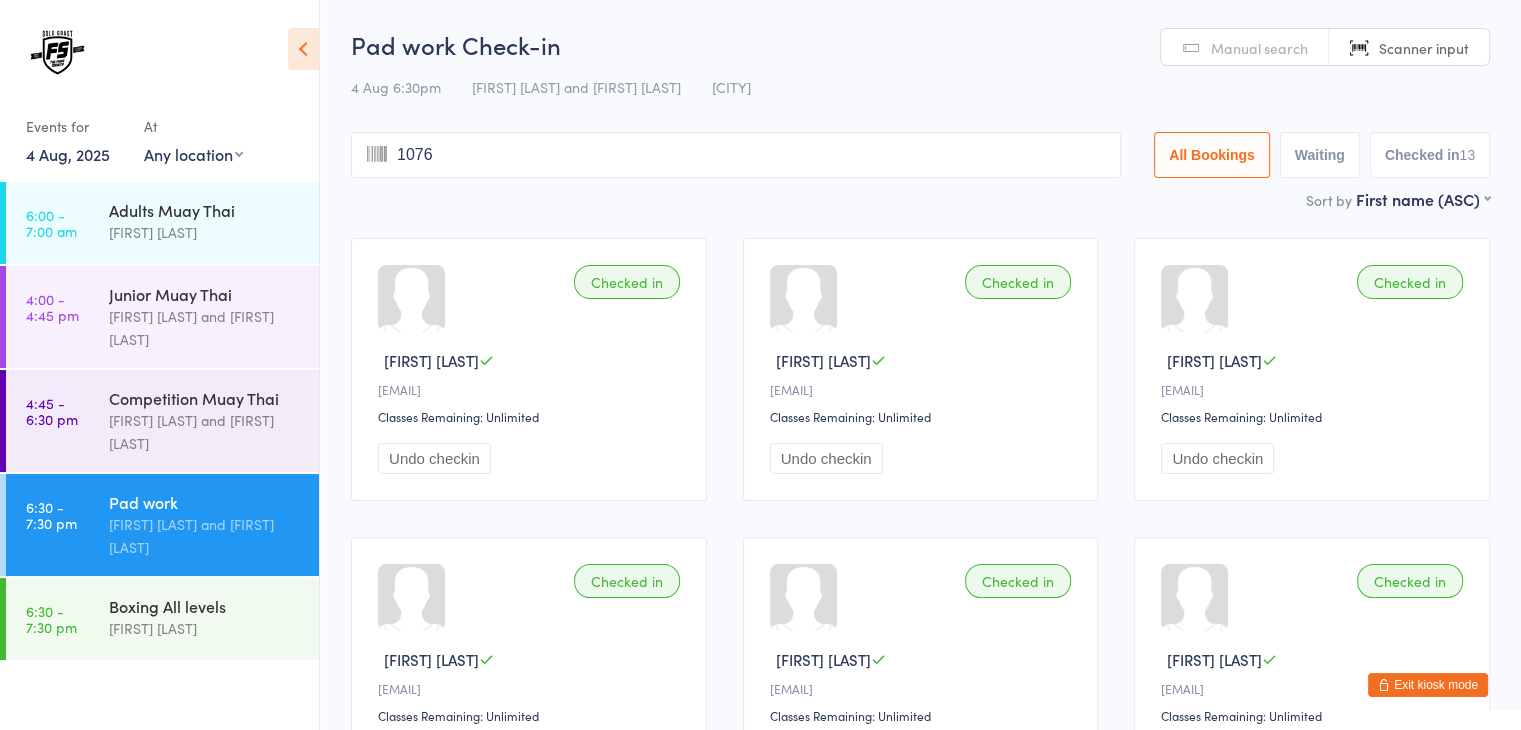 type 